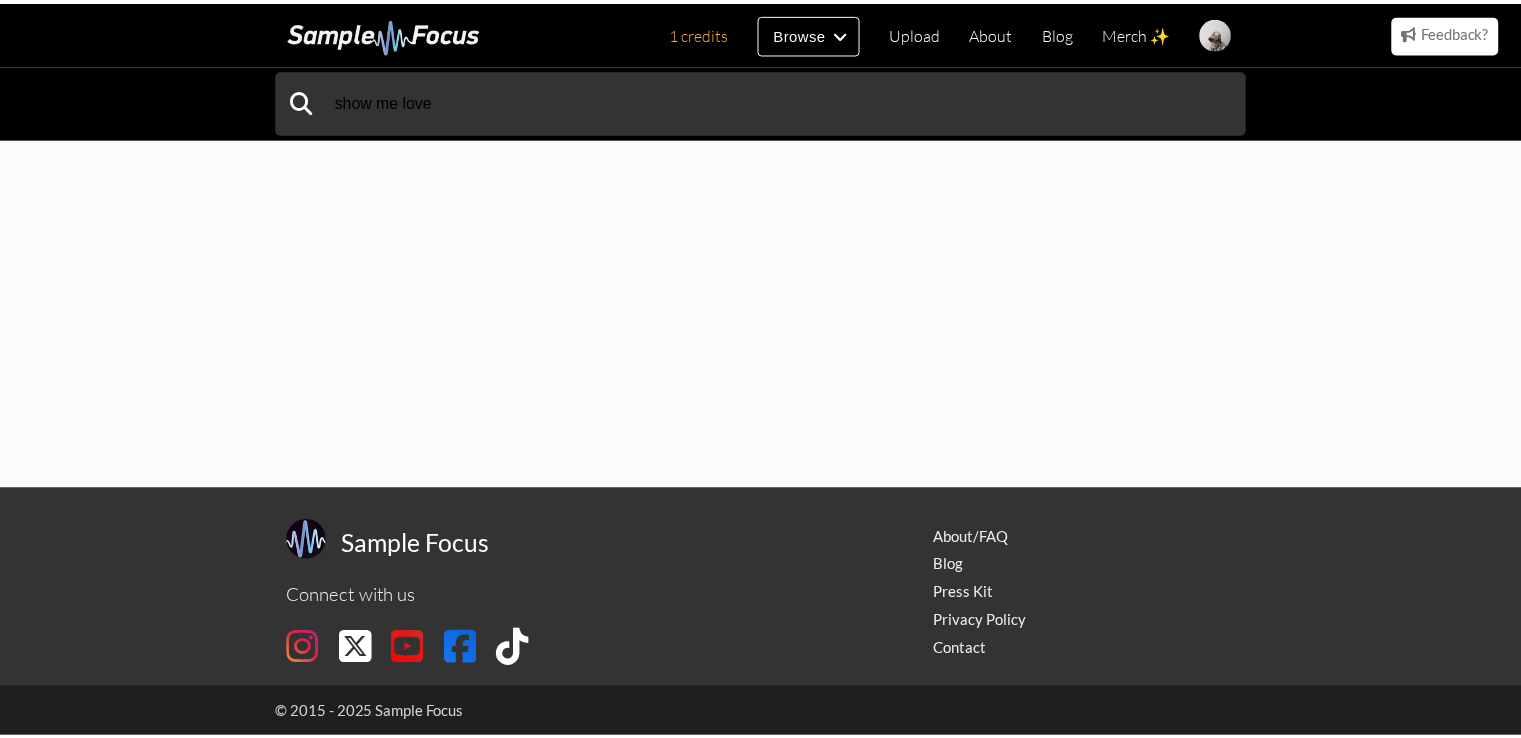 scroll, scrollTop: 0, scrollLeft: 0, axis: both 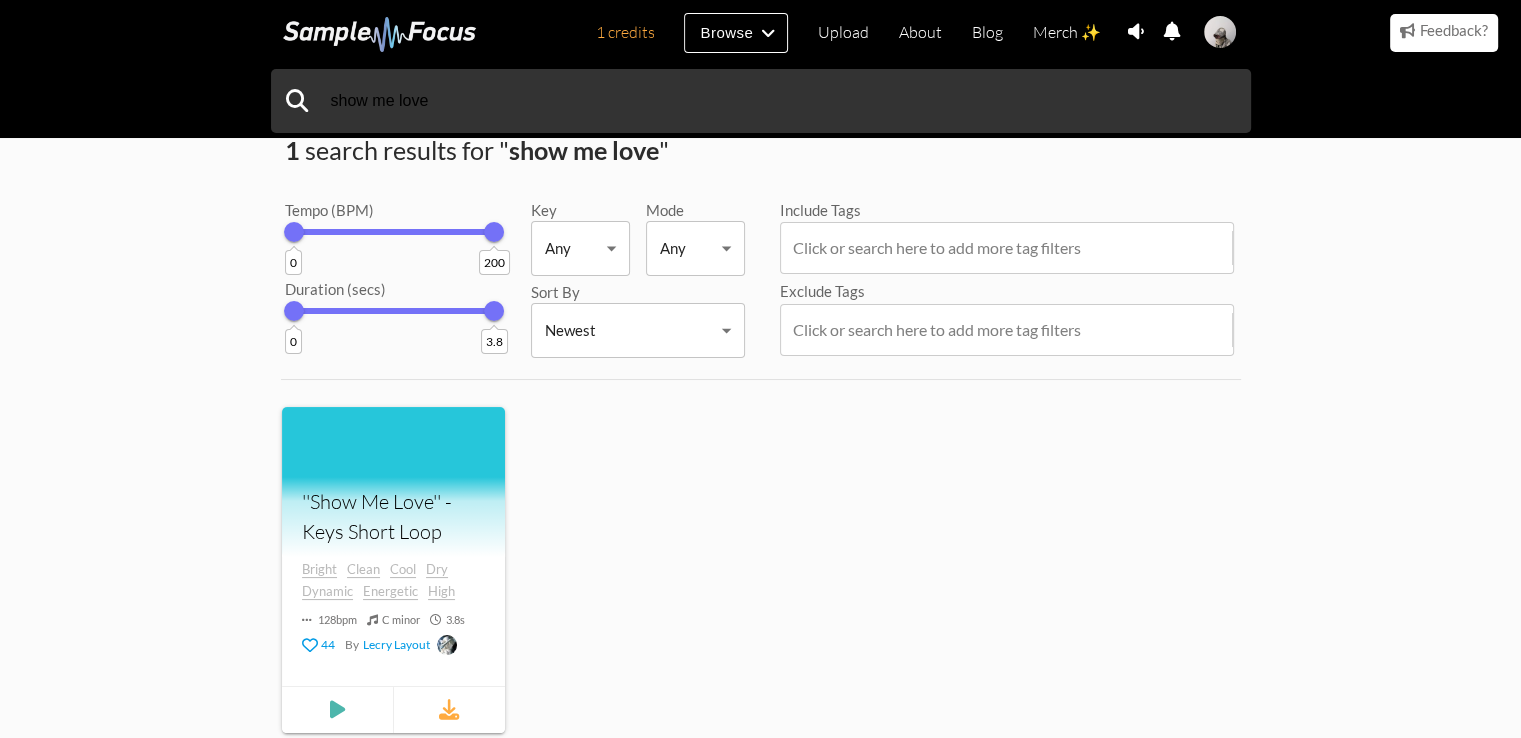 drag, startPoint x: 0, startPoint y: 0, endPoint x: 218, endPoint y: 208, distance: 301.3105 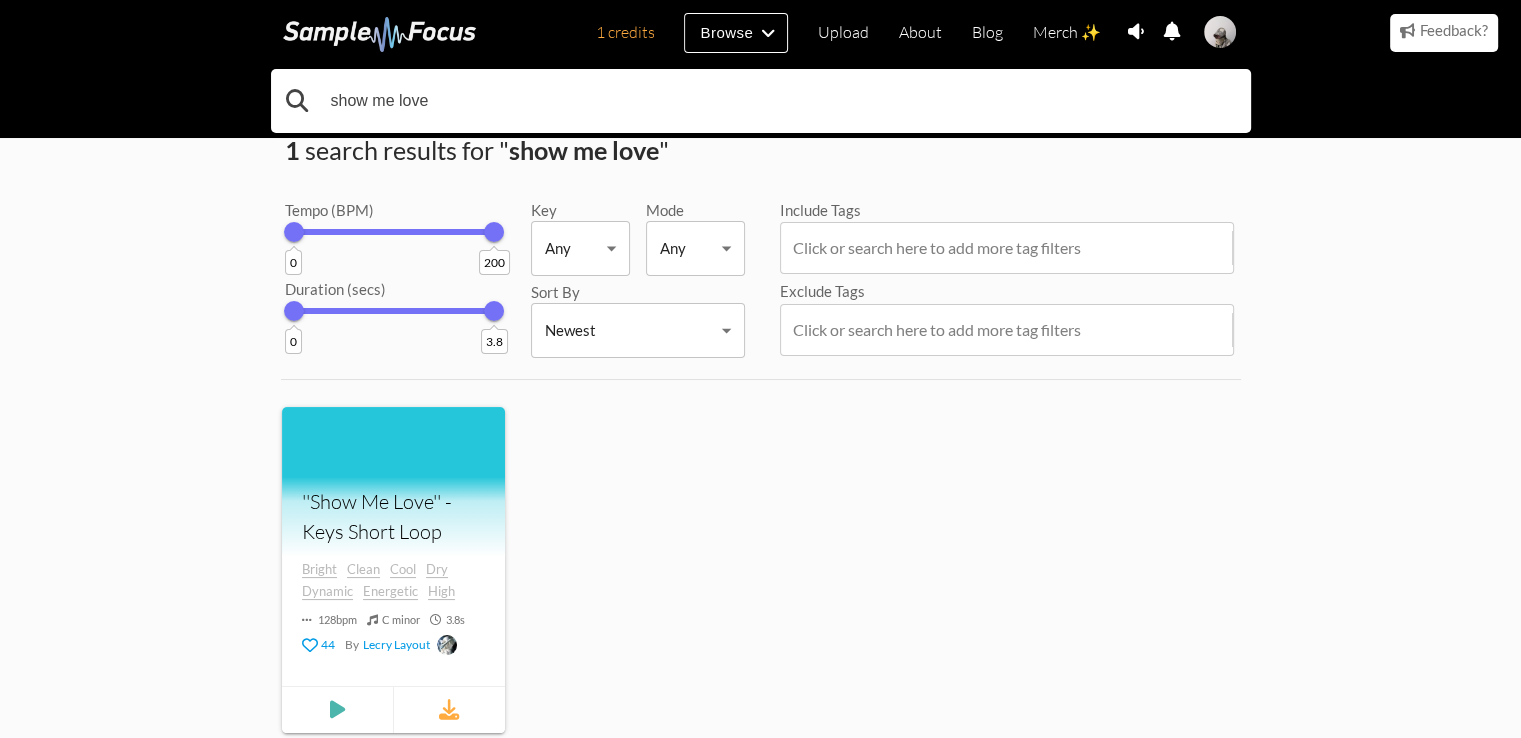 click on "show me love" at bounding box center (761, 101) 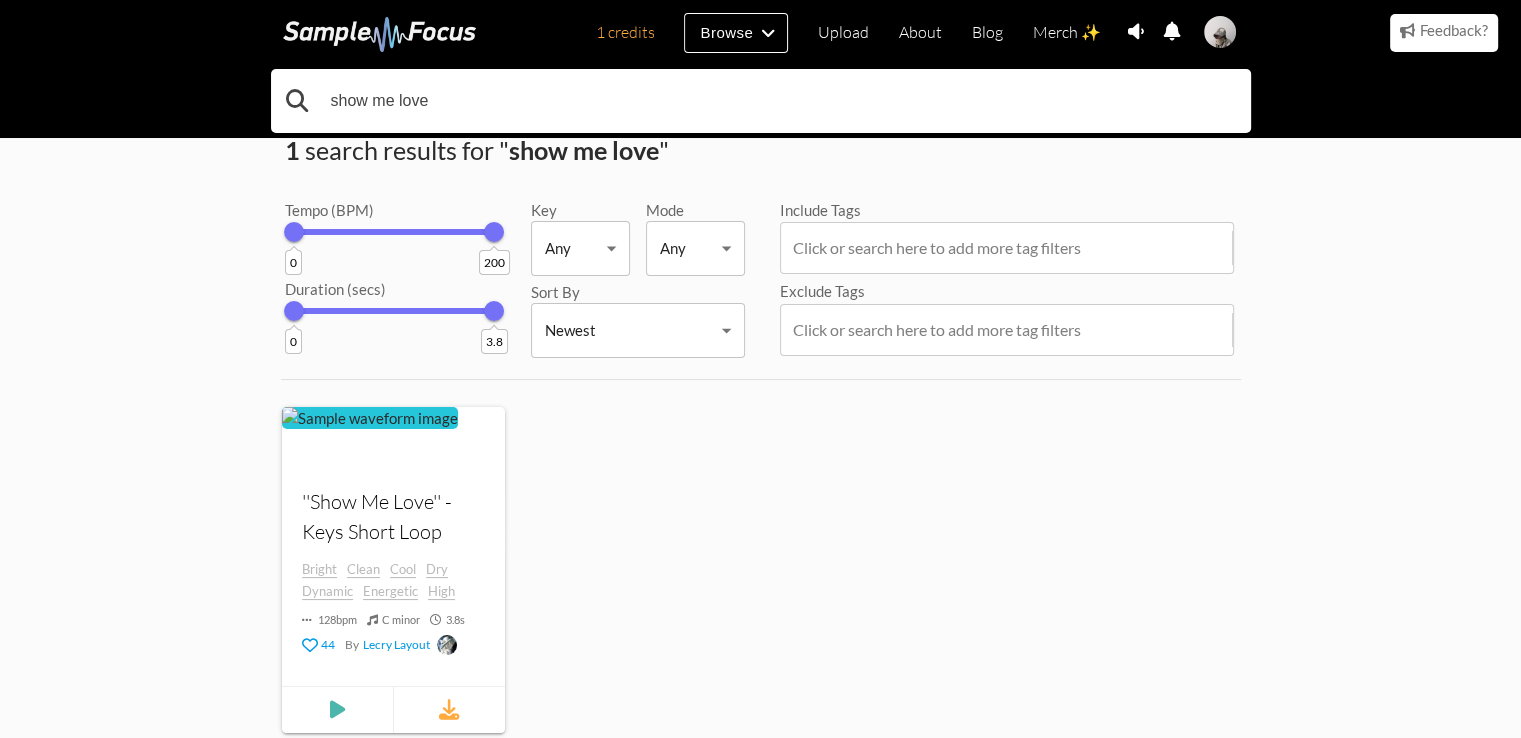 click on "show me love" at bounding box center (761, 101) 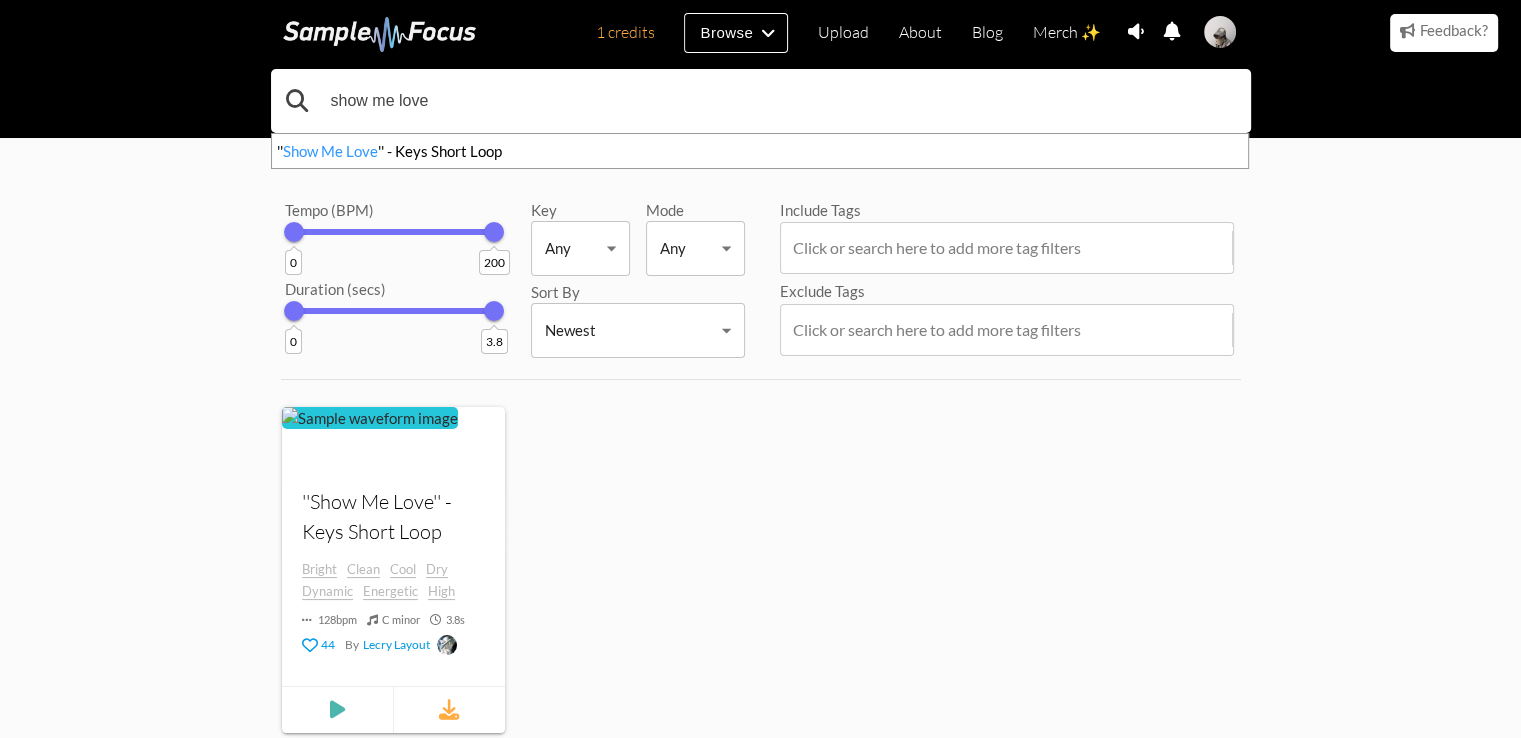 drag, startPoint x: 508, startPoint y: 121, endPoint x: 503, endPoint y: 93, distance: 28.442924 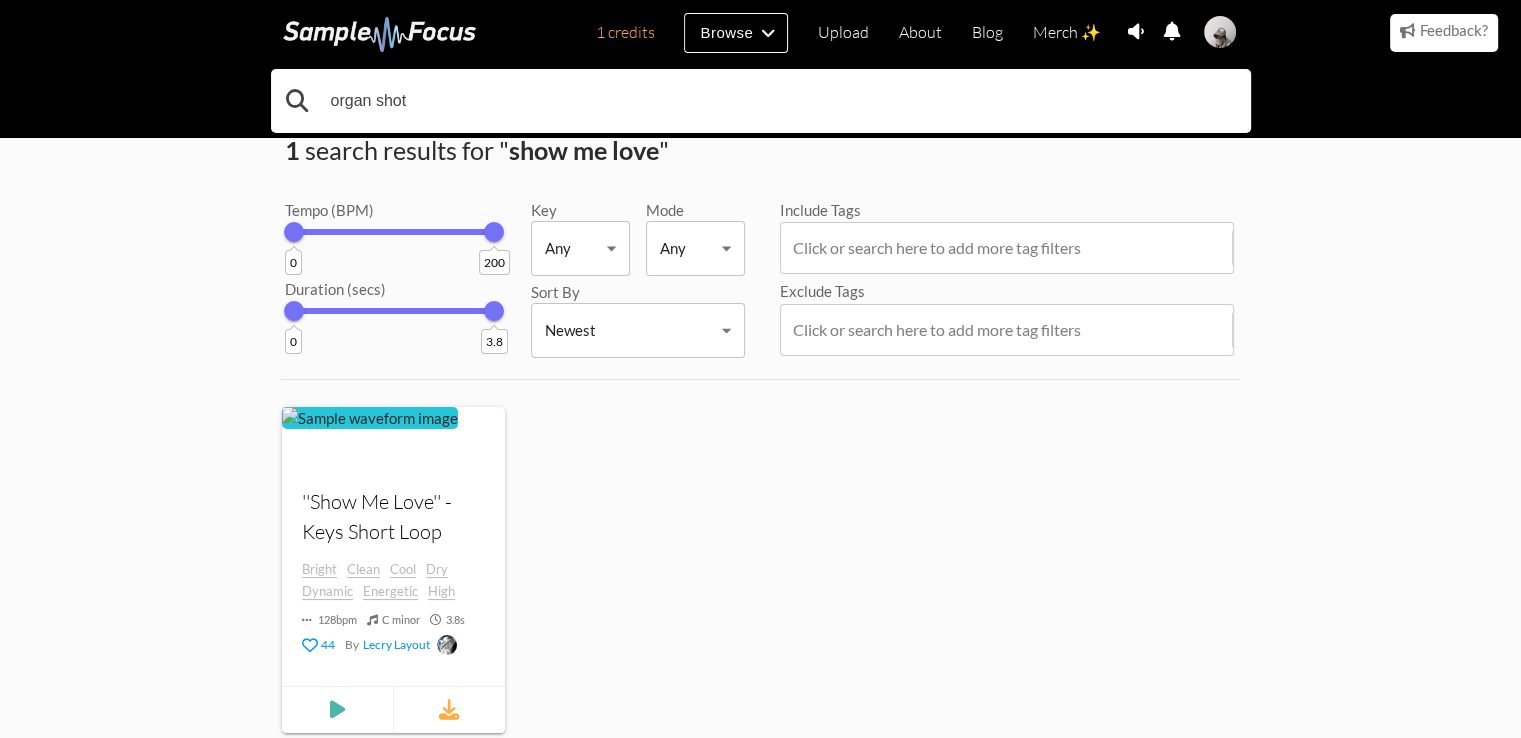 type on "organ shot" 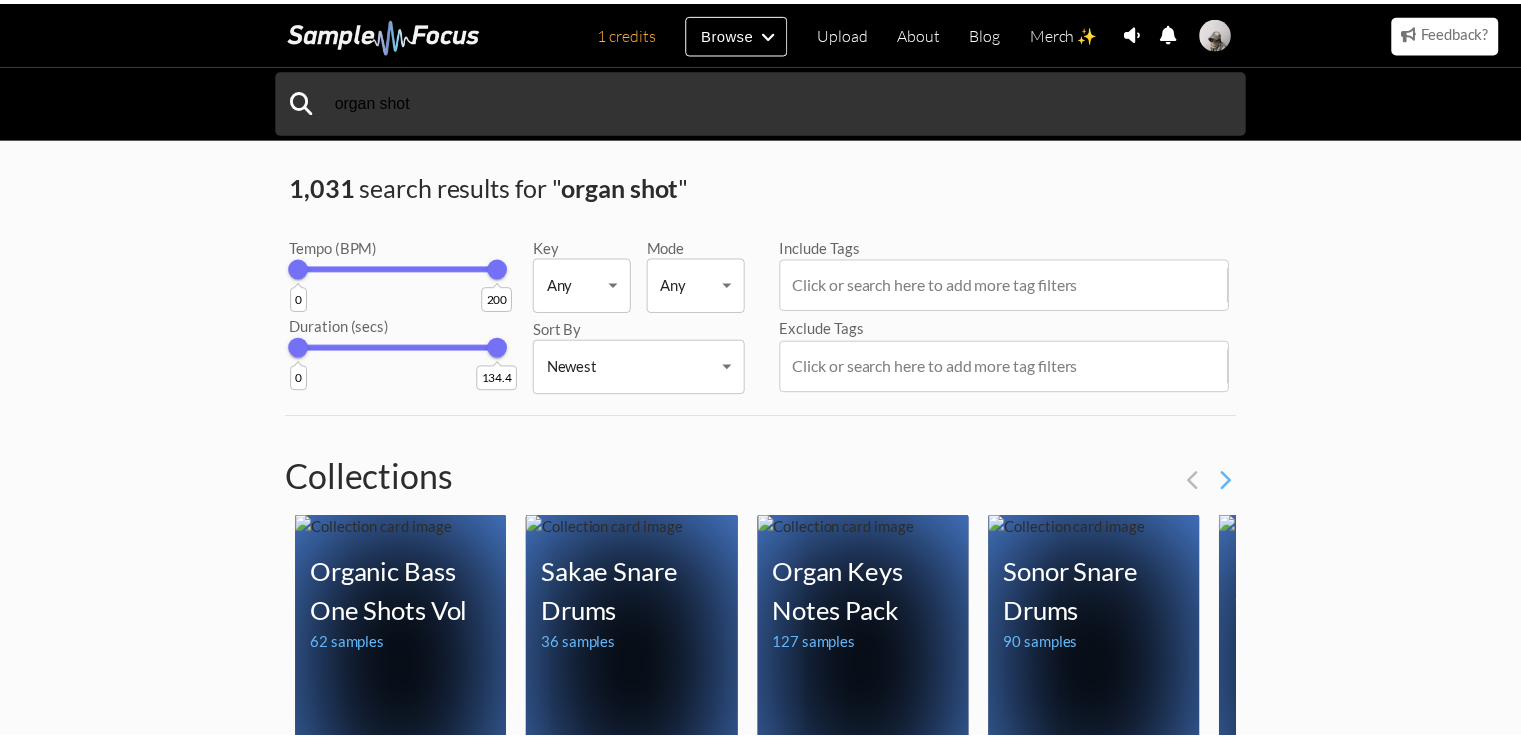 scroll, scrollTop: 0, scrollLeft: 0, axis: both 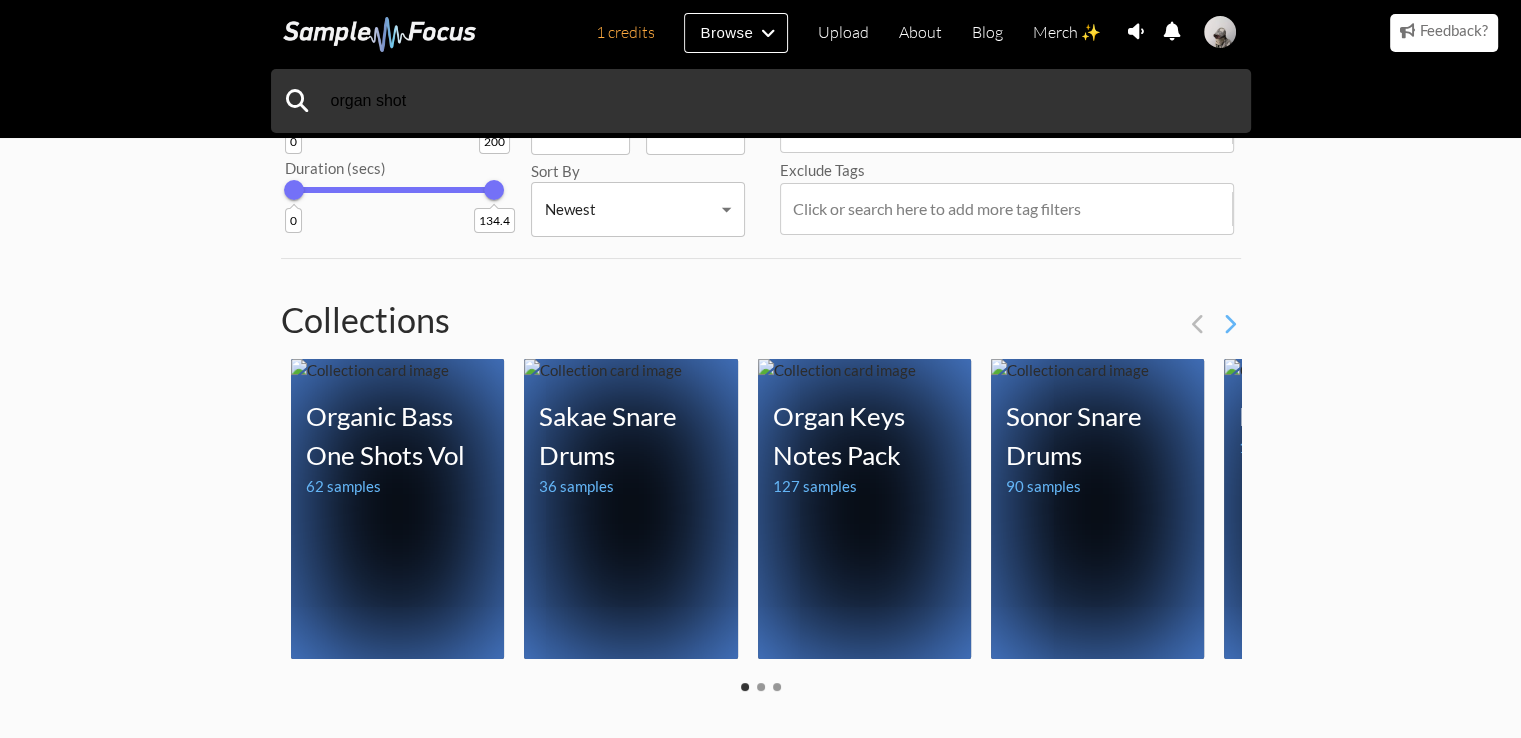 drag, startPoint x: 192, startPoint y: 251, endPoint x: 191, endPoint y: 310, distance: 59.008472 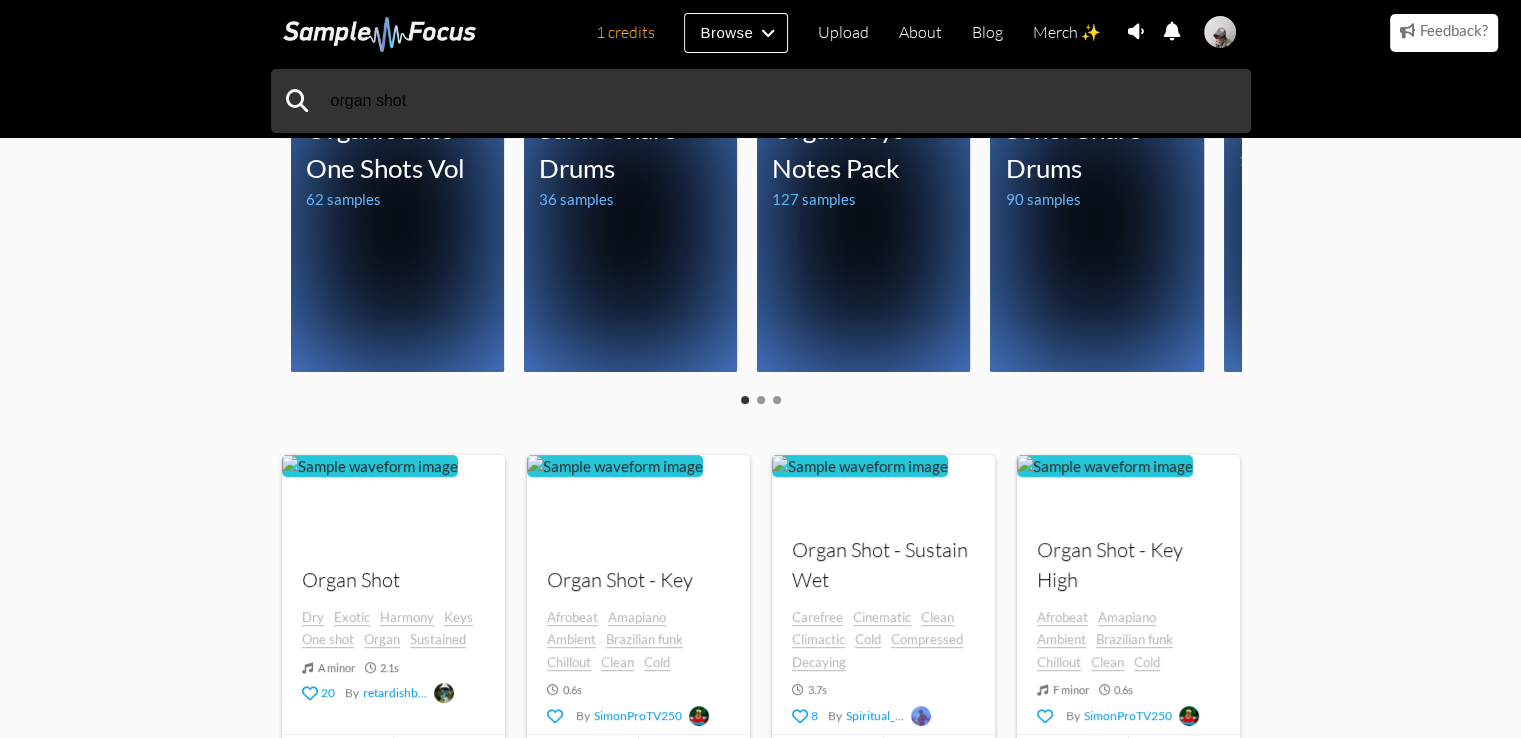 scroll, scrollTop: 648, scrollLeft: 0, axis: vertical 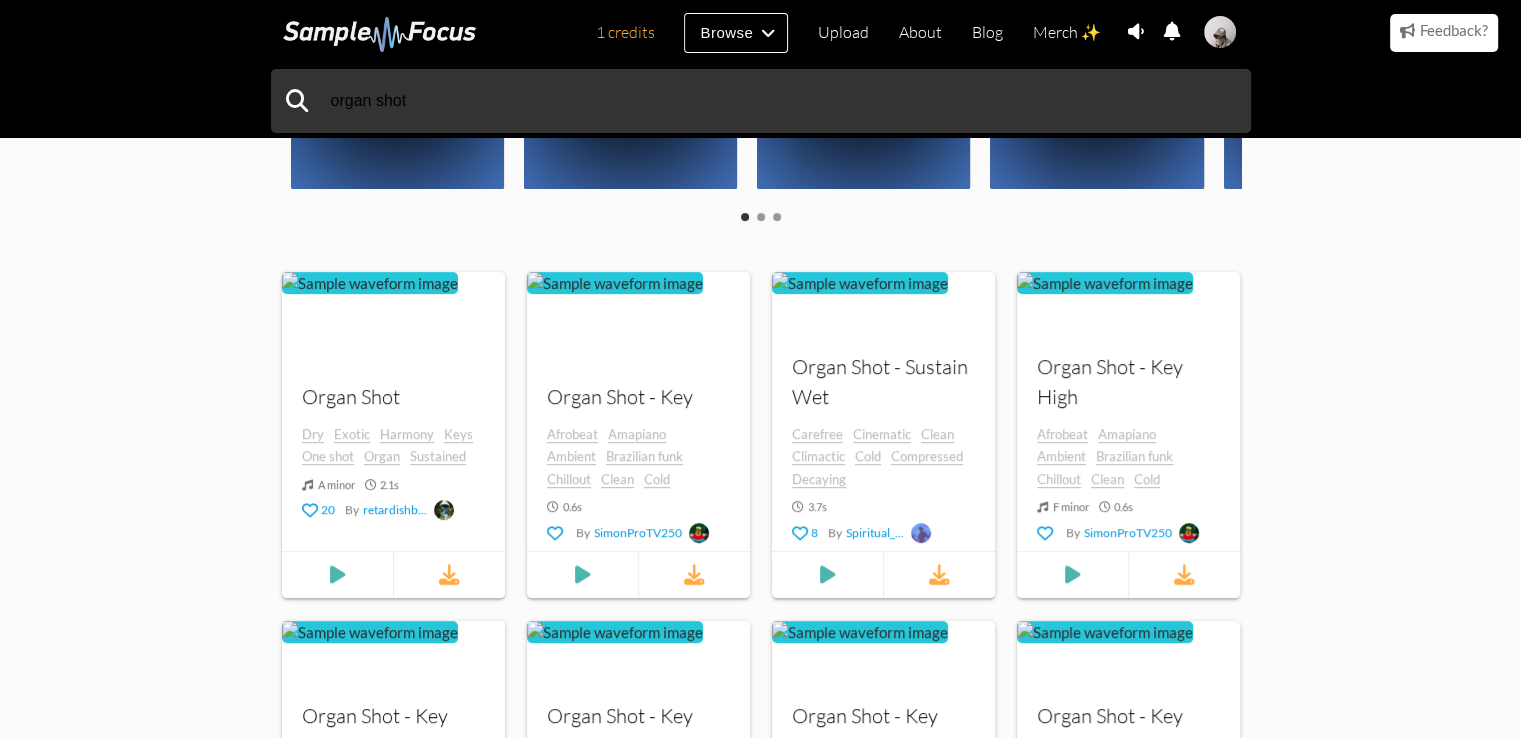 drag, startPoint x: 54, startPoint y: 506, endPoint x: 59, endPoint y: 474, distance: 32.38827 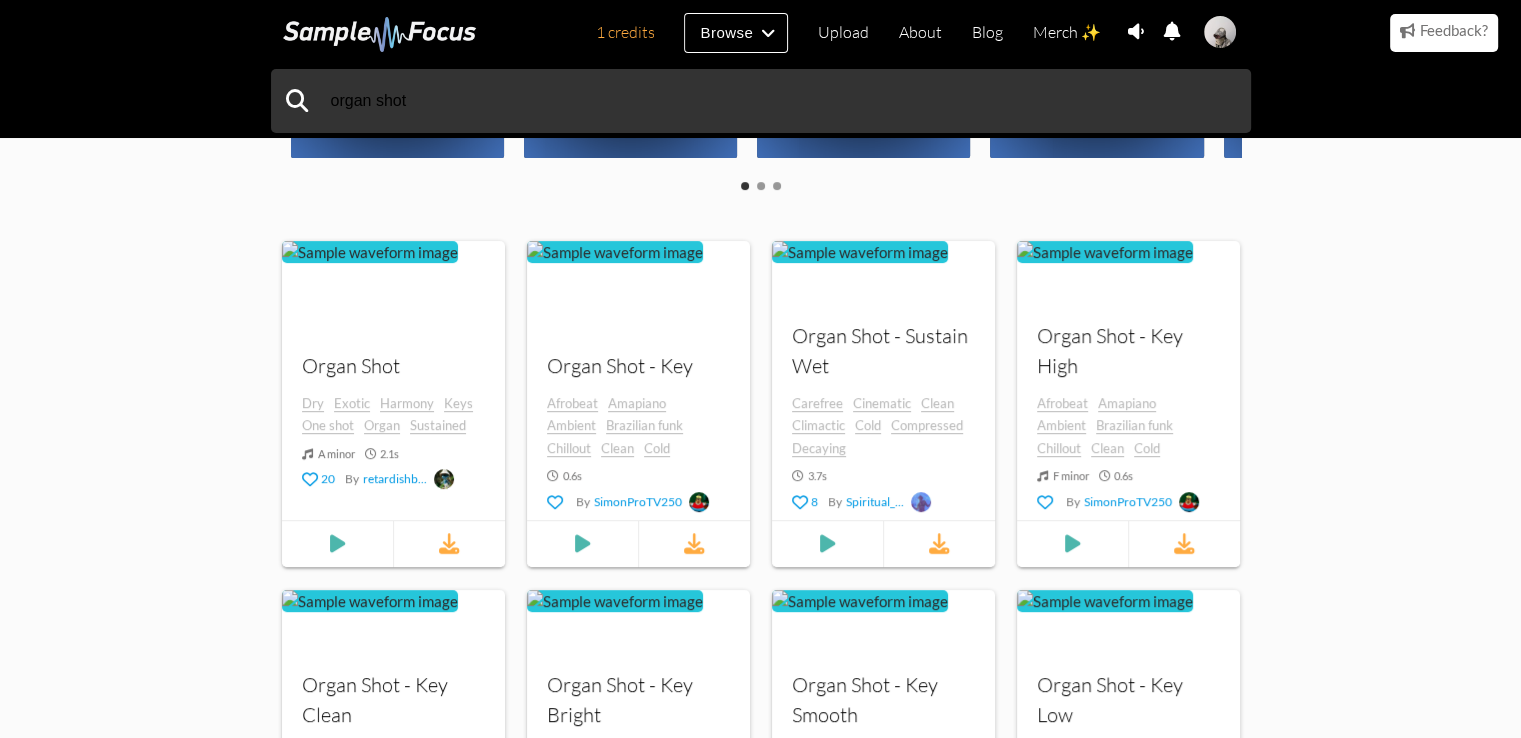 drag, startPoint x: 1304, startPoint y: 330, endPoint x: 1088, endPoint y: 284, distance: 220.84384 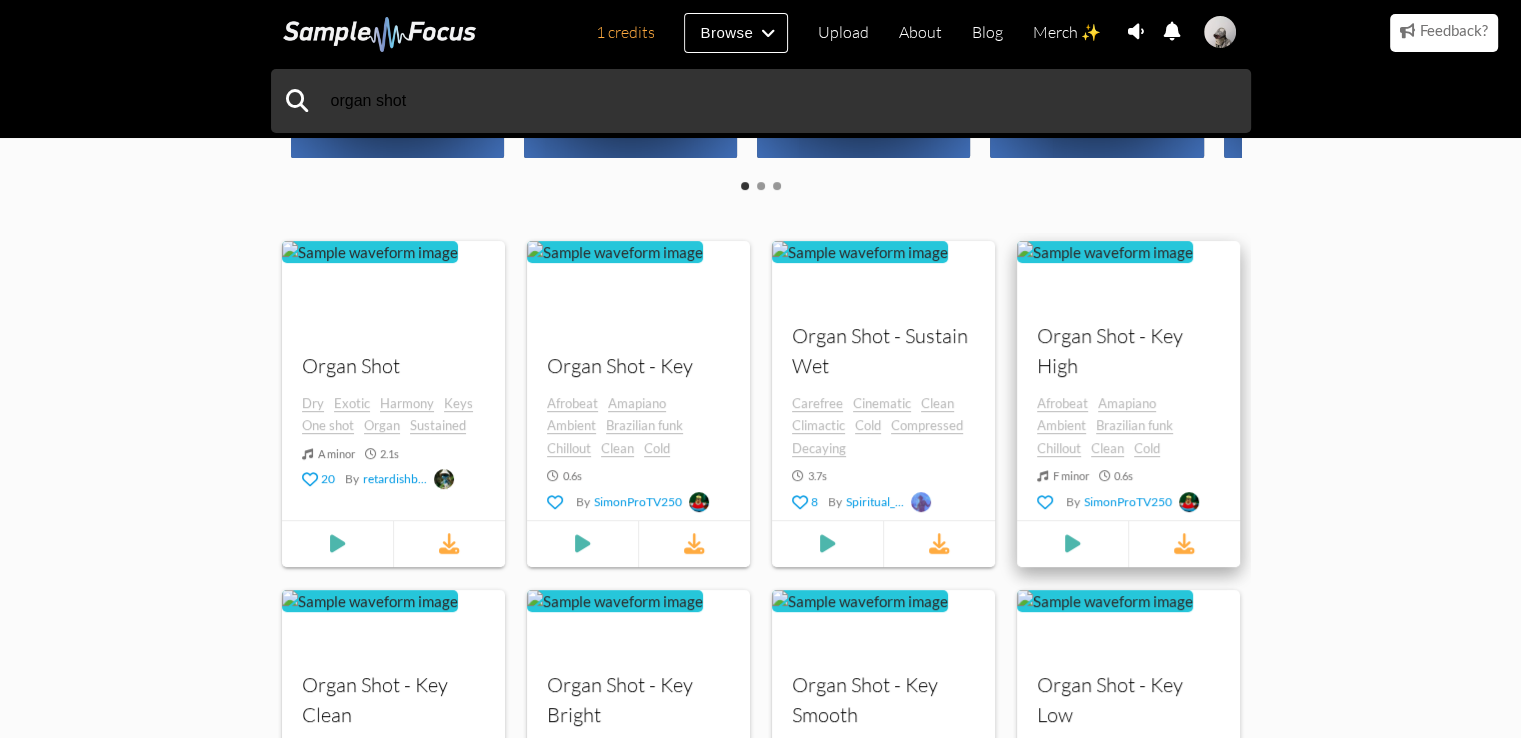 scroll, scrollTop: 676, scrollLeft: 0, axis: vertical 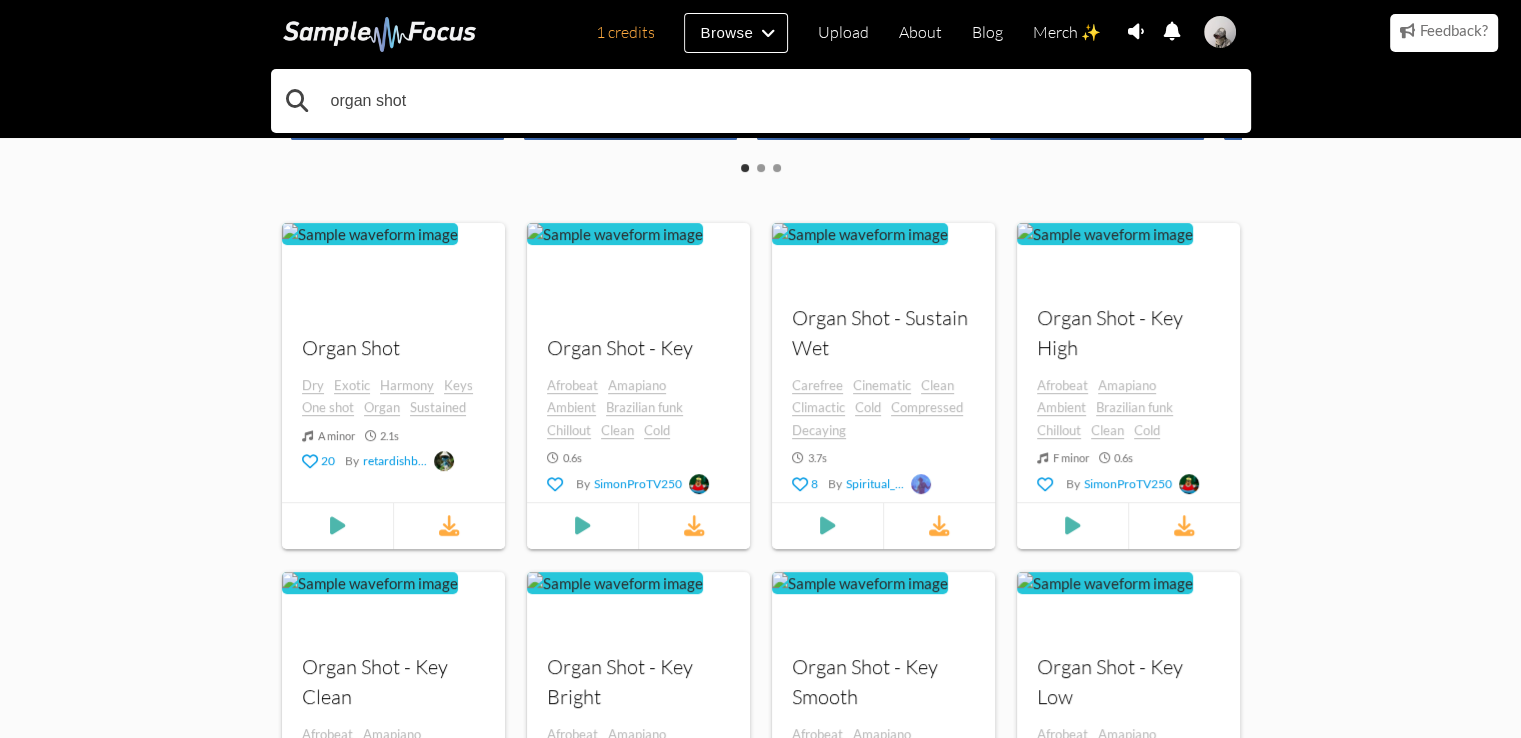 click on "organ shot" at bounding box center (761, 101) 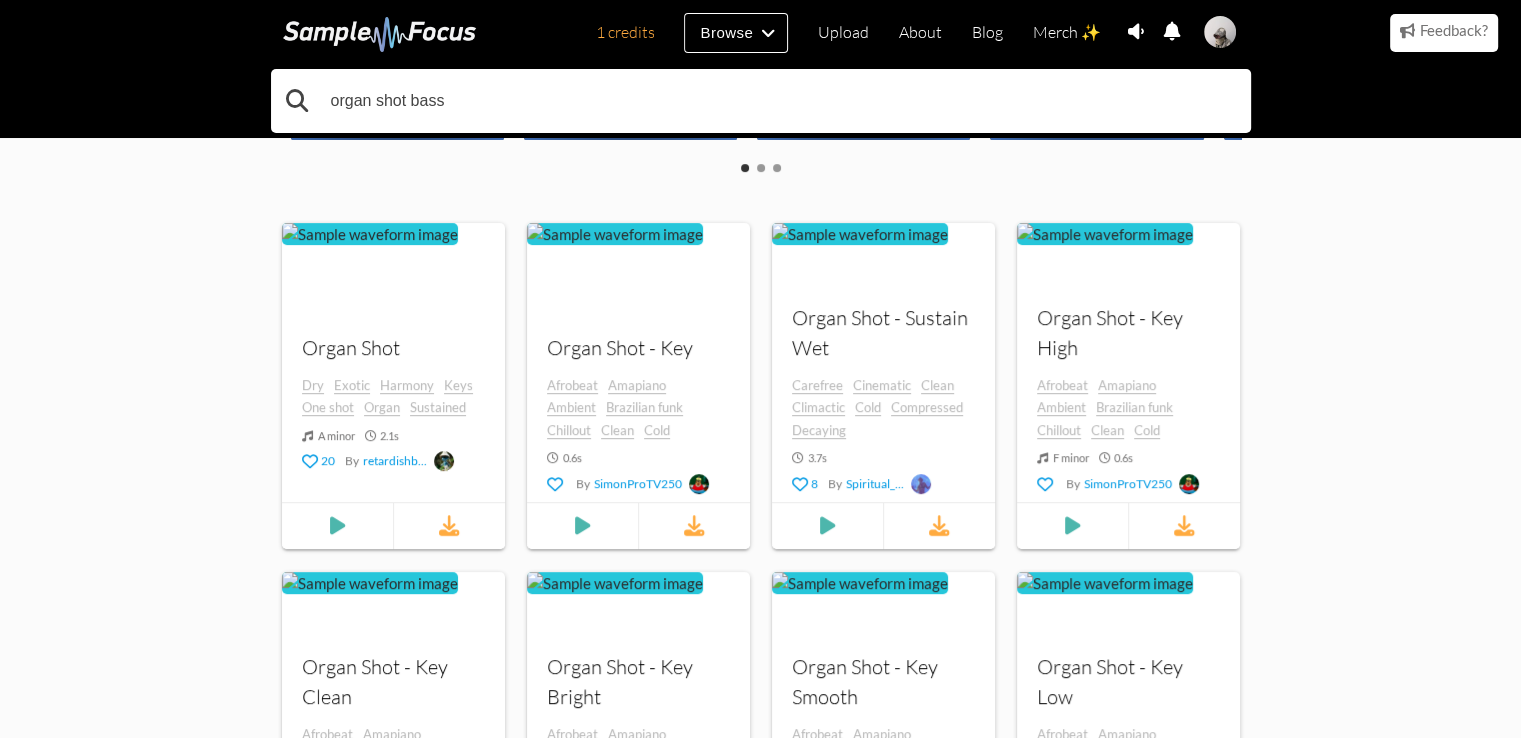 type on "organ shot bass" 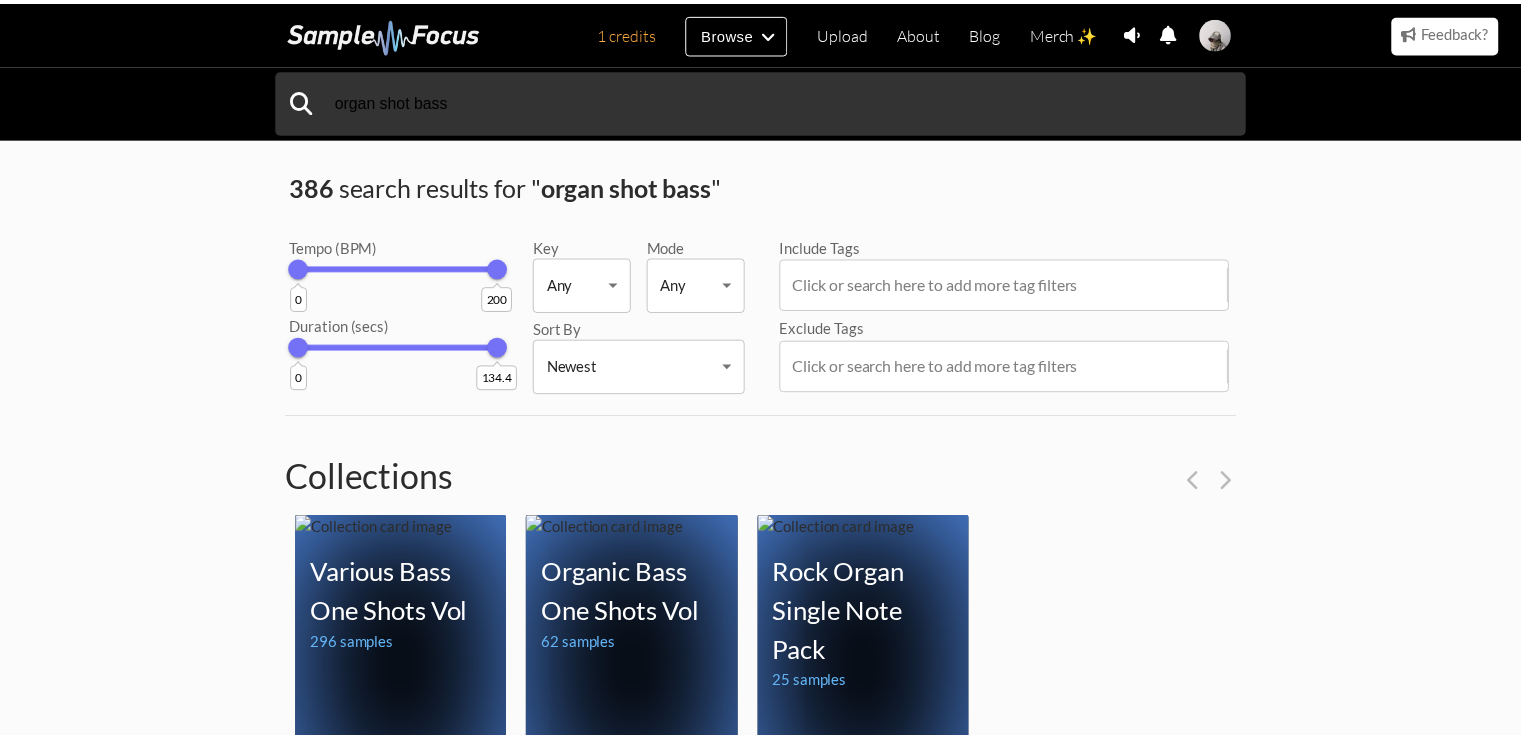 scroll, scrollTop: 0, scrollLeft: 0, axis: both 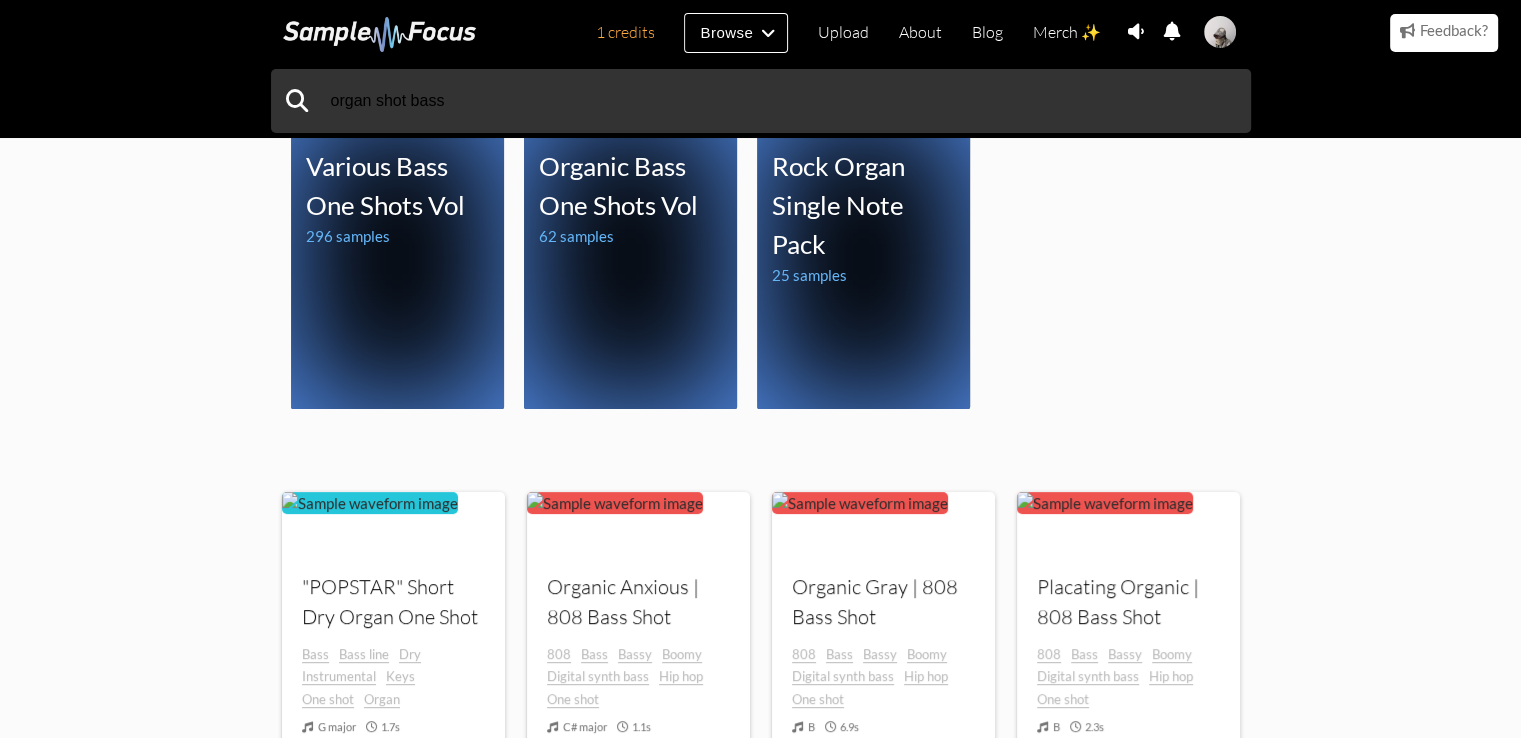 drag, startPoint x: 23, startPoint y: 231, endPoint x: 72, endPoint y: 410, distance: 185.58556 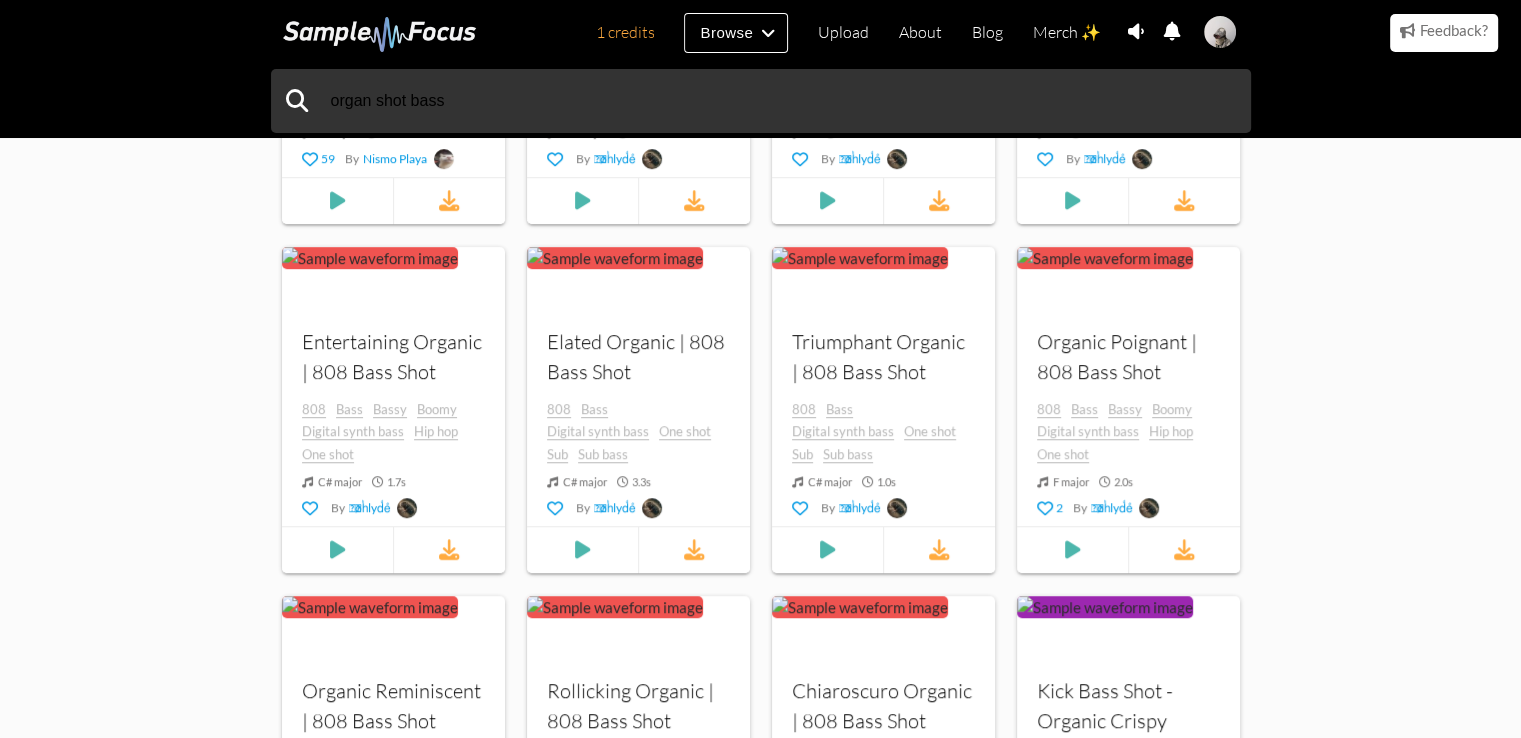 drag, startPoint x: 1436, startPoint y: 406, endPoint x: 1432, endPoint y: 481, distance: 75.10659 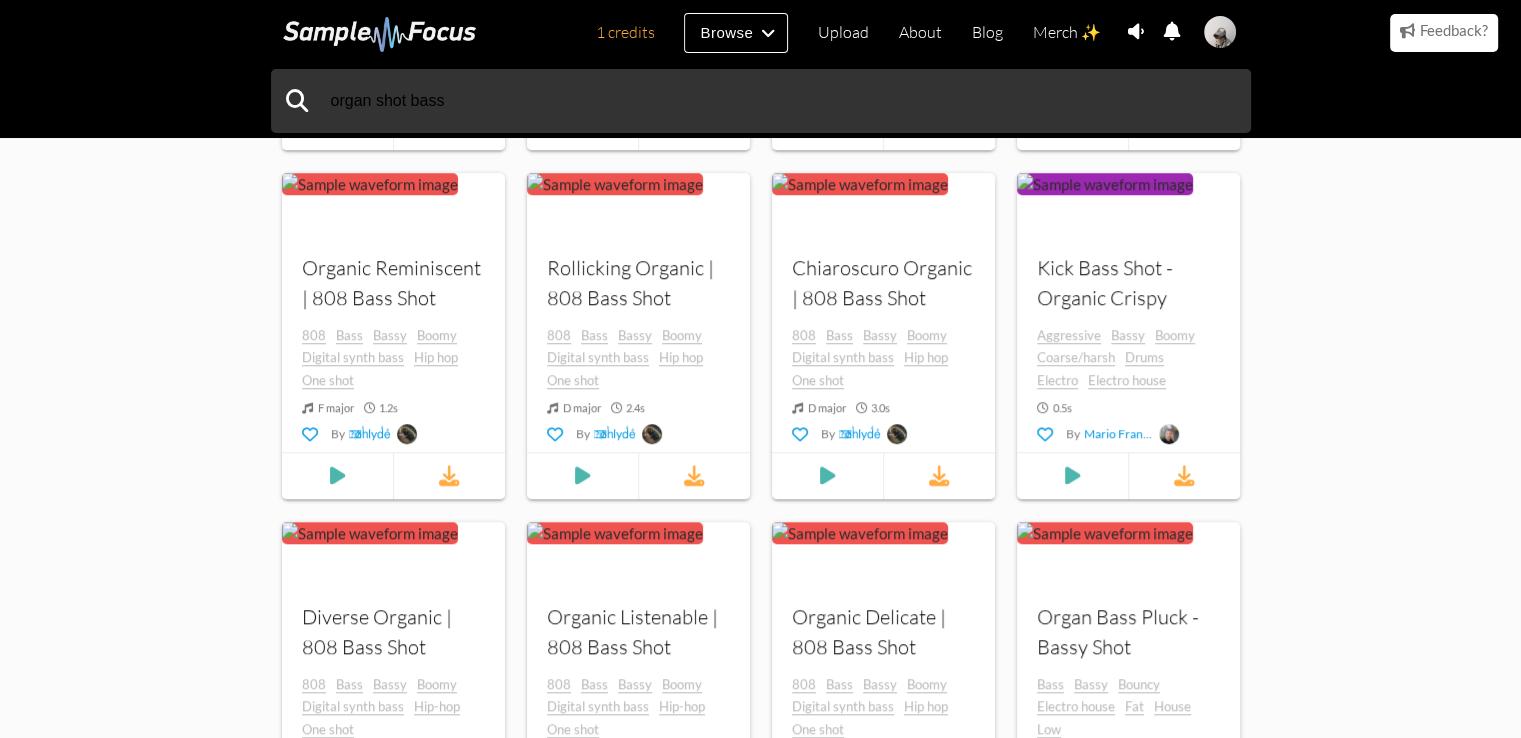 drag, startPoint x: 1353, startPoint y: 402, endPoint x: 1329, endPoint y: 489, distance: 90.24966 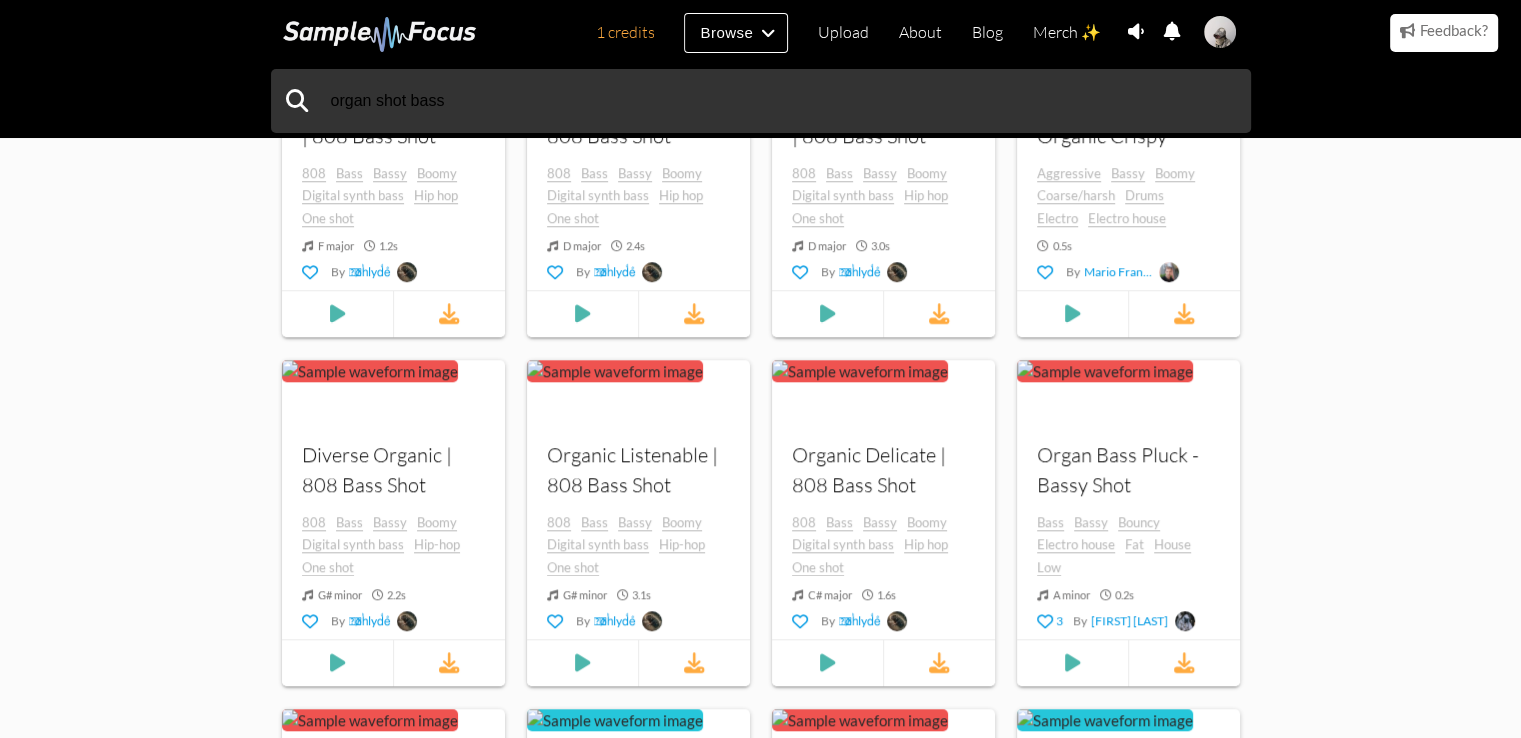 drag, startPoint x: 1304, startPoint y: 431, endPoint x: 1226, endPoint y: 601, distance: 187.0401 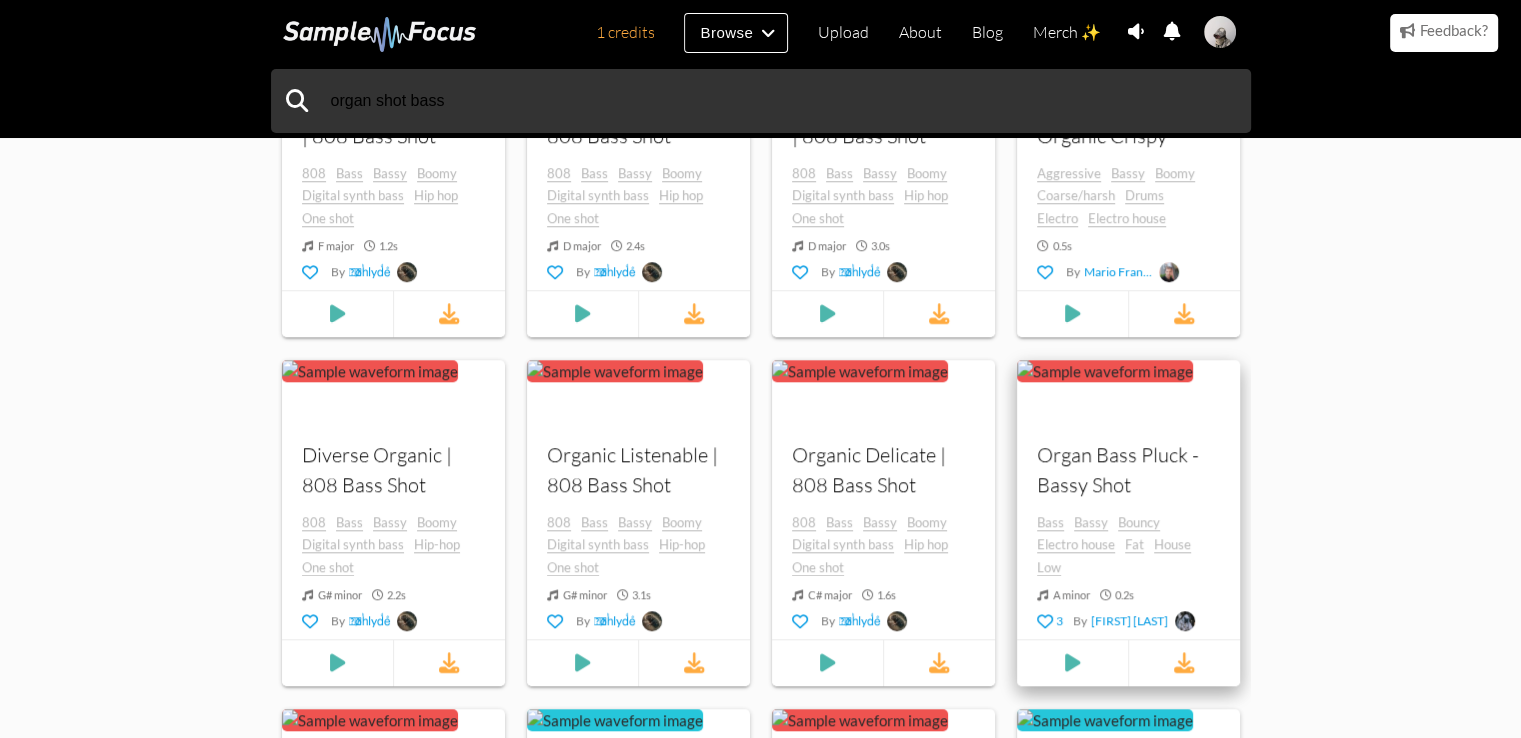 scroll, scrollTop: 1609, scrollLeft: 0, axis: vertical 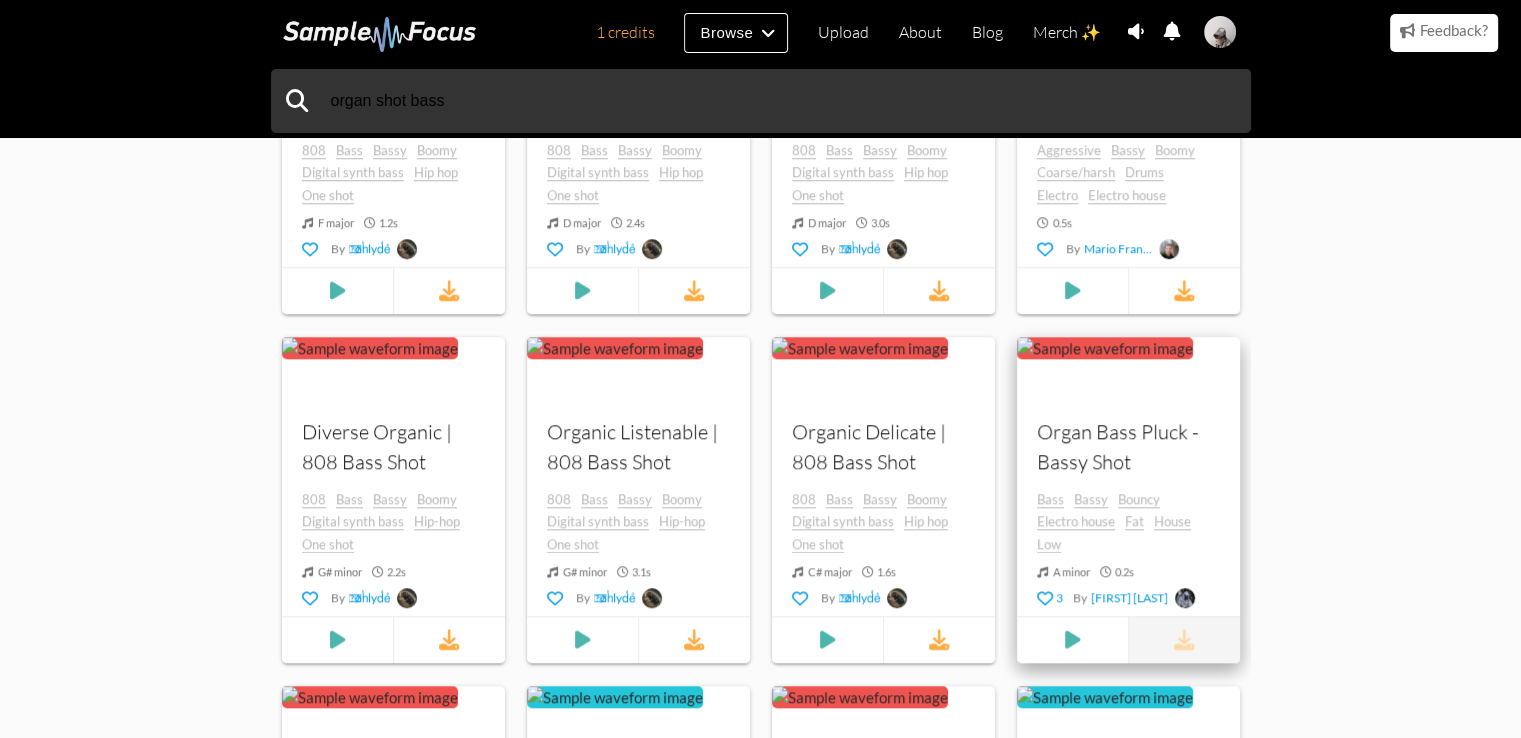 click at bounding box center [1184, 640] 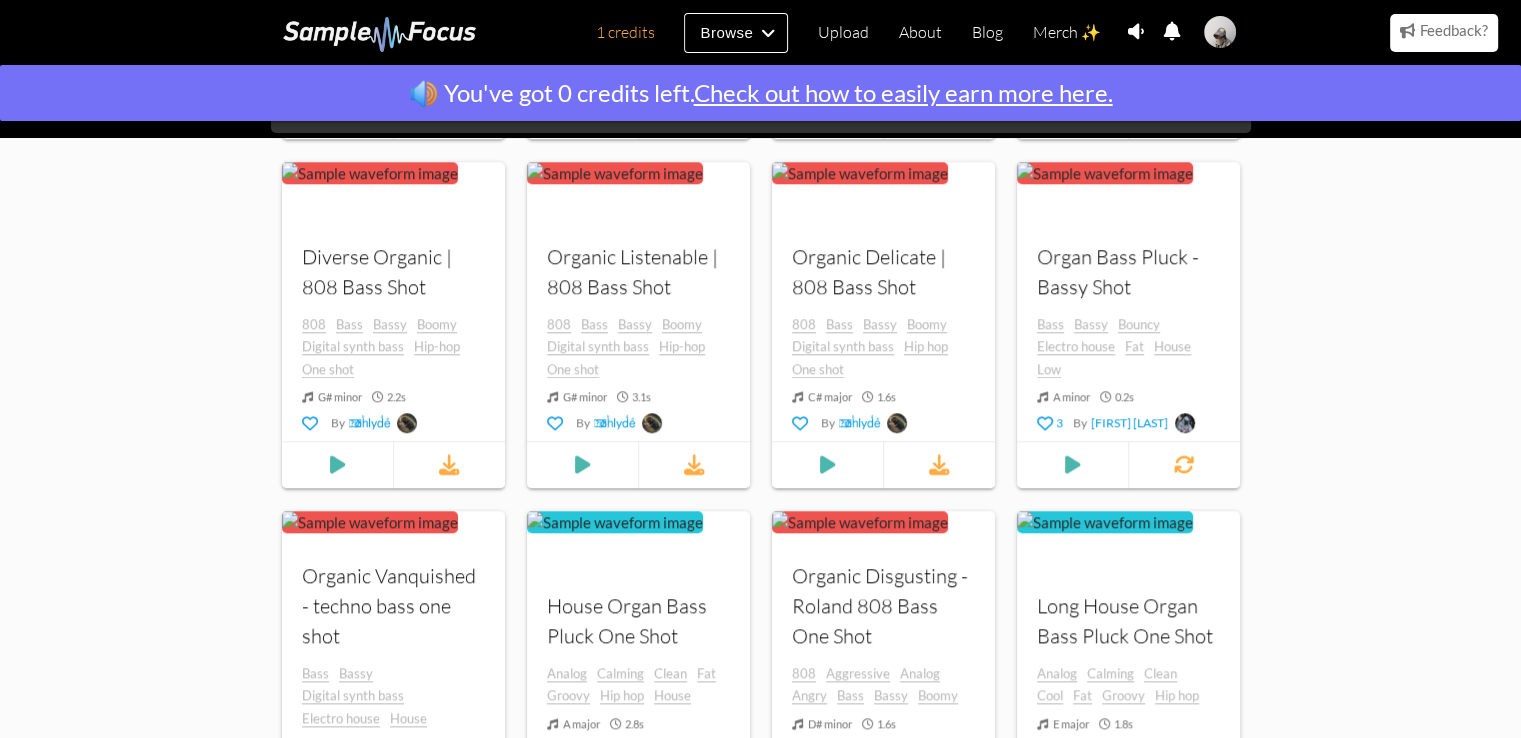 drag, startPoint x: 1343, startPoint y: 313, endPoint x: 1328, endPoint y: 430, distance: 117.95762 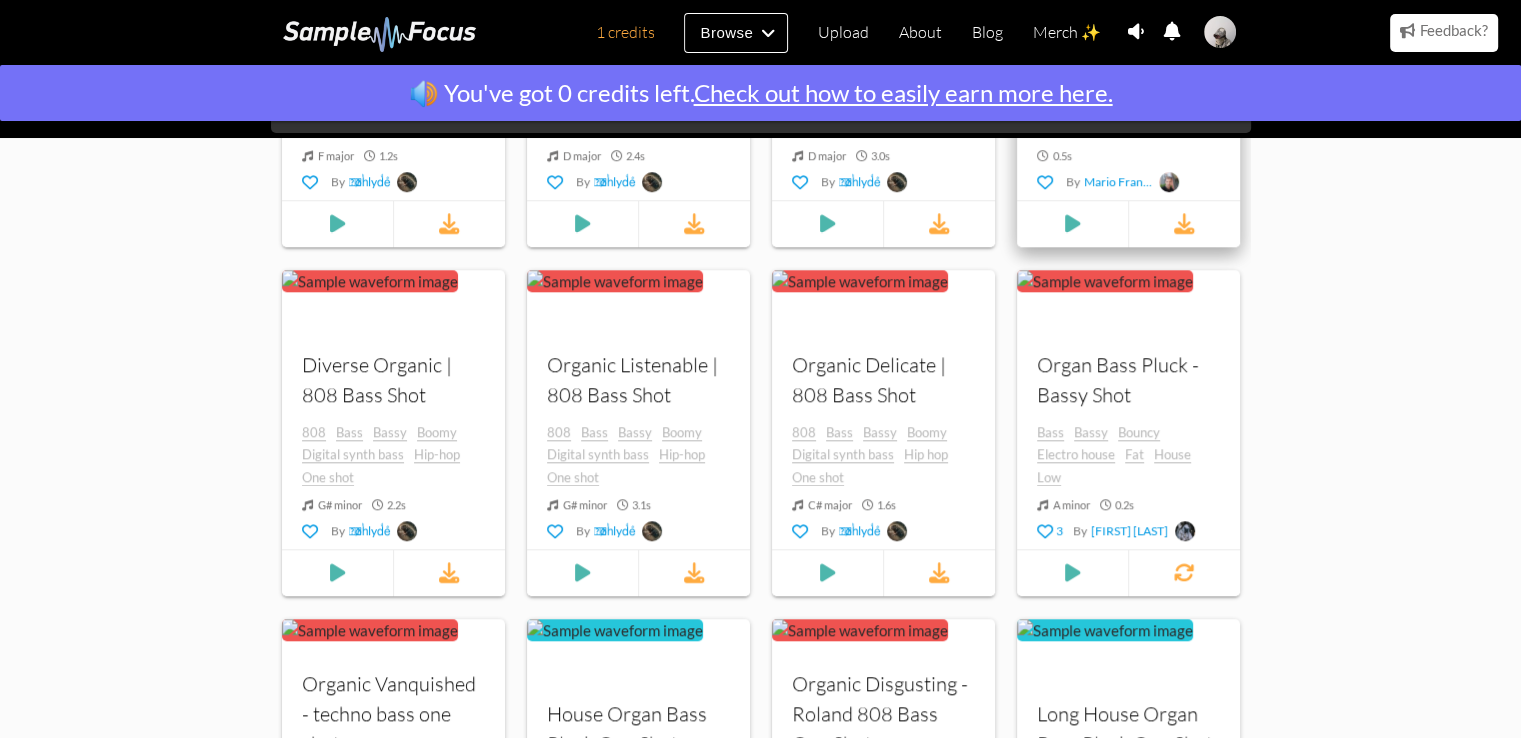 drag, startPoint x: 1368, startPoint y: 315, endPoint x: 1232, endPoint y: 233, distance: 158.80806 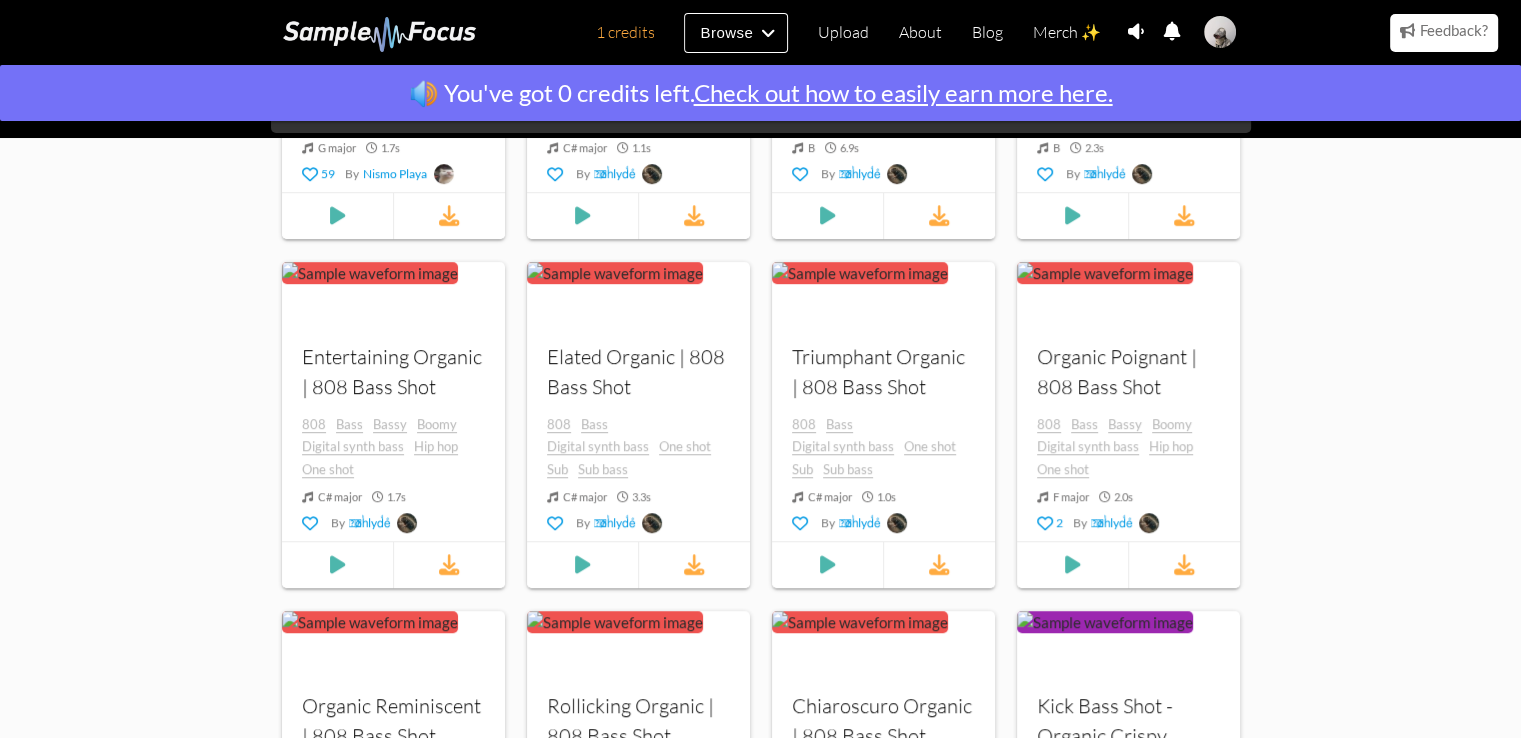 scroll, scrollTop: 0, scrollLeft: 0, axis: both 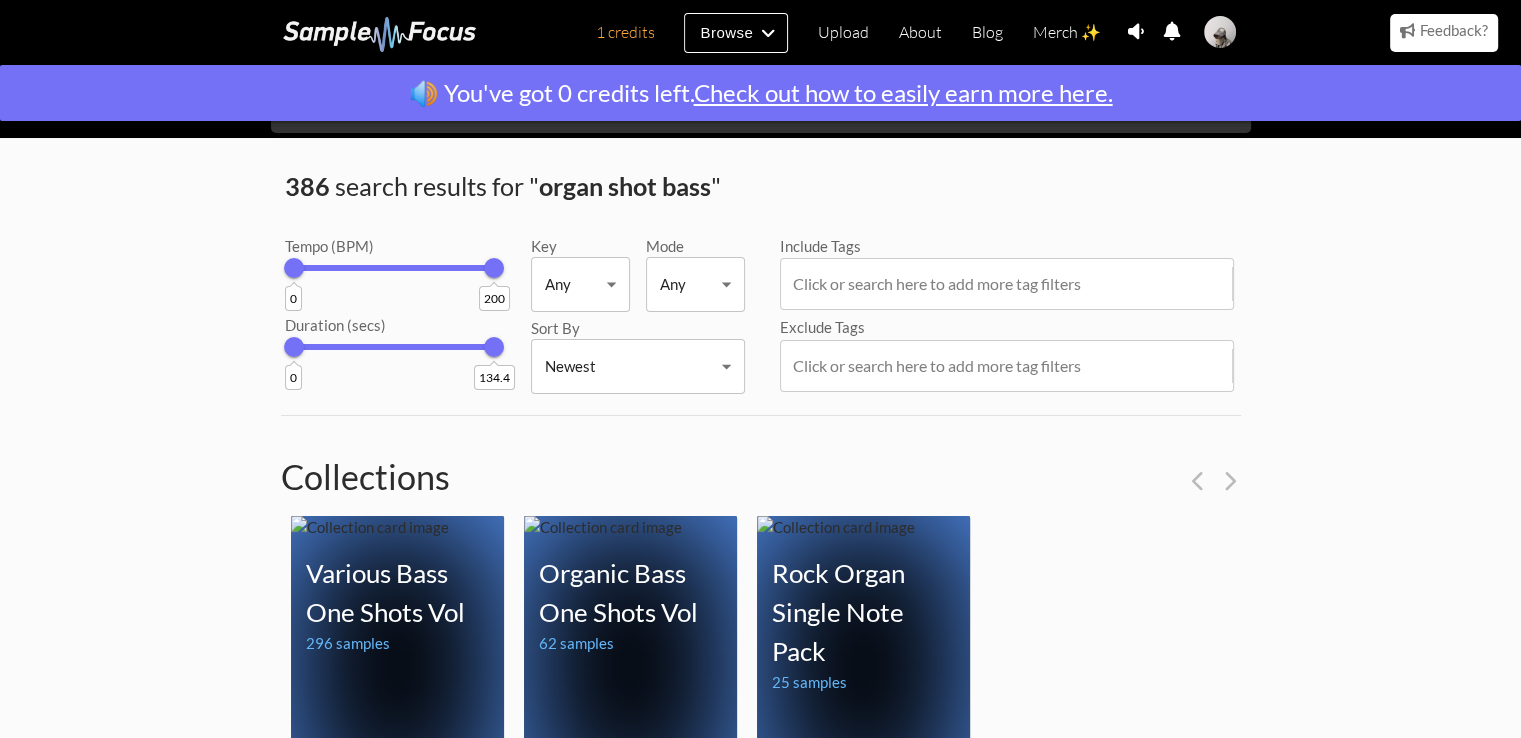 drag, startPoint x: 176, startPoint y: 499, endPoint x: 147, endPoint y: -87, distance: 586.71716 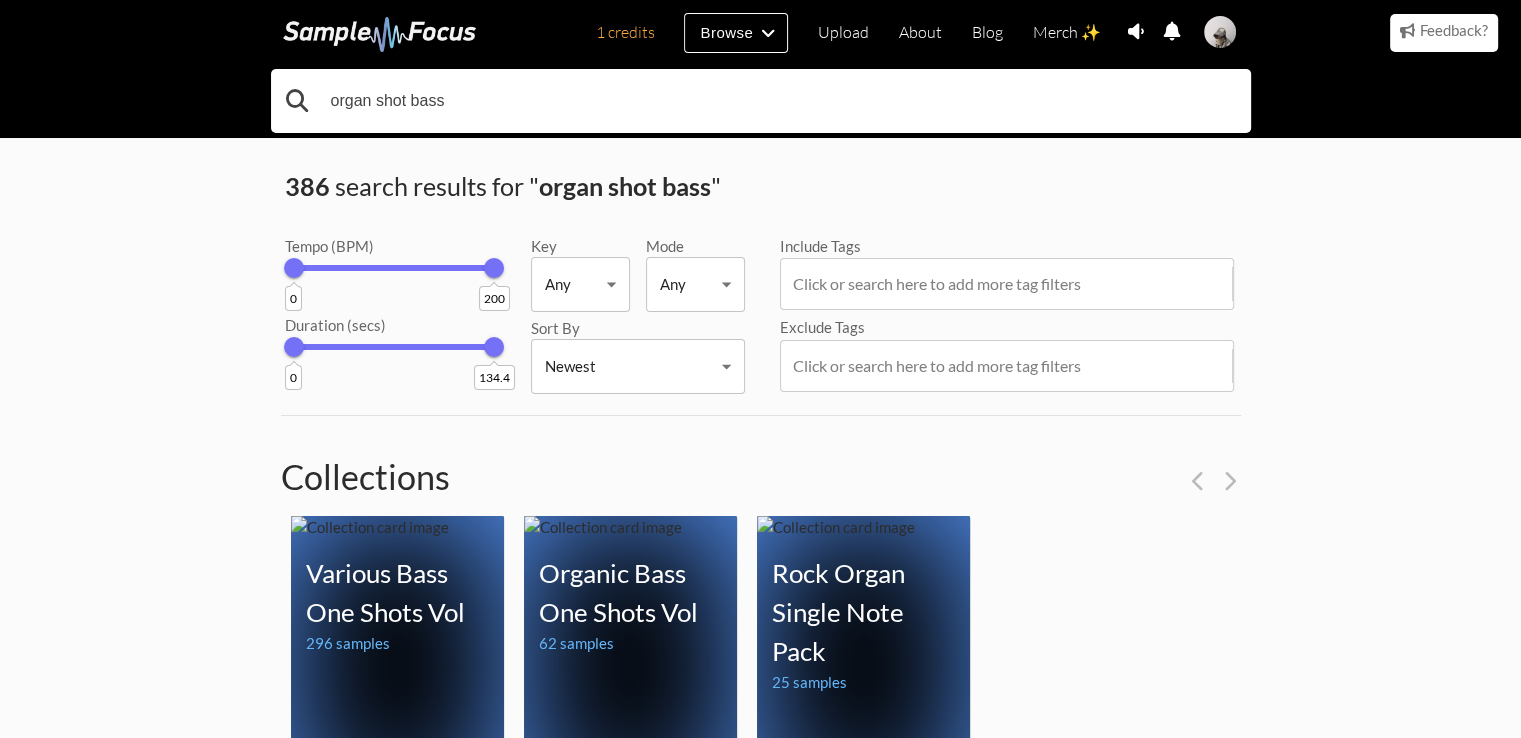 click on "organ shot bass" at bounding box center (761, 101) 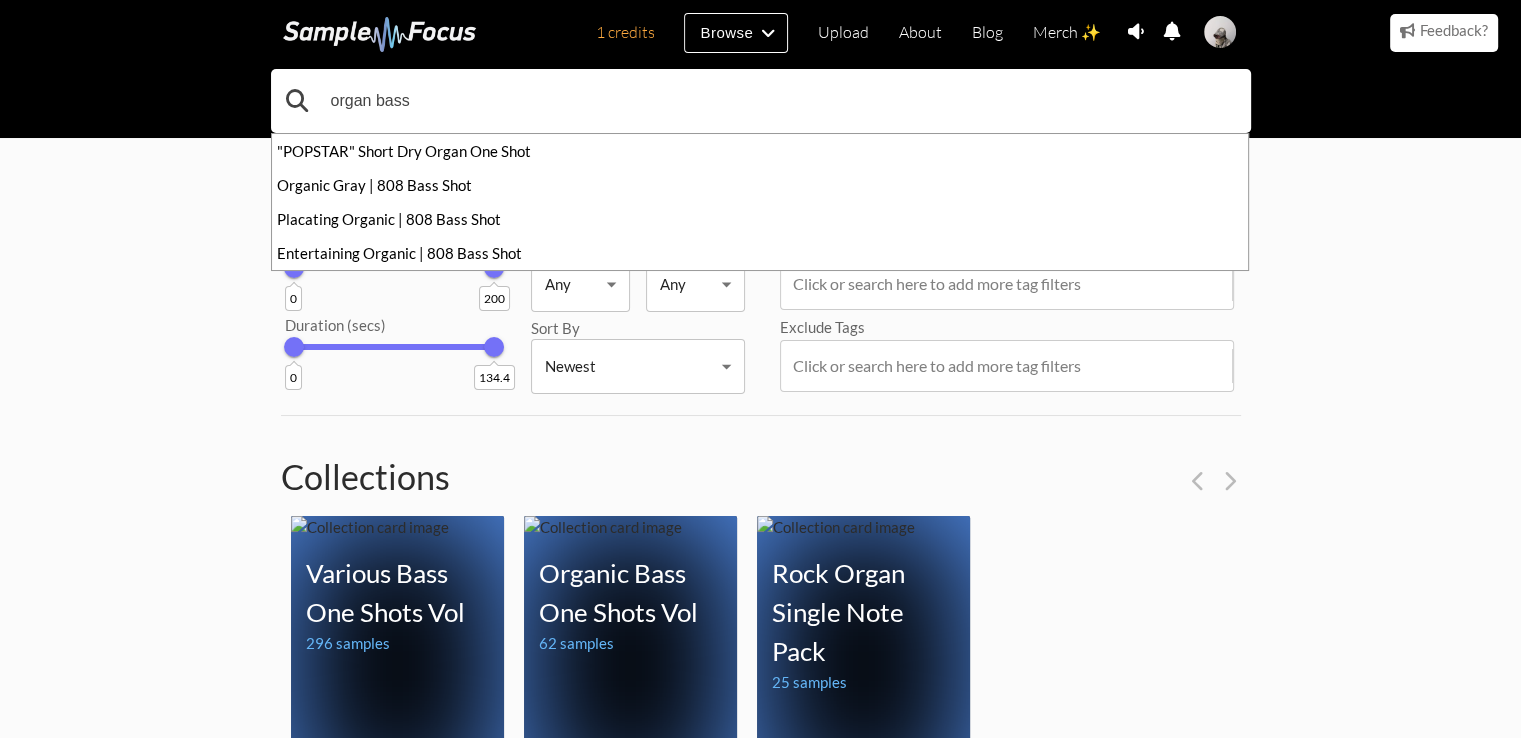 type on "organ bass" 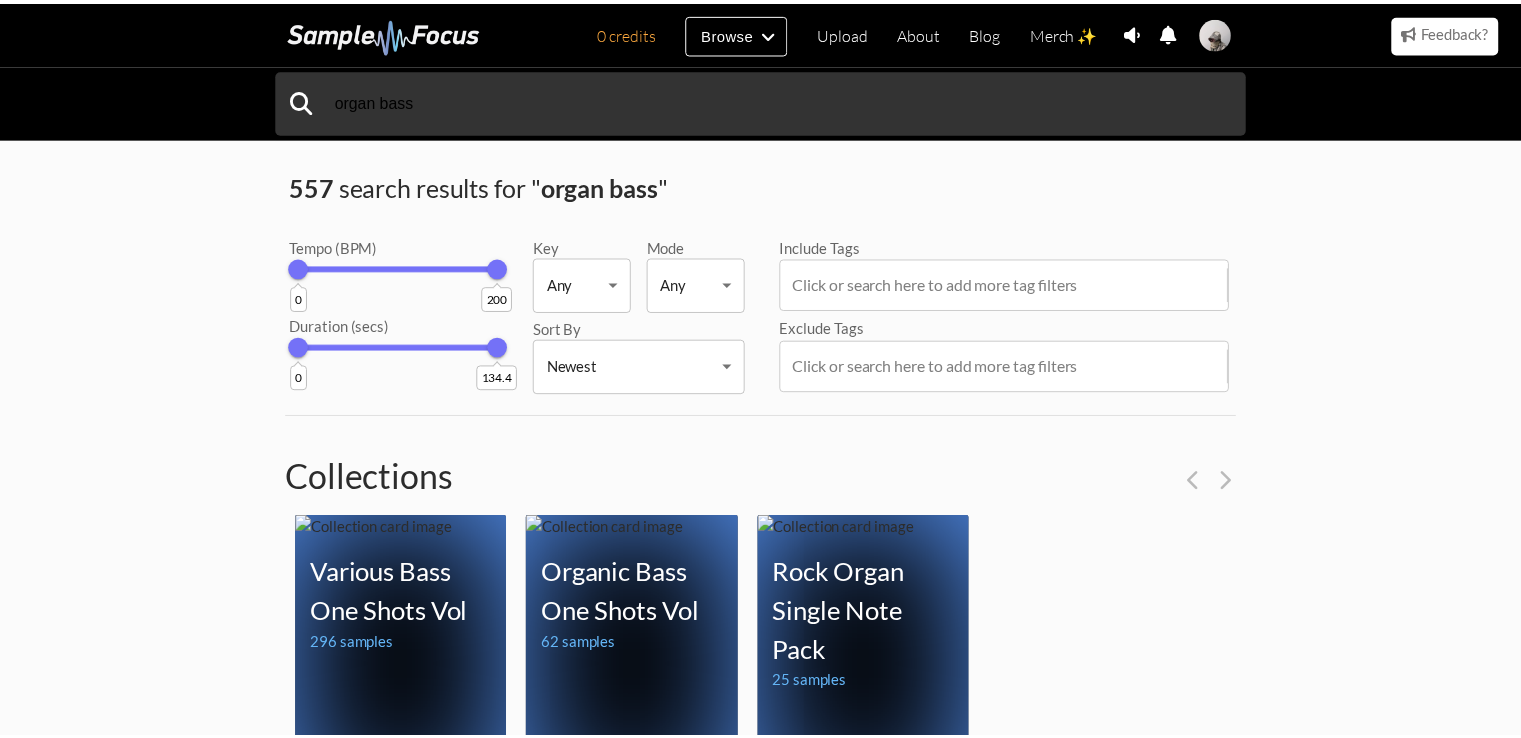 scroll, scrollTop: 0, scrollLeft: 0, axis: both 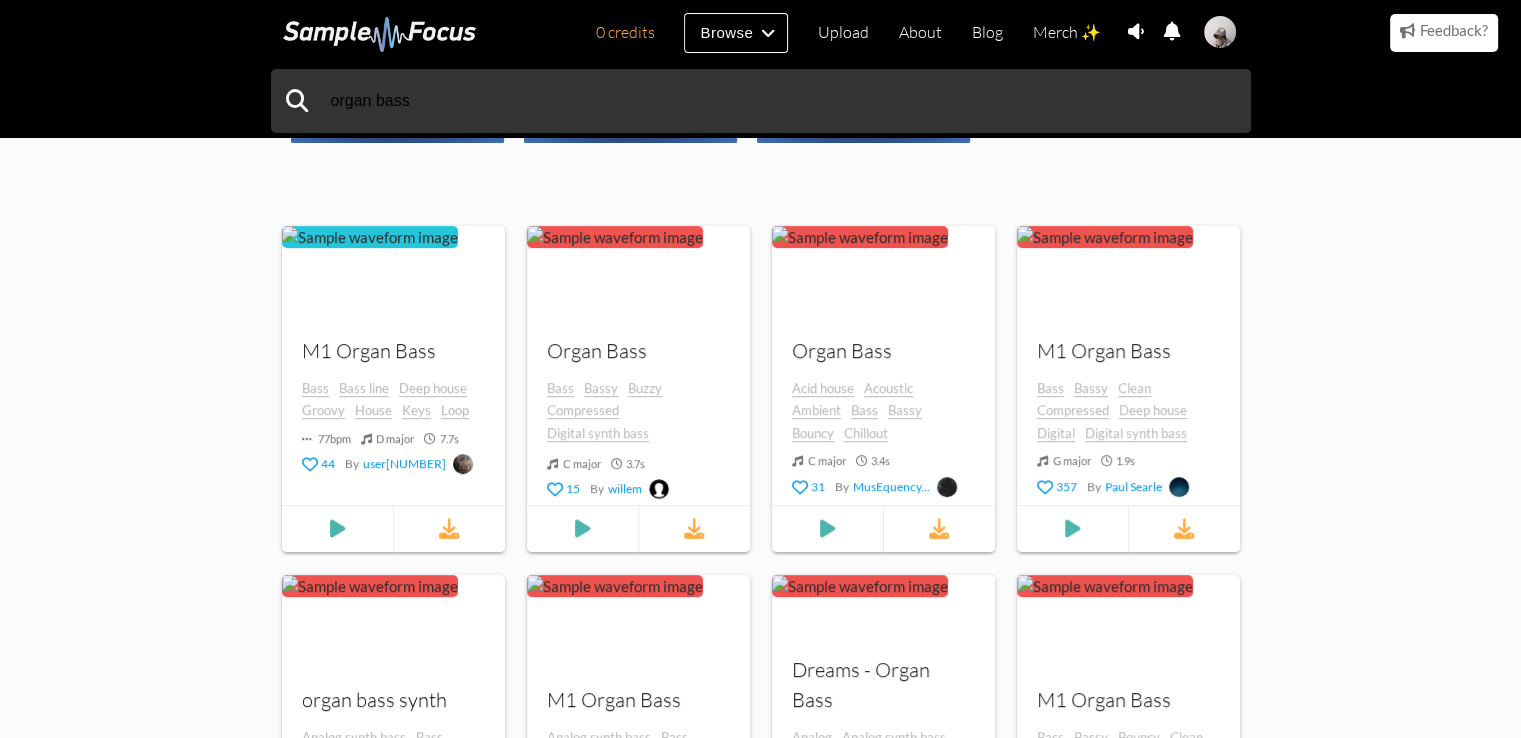 drag, startPoint x: 86, startPoint y: 448, endPoint x: 169, endPoint y: 332, distance: 142.6359 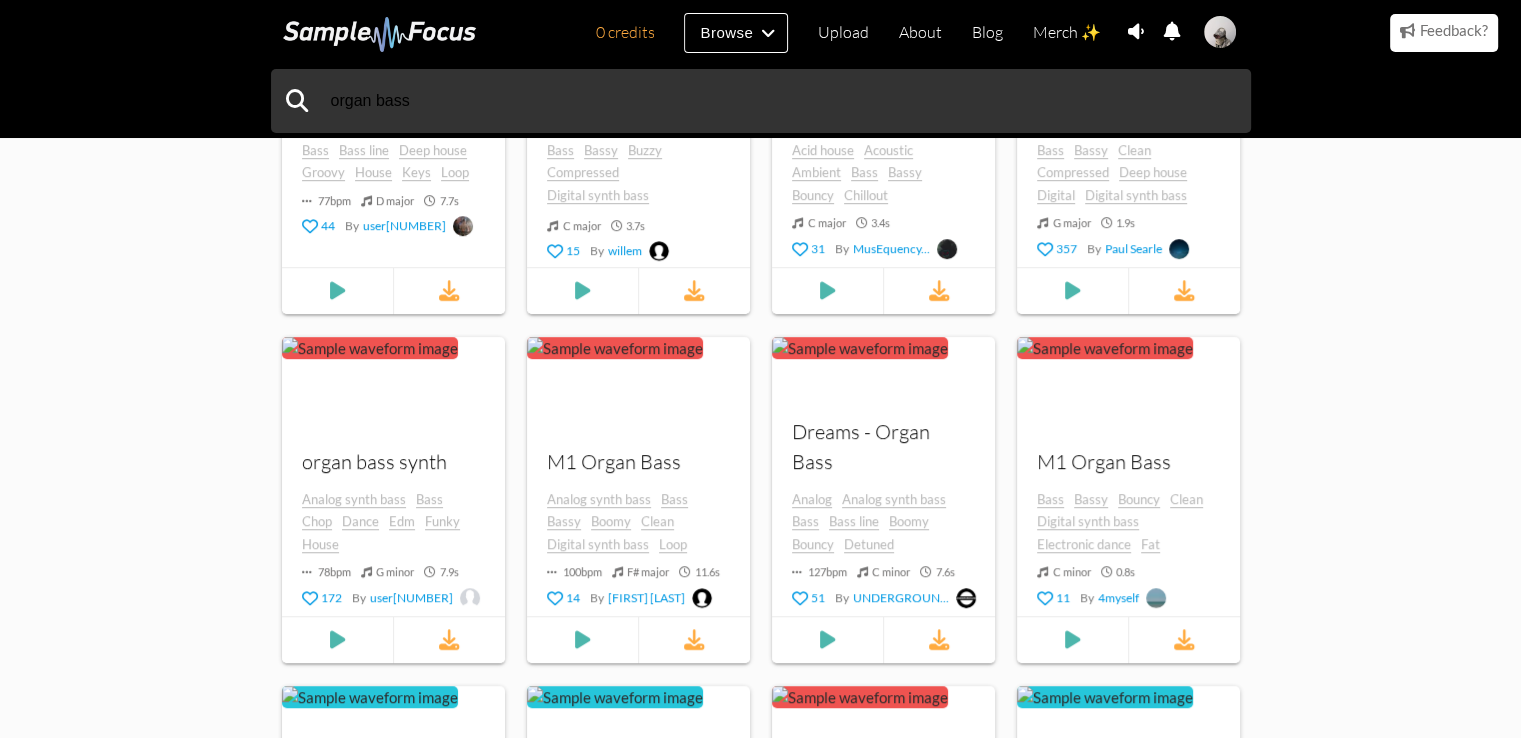 drag, startPoint x: 1350, startPoint y: 409, endPoint x: 1325, endPoint y: 510, distance: 104.048065 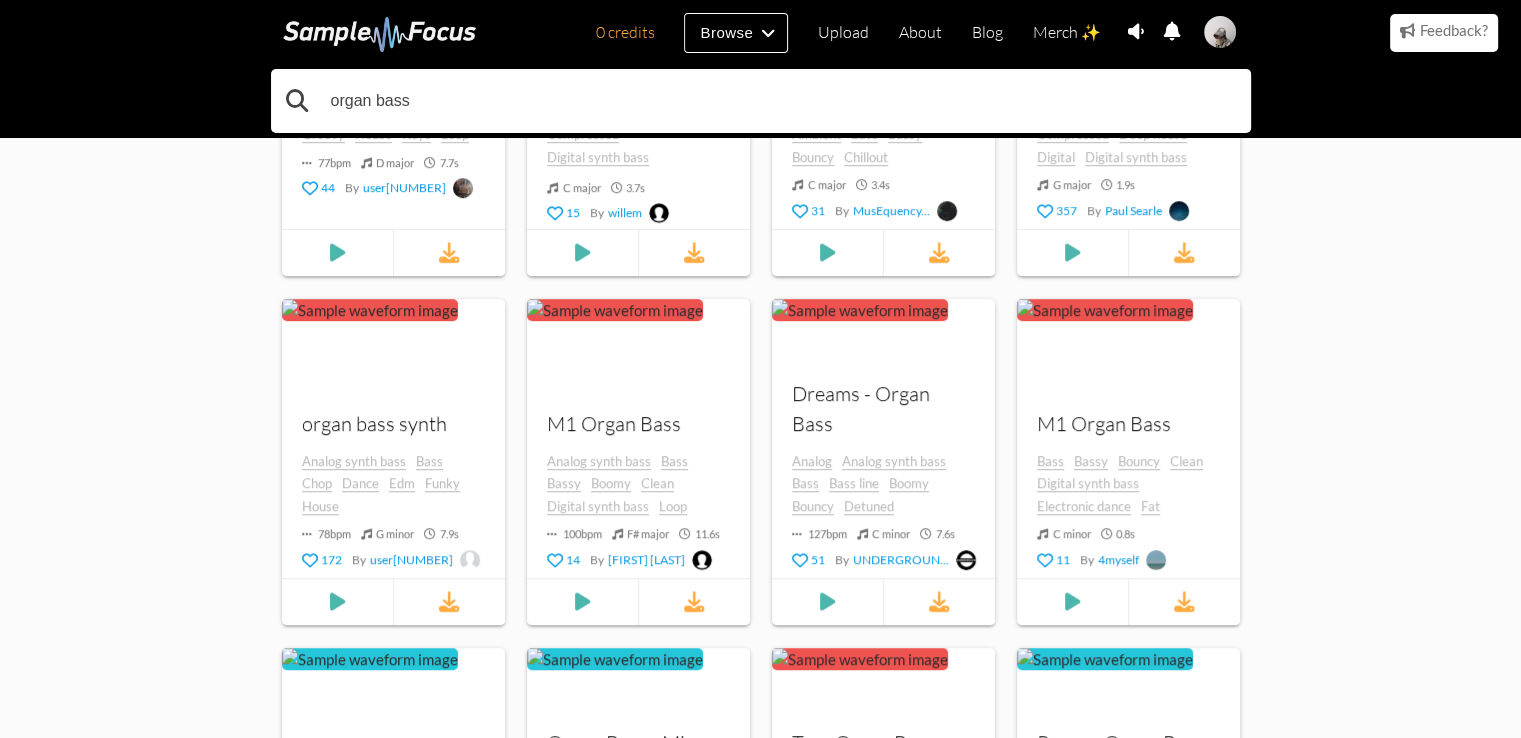 click on "organ bass" at bounding box center [761, 101] 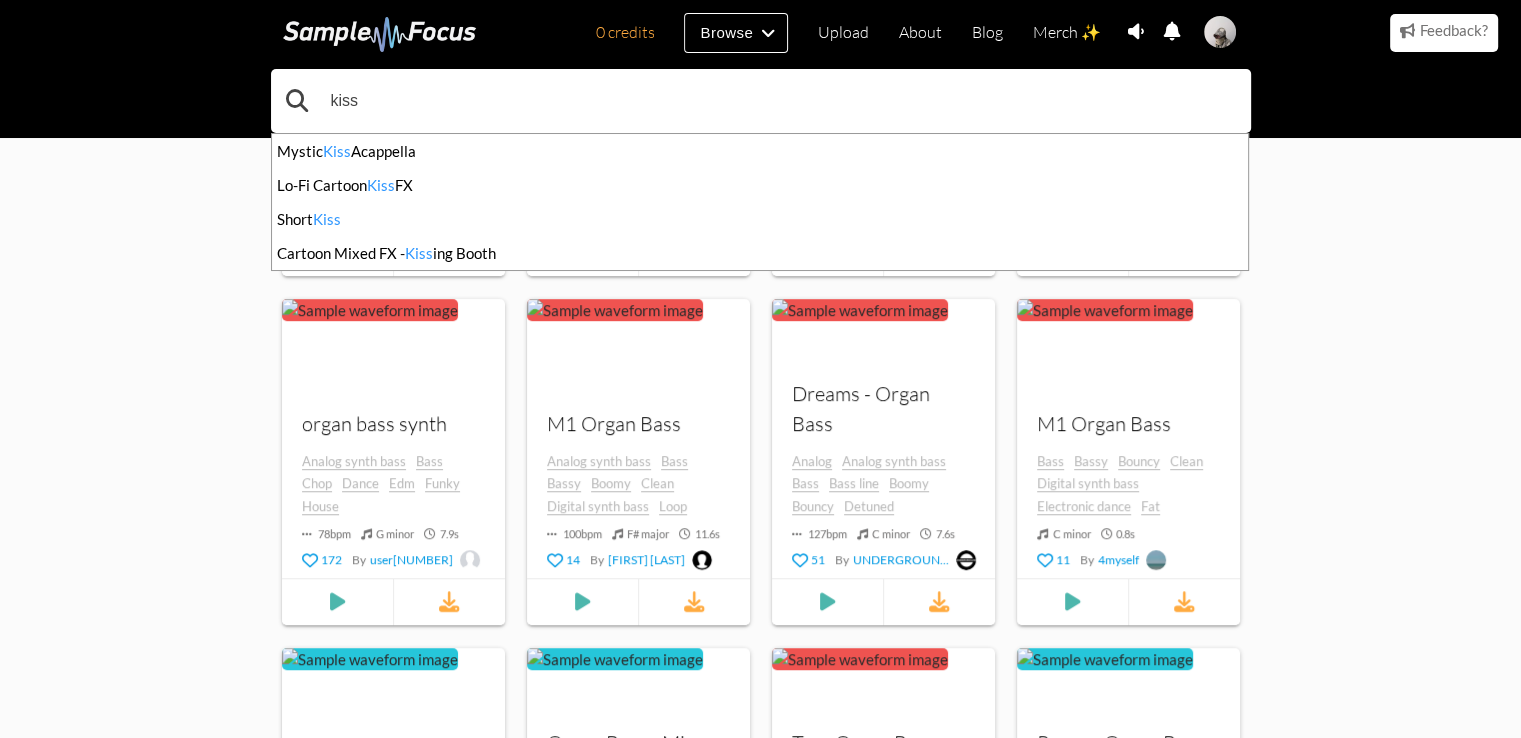 type on "kiss" 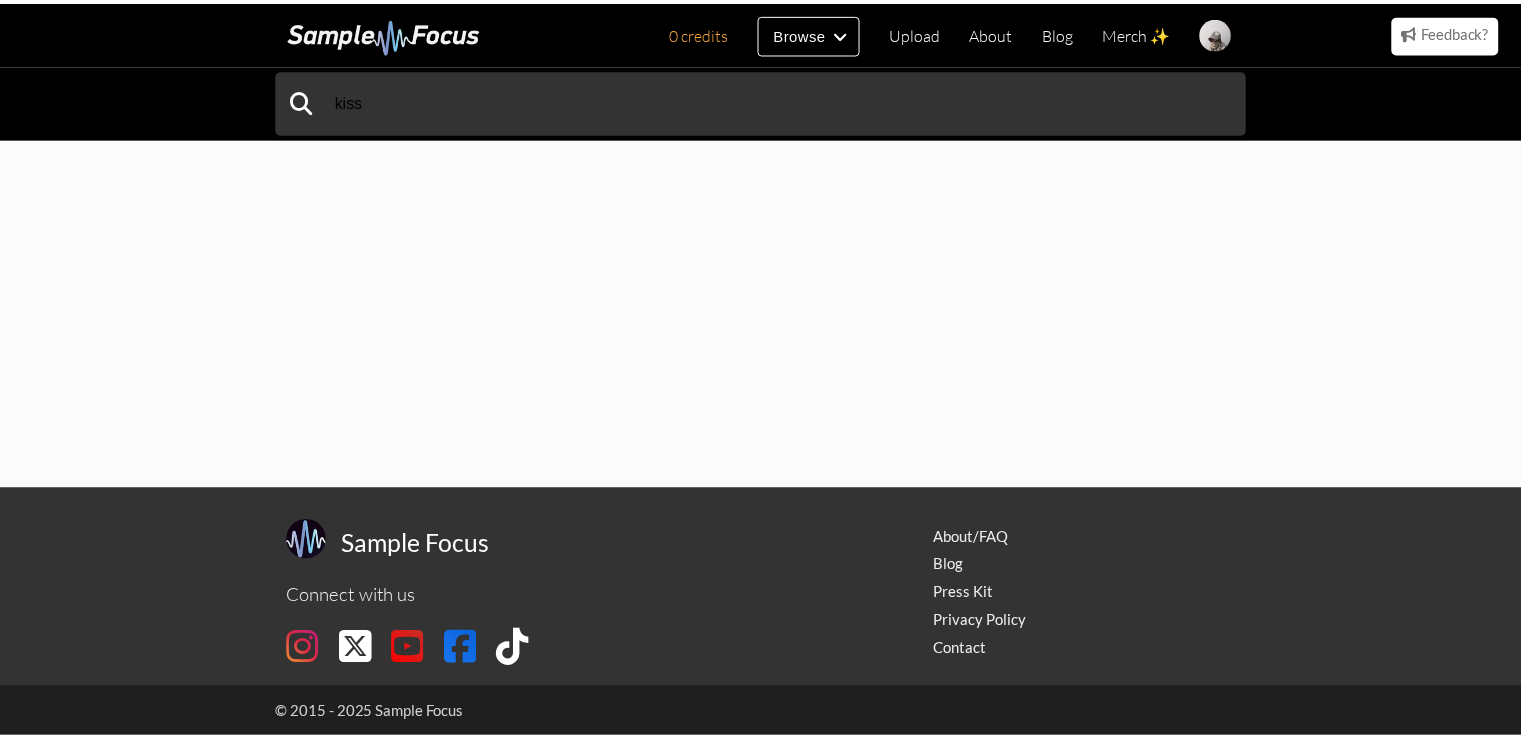 scroll, scrollTop: 0, scrollLeft: 0, axis: both 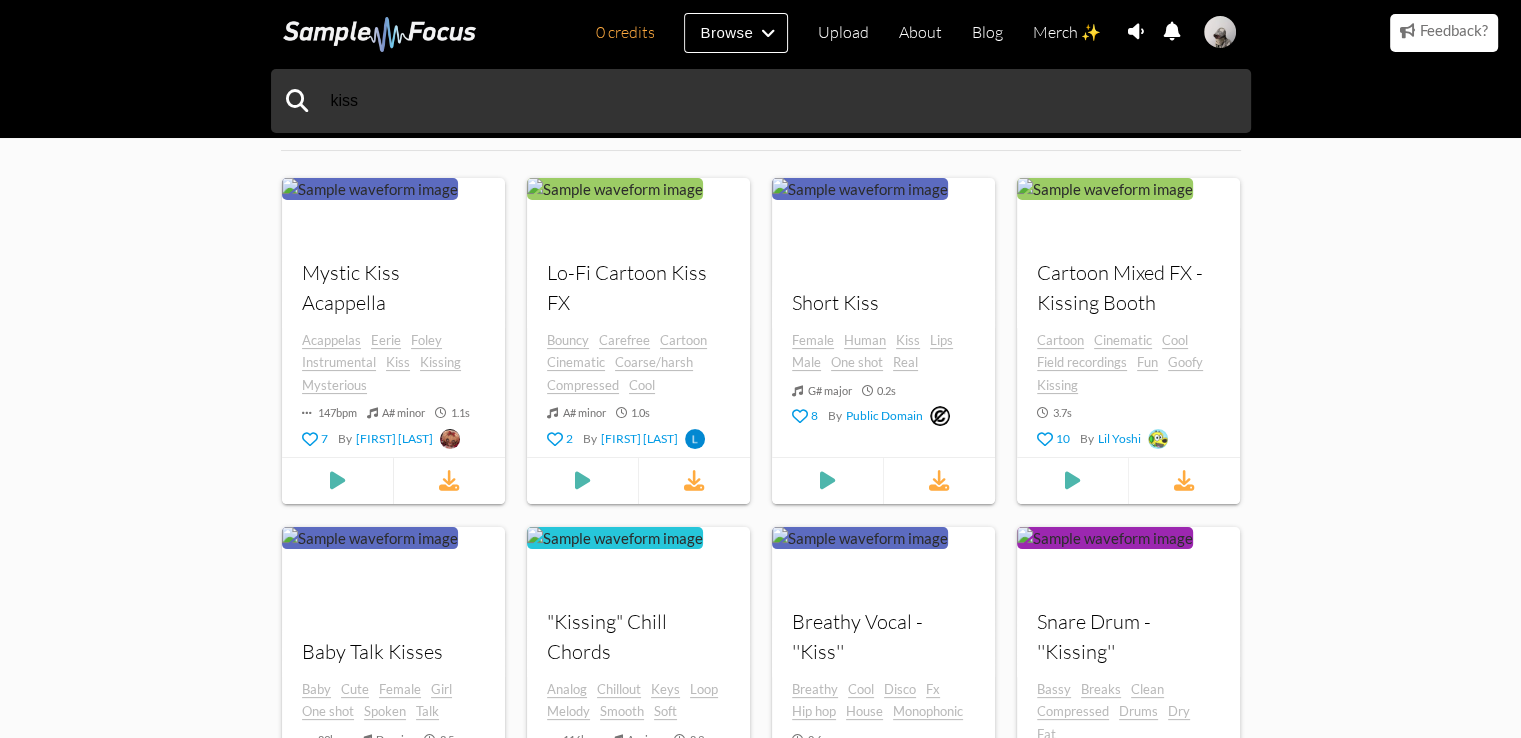 drag, startPoint x: 1414, startPoint y: 417, endPoint x: 1388, endPoint y: 541, distance: 126.69649 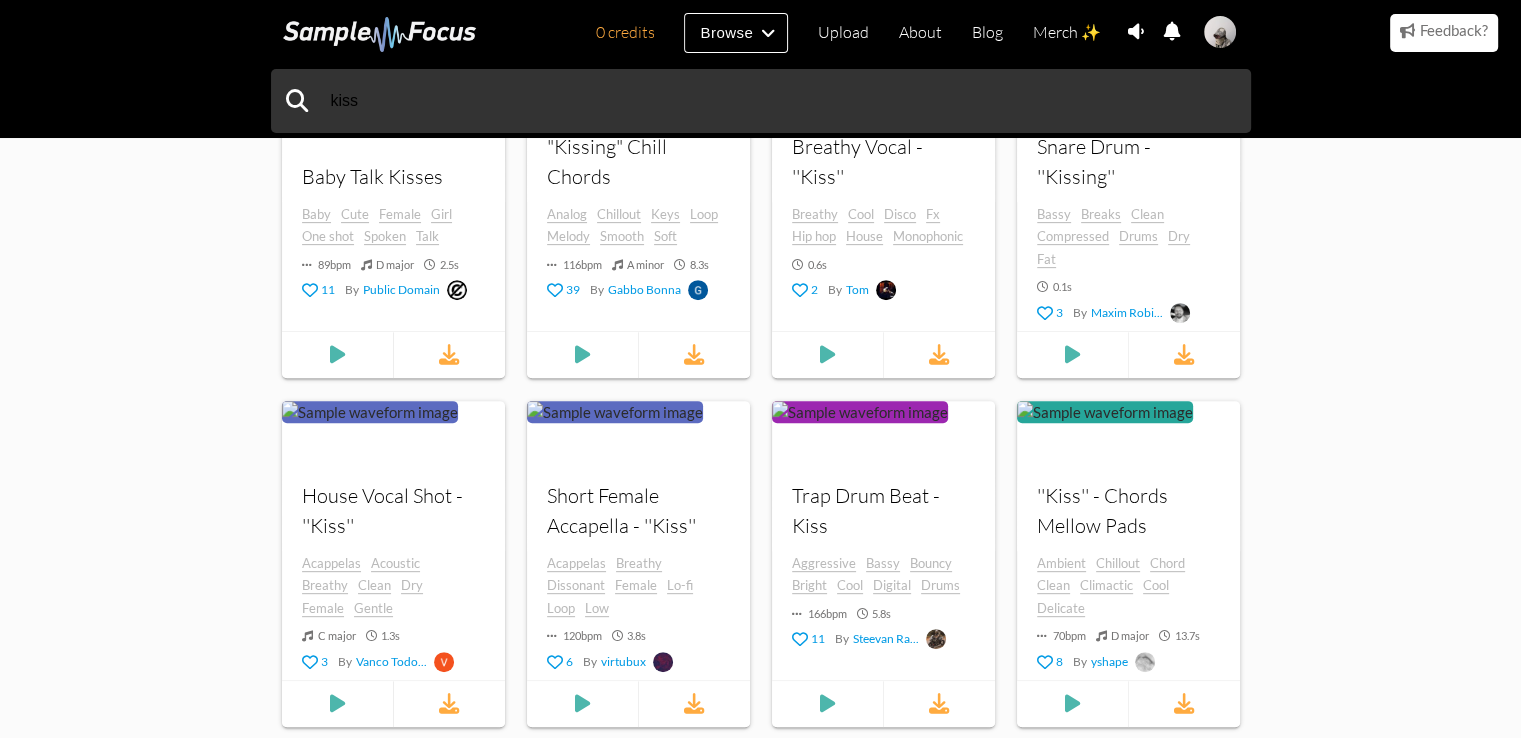 drag, startPoint x: 24, startPoint y: 287, endPoint x: 276, endPoint y: 401, distance: 276.58633 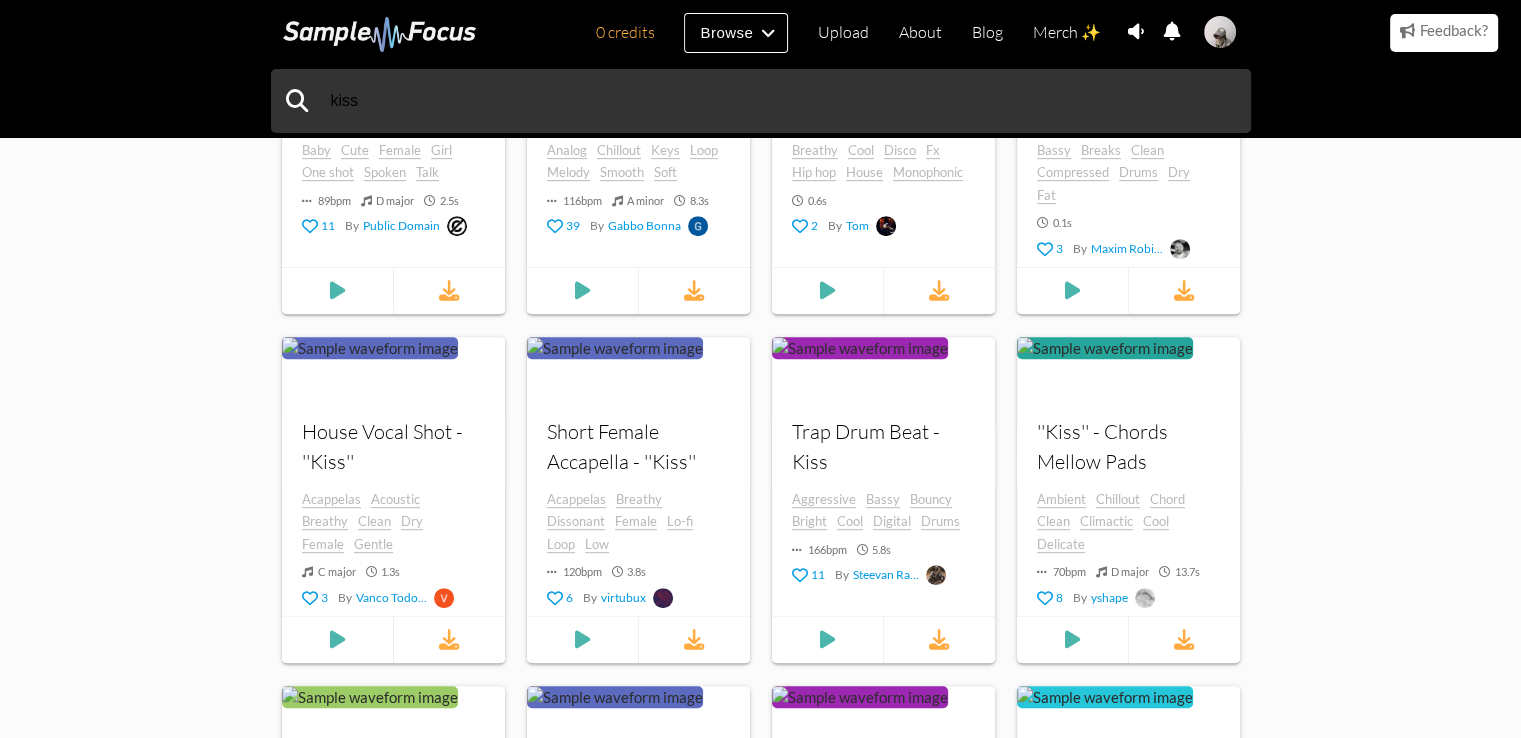 scroll, scrollTop: 1062, scrollLeft: 0, axis: vertical 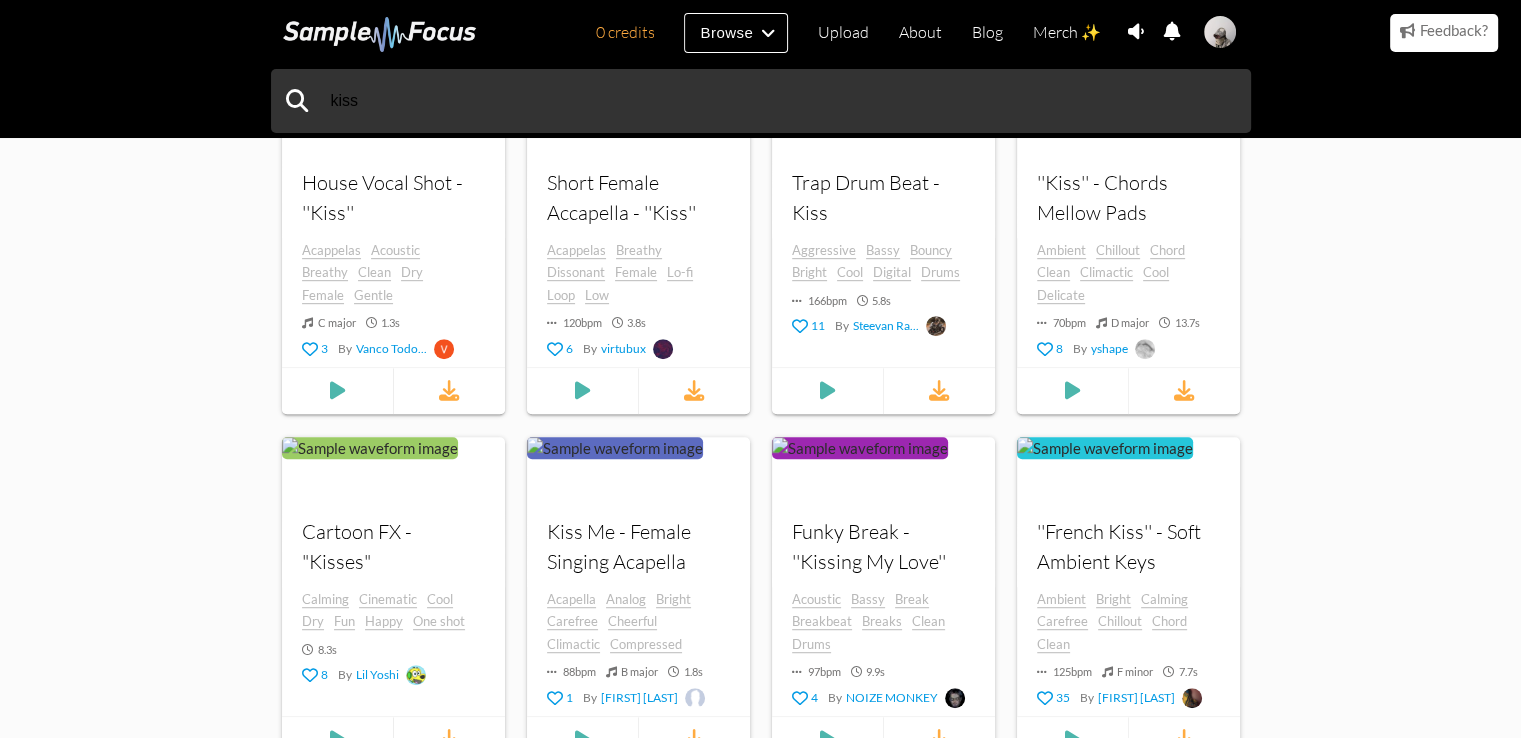 drag, startPoint x: 1341, startPoint y: 403, endPoint x: 1336, endPoint y: 505, distance: 102.122475 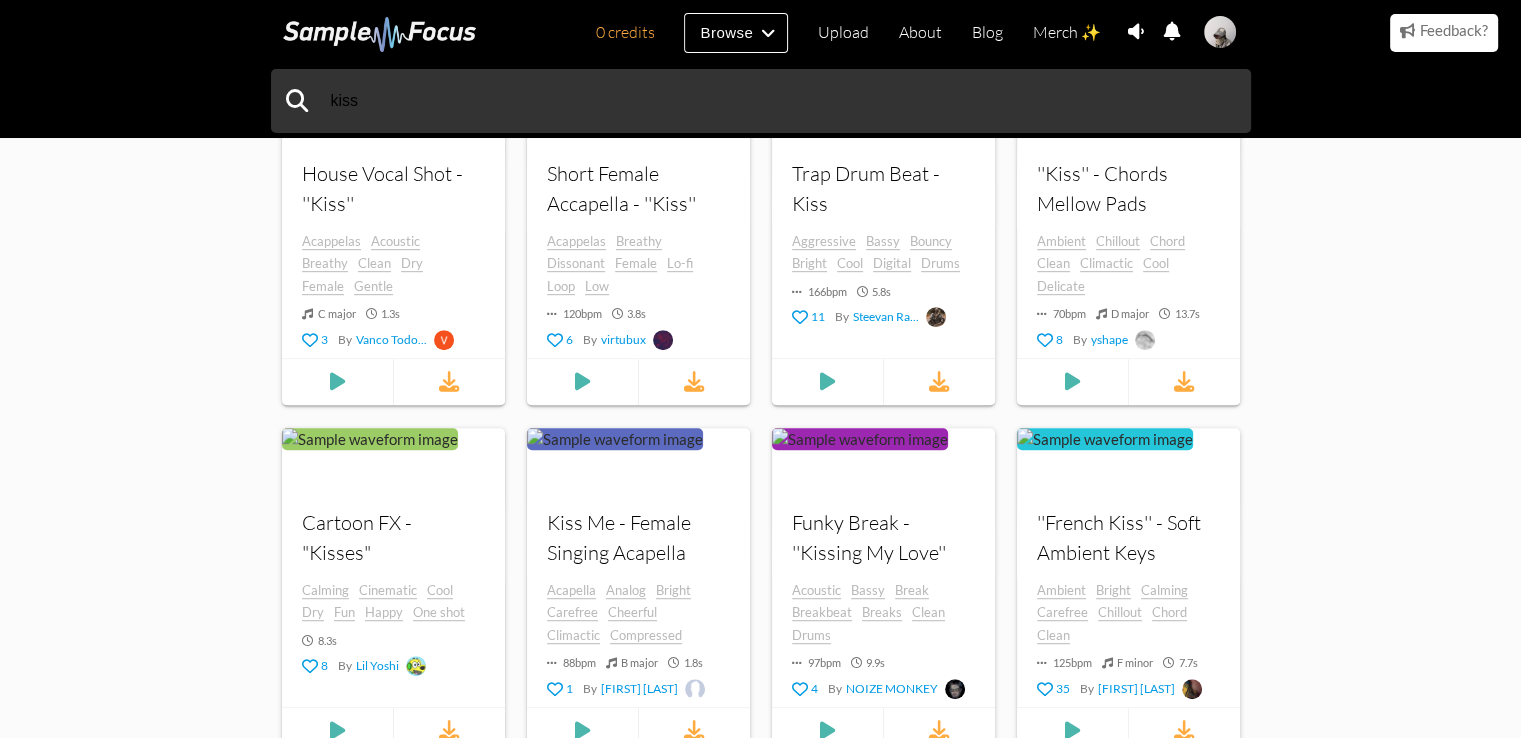 scroll, scrollTop: 1707, scrollLeft: 0, axis: vertical 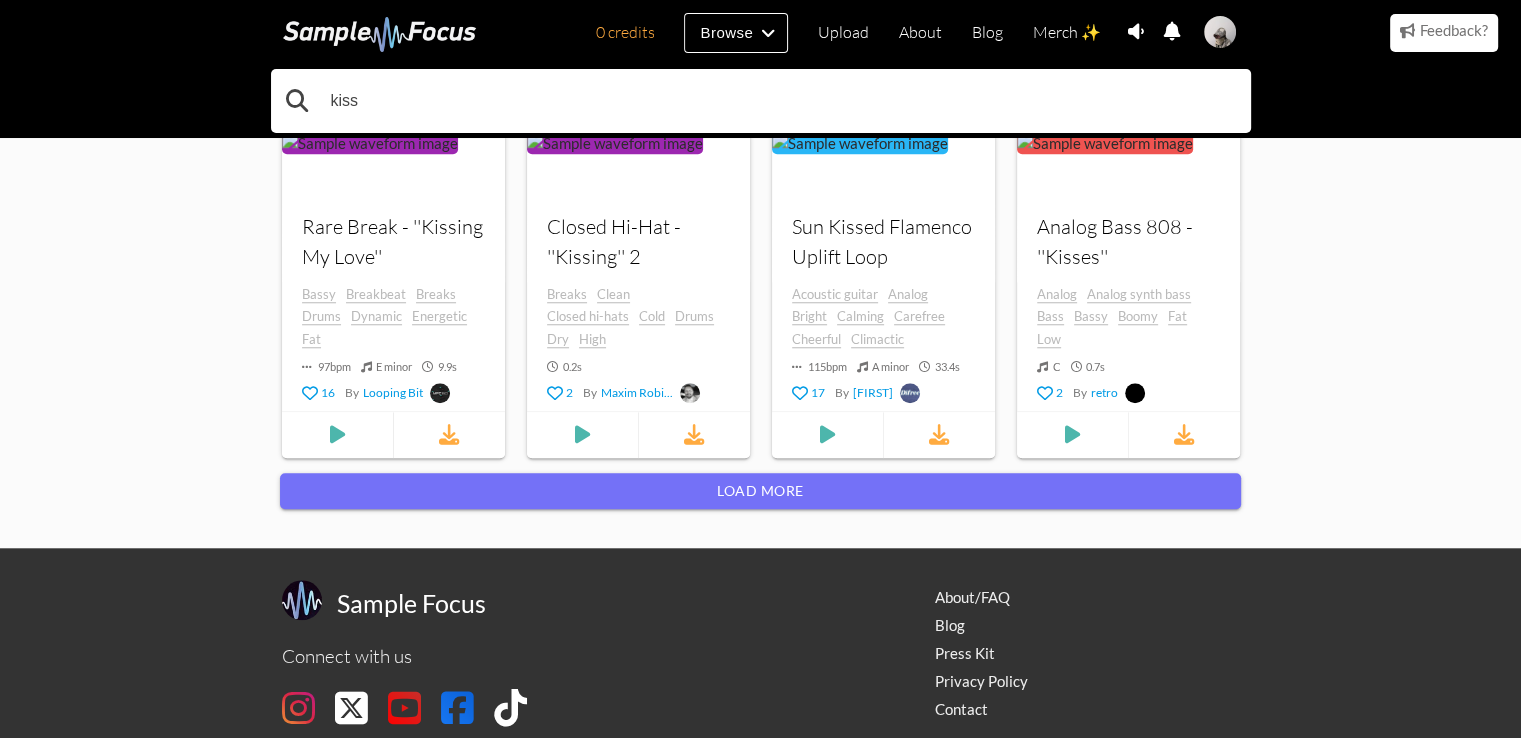 click on "kiss" at bounding box center (761, 101) 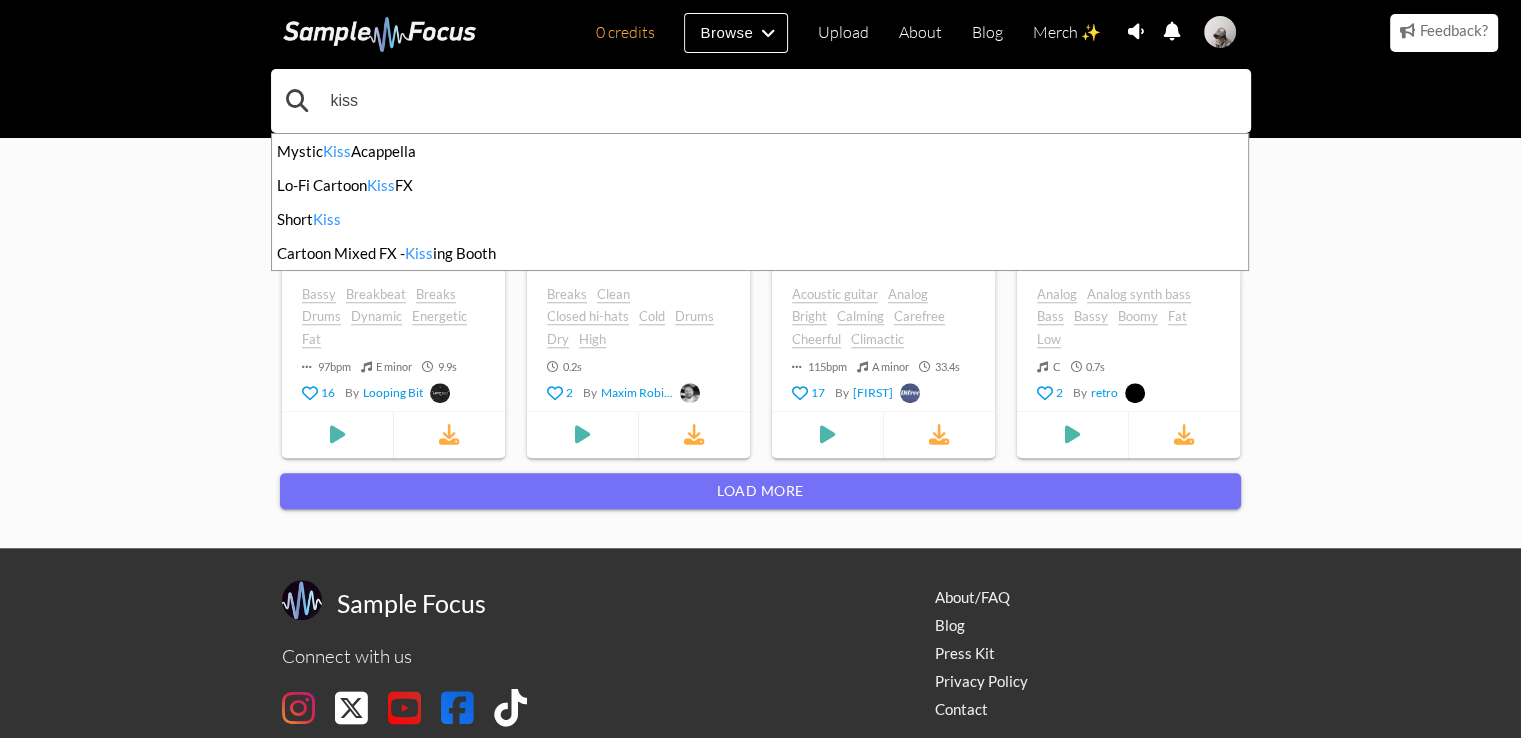 click on "kiss" at bounding box center [761, 101] 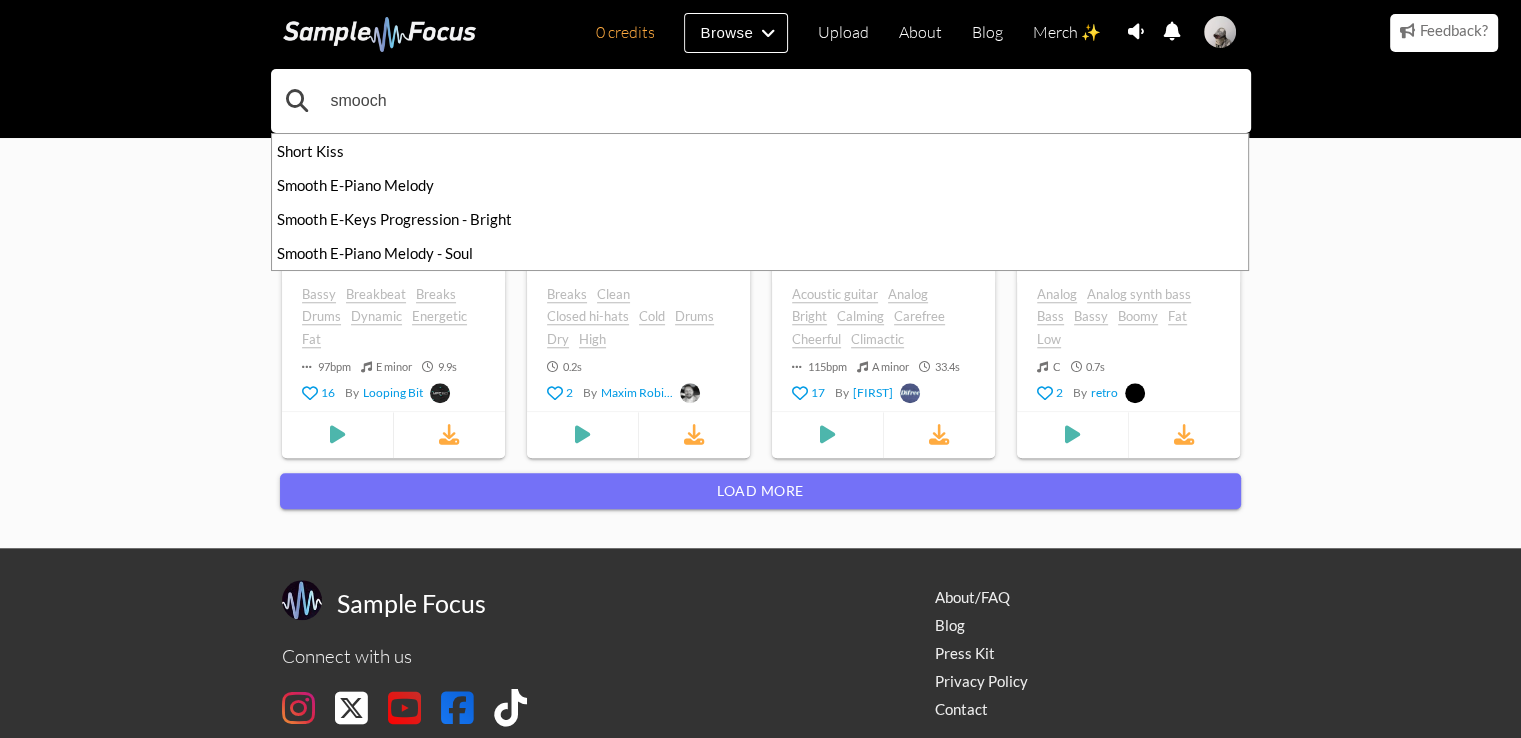 type on "smooch" 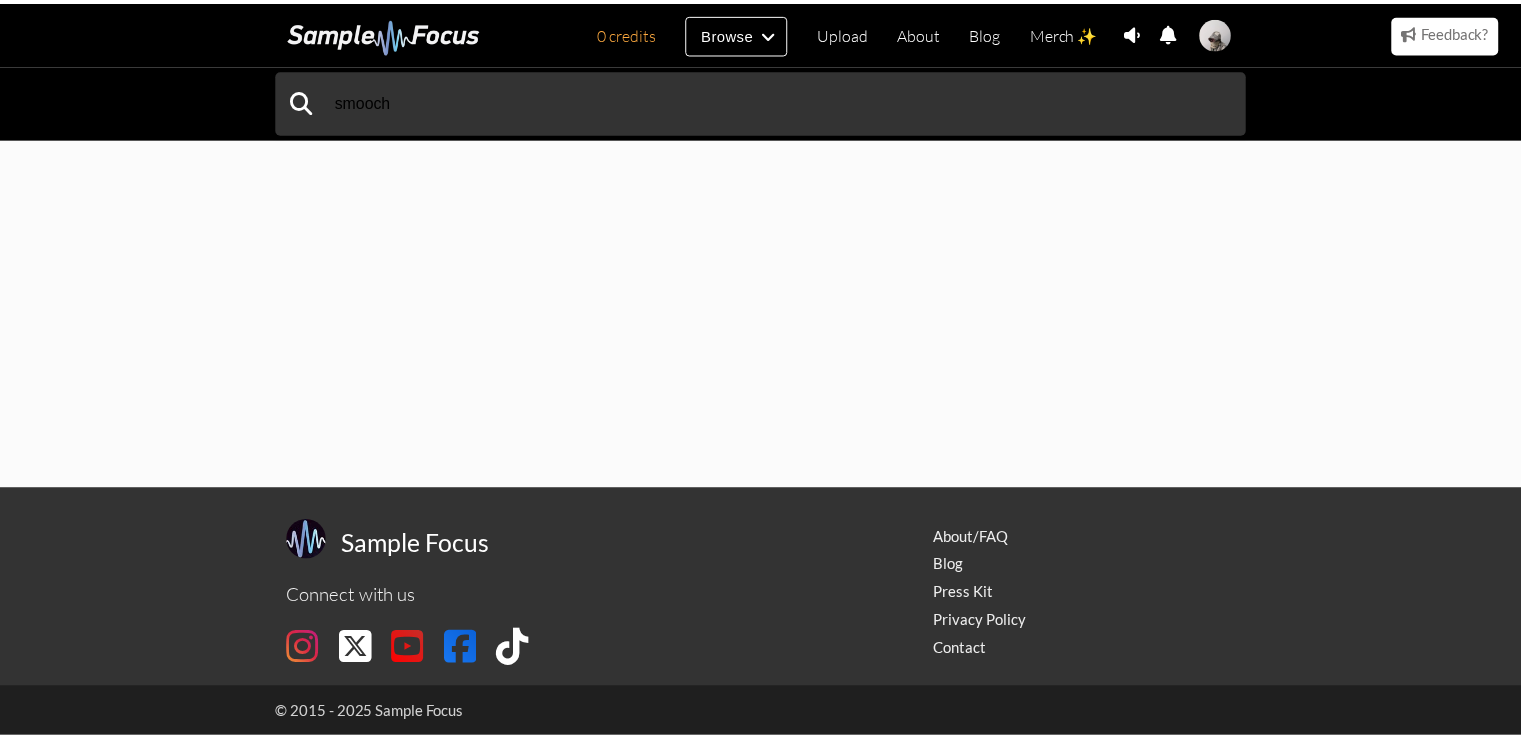 scroll, scrollTop: 0, scrollLeft: 0, axis: both 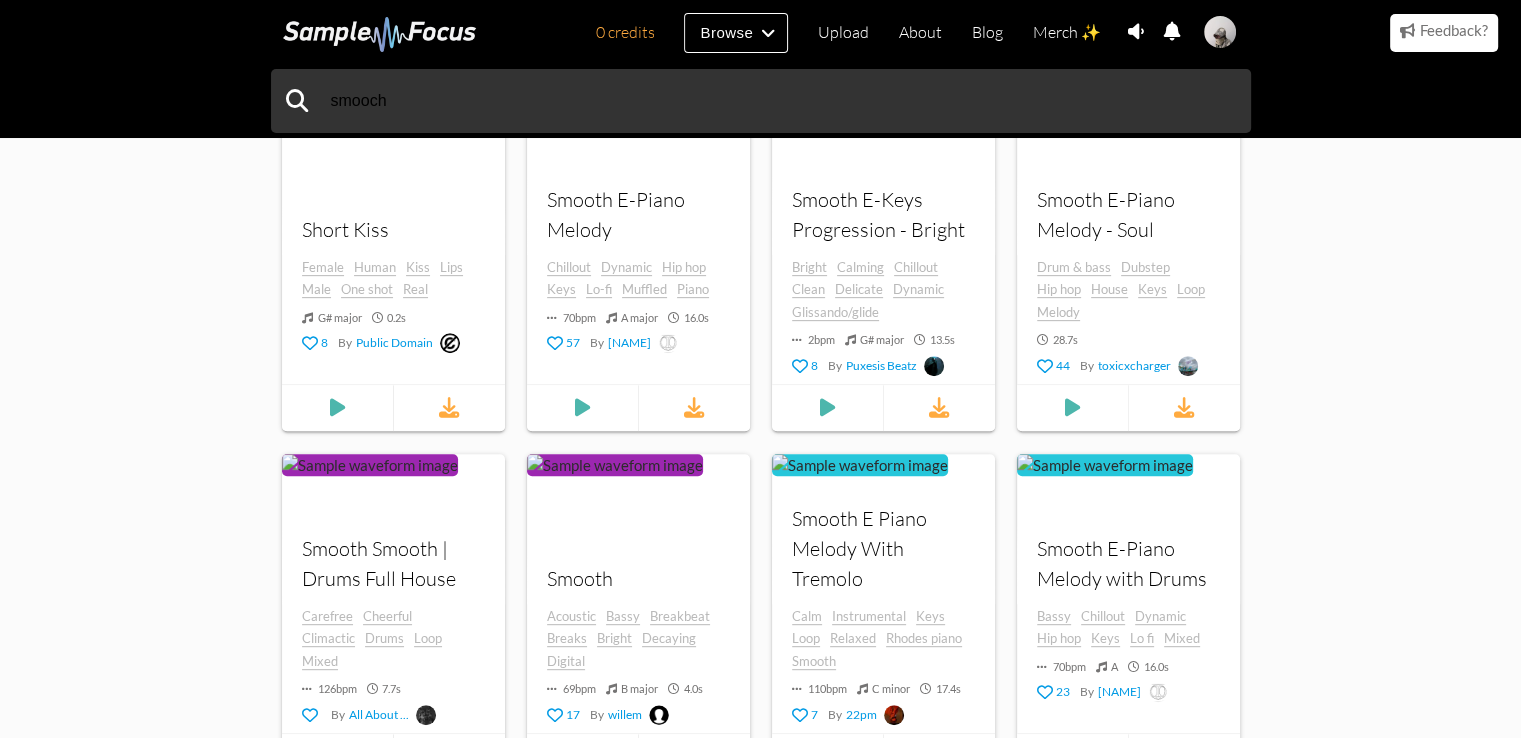 drag, startPoint x: 118, startPoint y: 367, endPoint x: 126, endPoint y: 477, distance: 110.29053 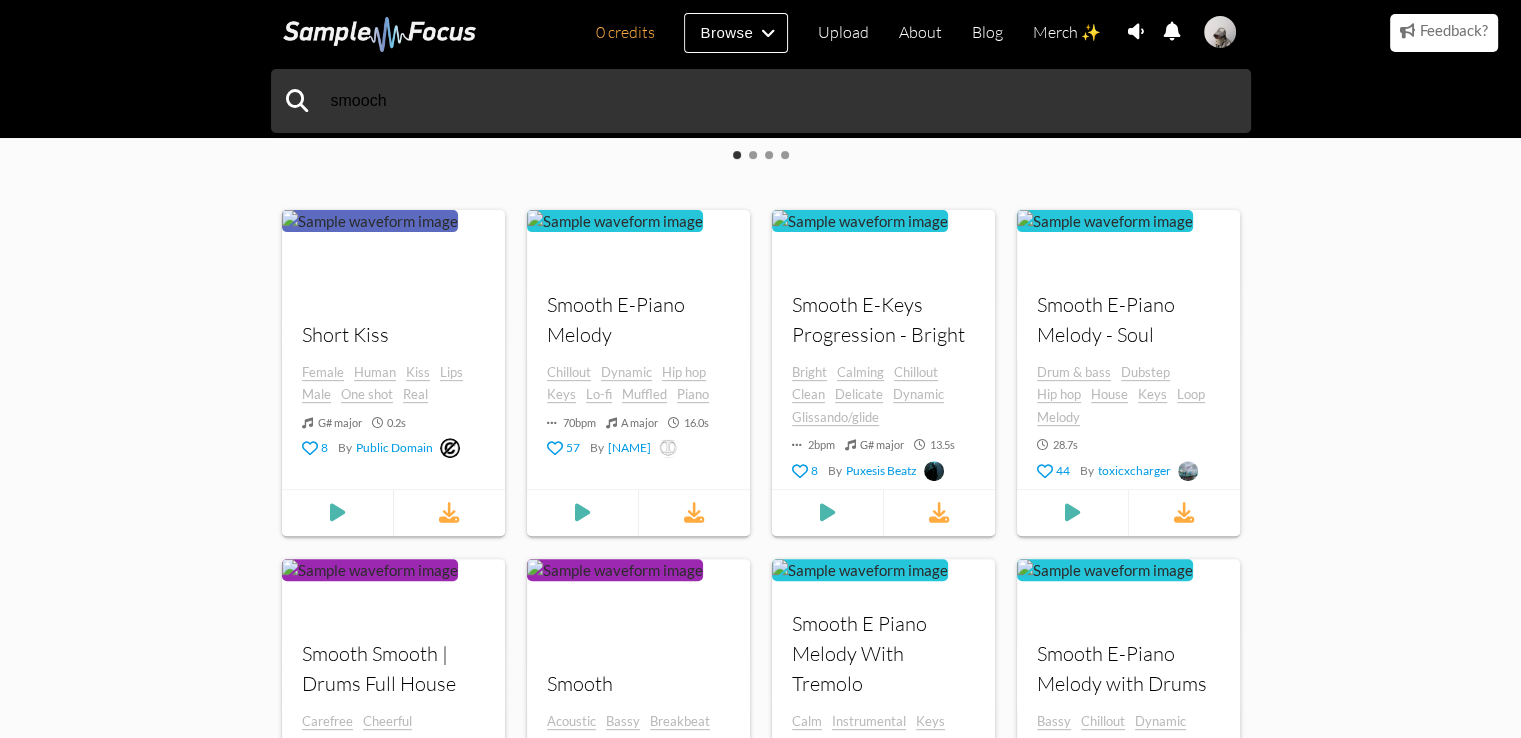 scroll, scrollTop: 584, scrollLeft: 0, axis: vertical 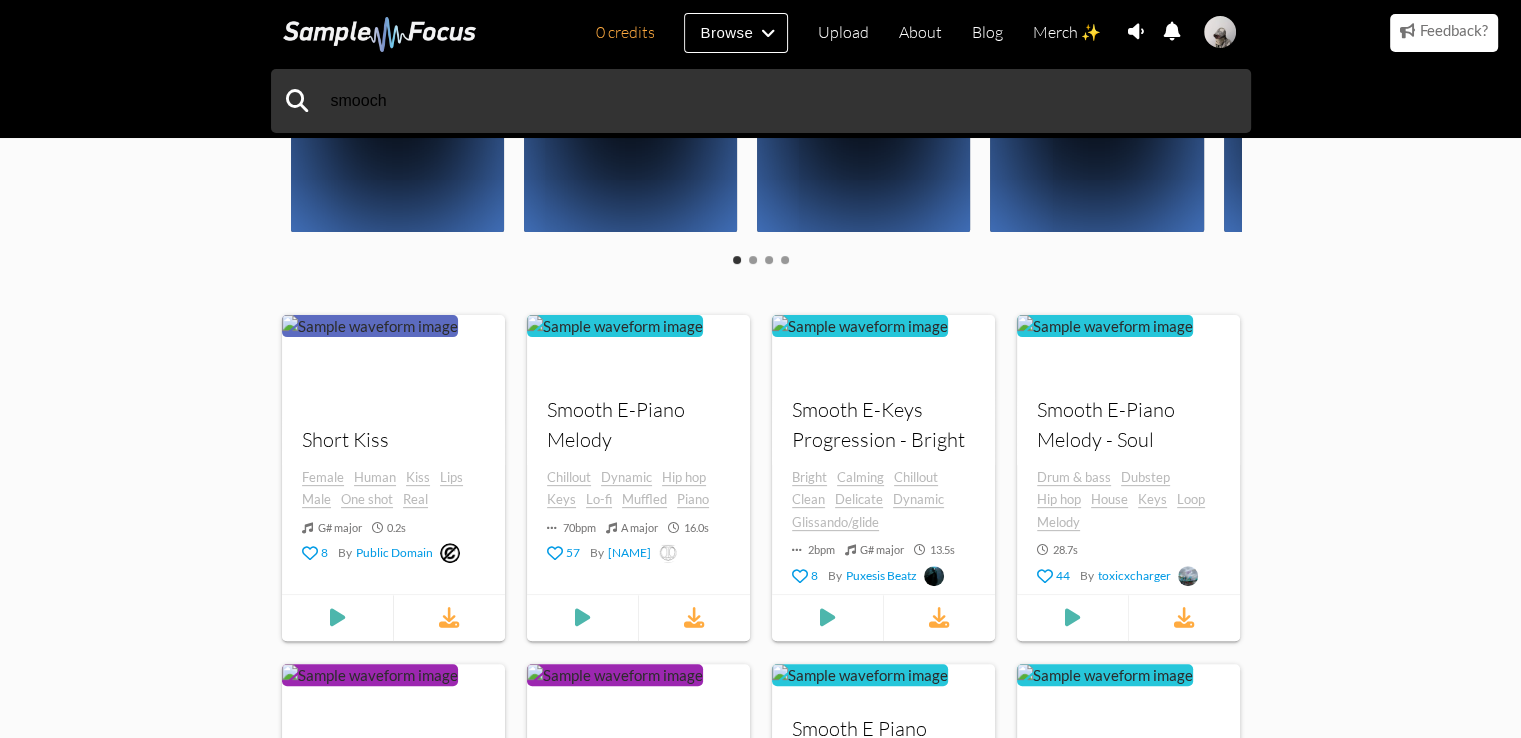 drag, startPoint x: 73, startPoint y: 373, endPoint x: 149, endPoint y: 277, distance: 122.441826 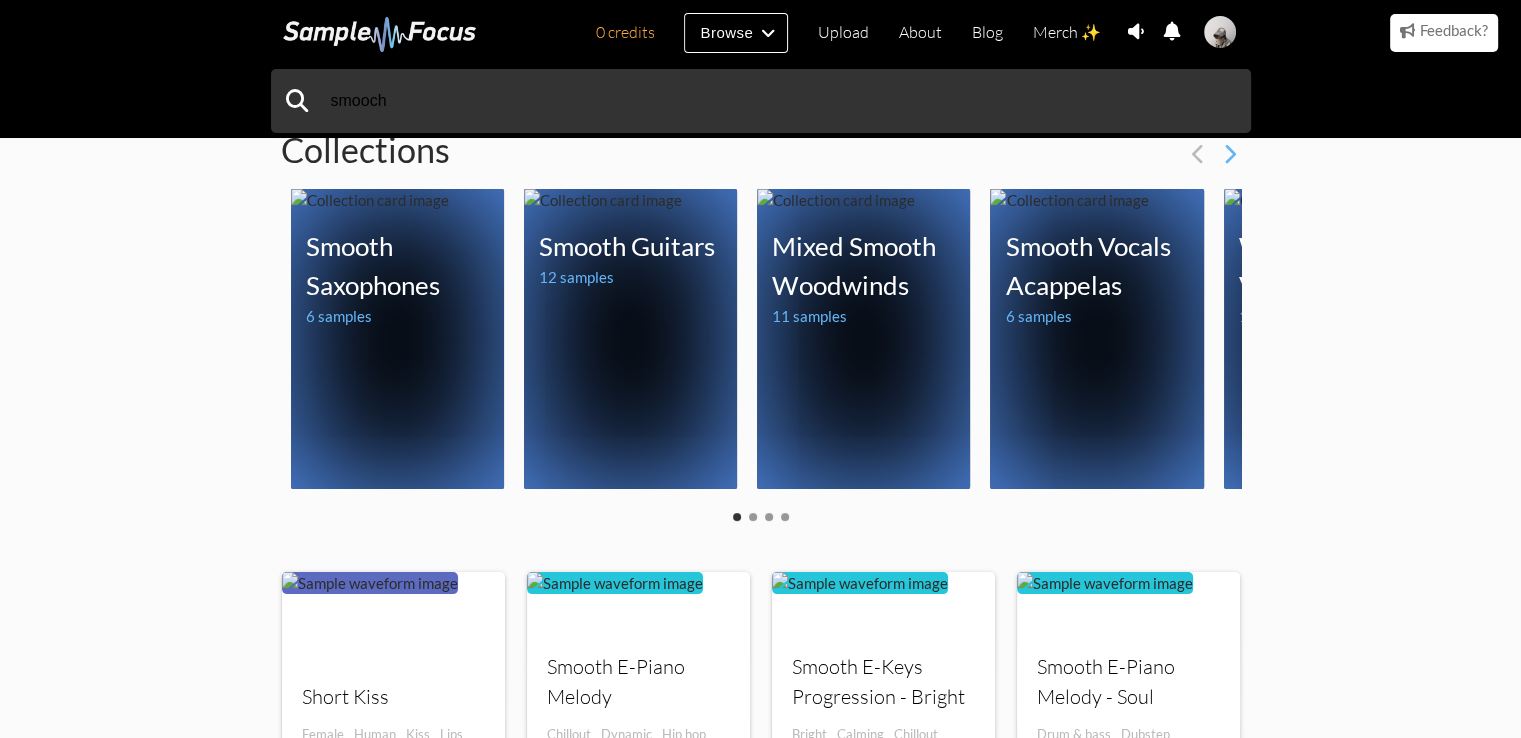 drag, startPoint x: 177, startPoint y: 396, endPoint x: 172, endPoint y: 277, distance: 119.104996 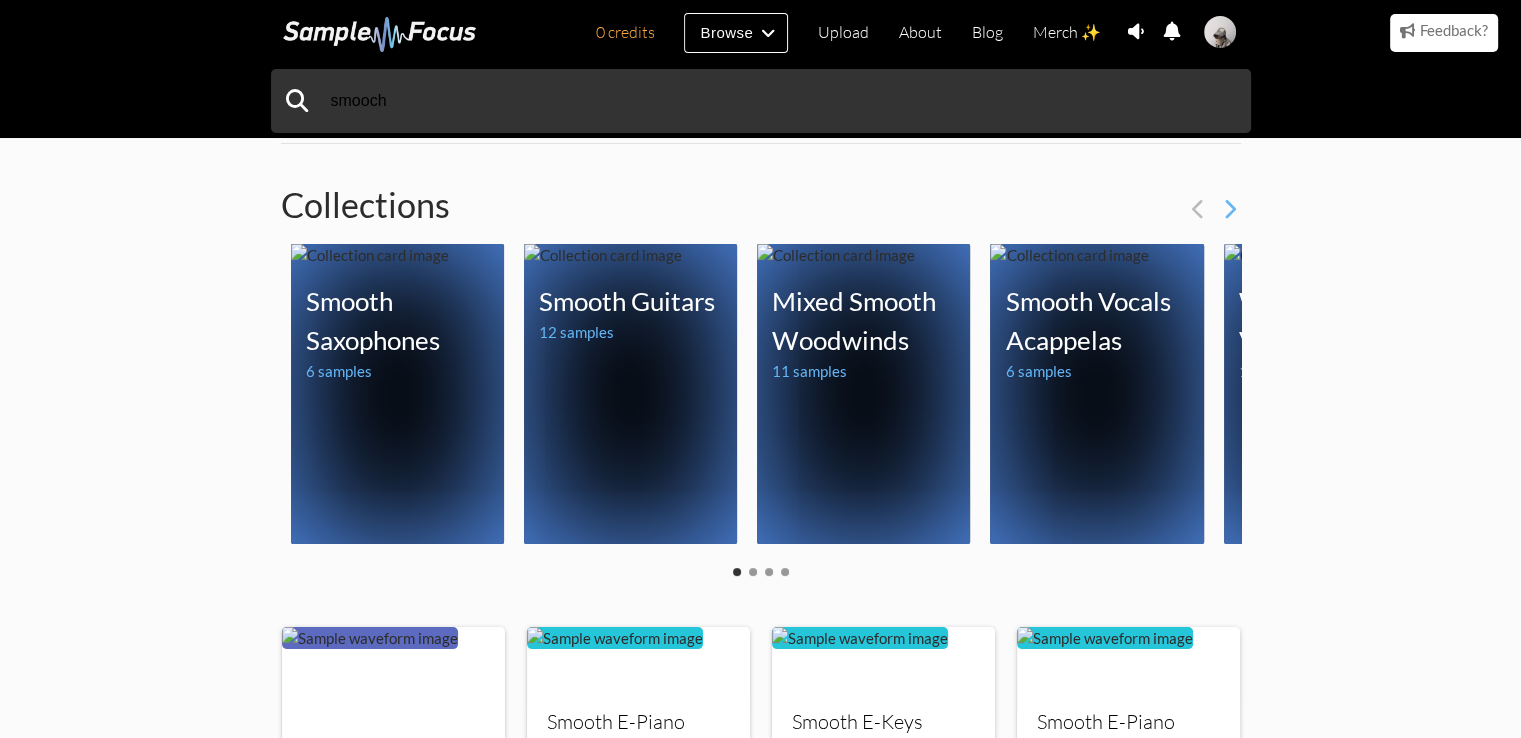 scroll, scrollTop: 241, scrollLeft: 0, axis: vertical 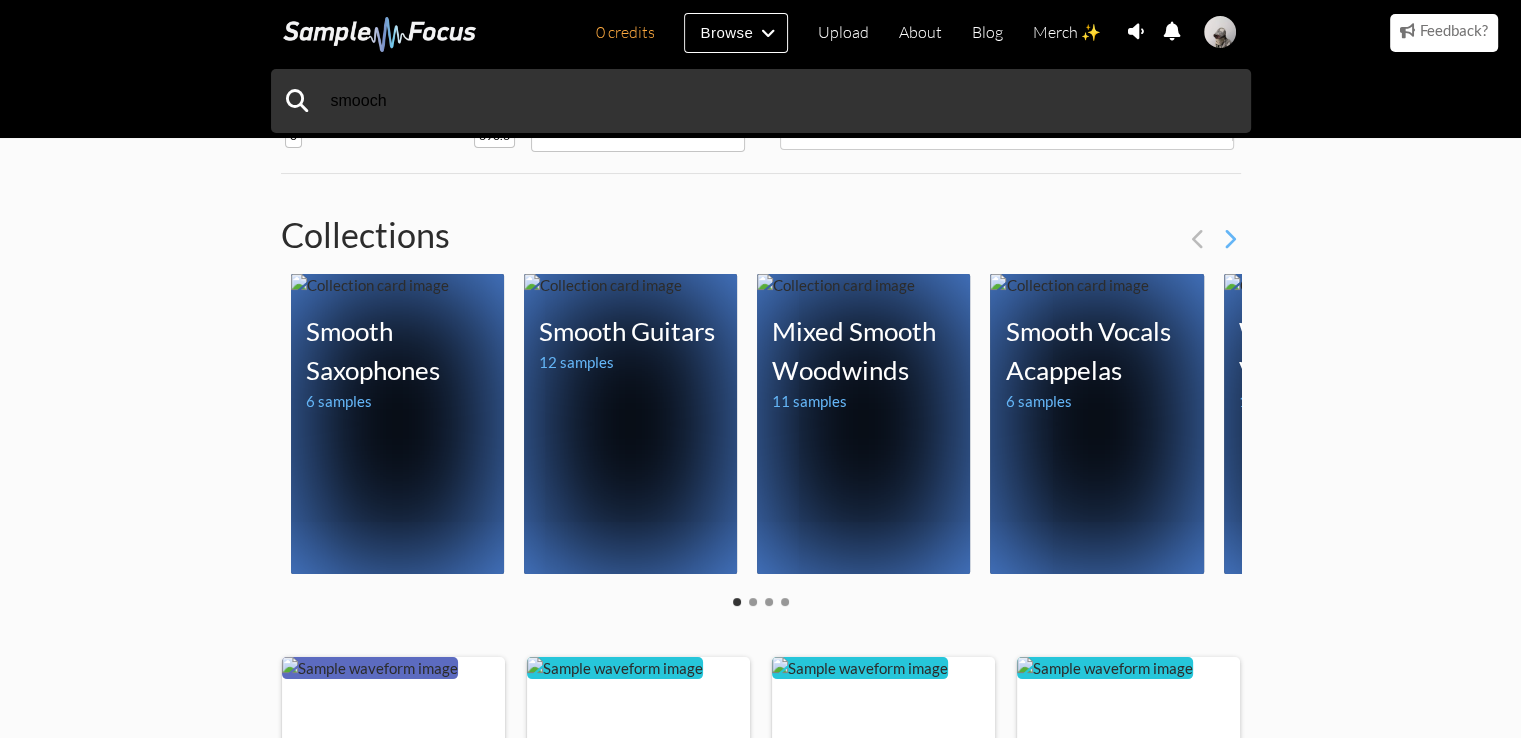 drag, startPoint x: 175, startPoint y: 365, endPoint x: 232, endPoint y: 253, distance: 125.670204 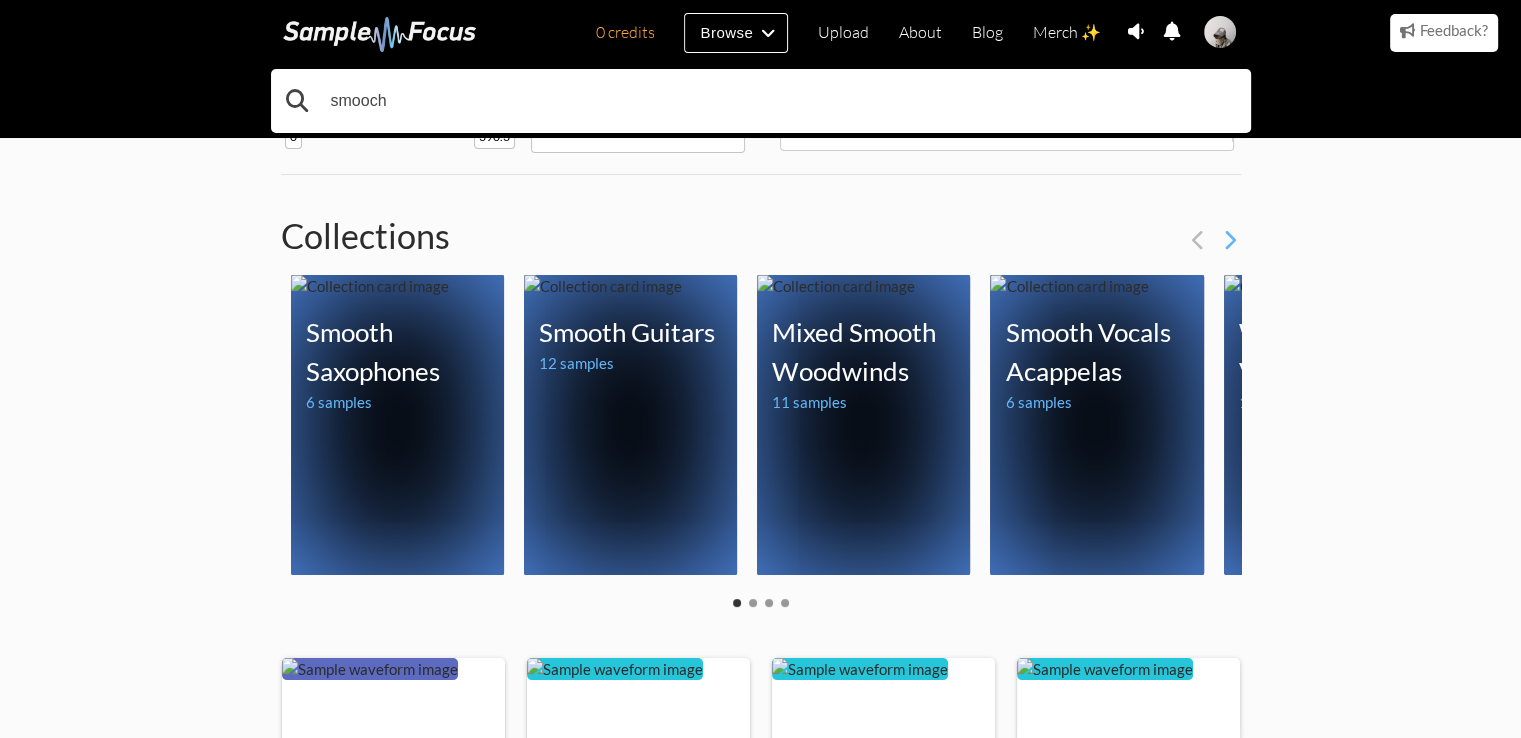 click on "smooch" at bounding box center (761, 101) 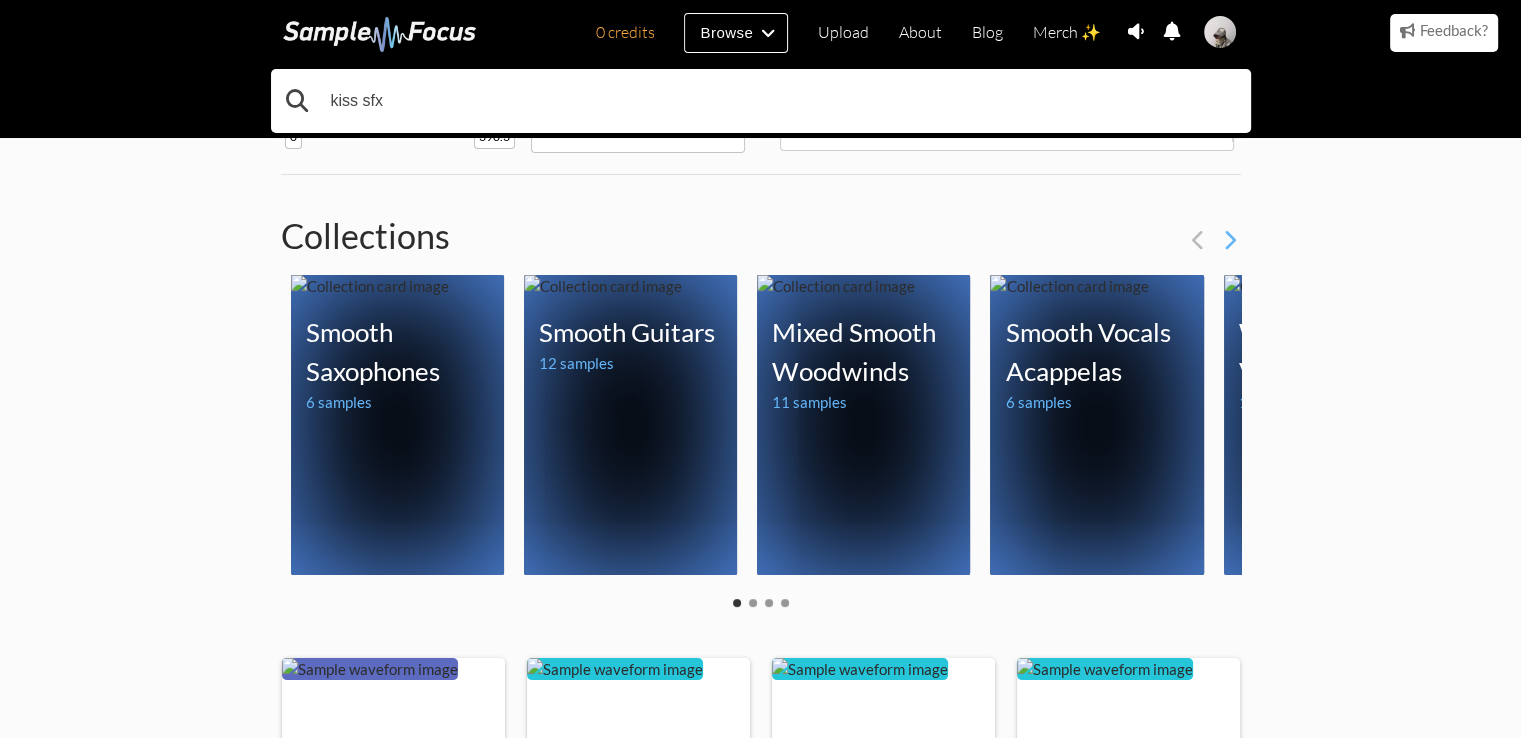 type on "kiss sfx" 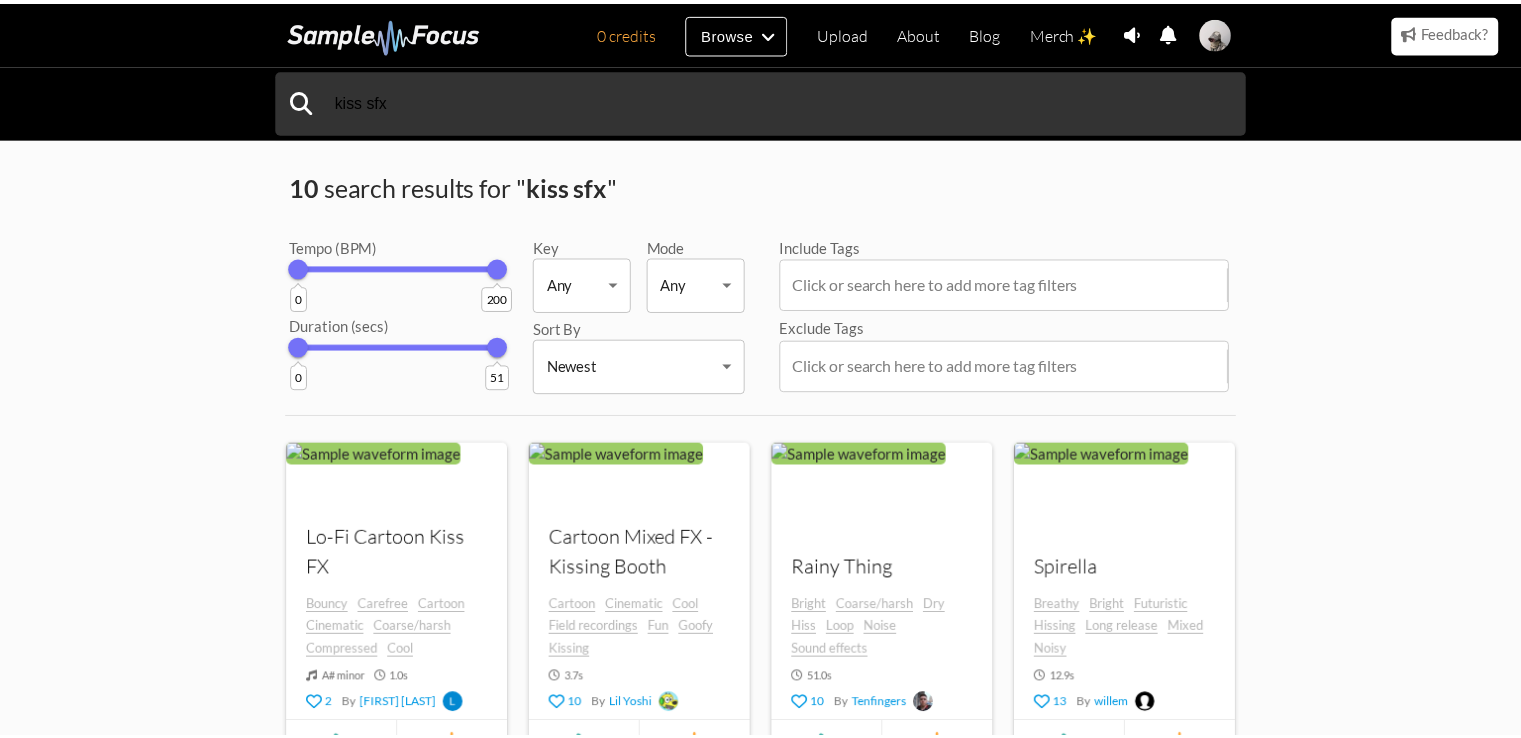 scroll, scrollTop: 0, scrollLeft: 0, axis: both 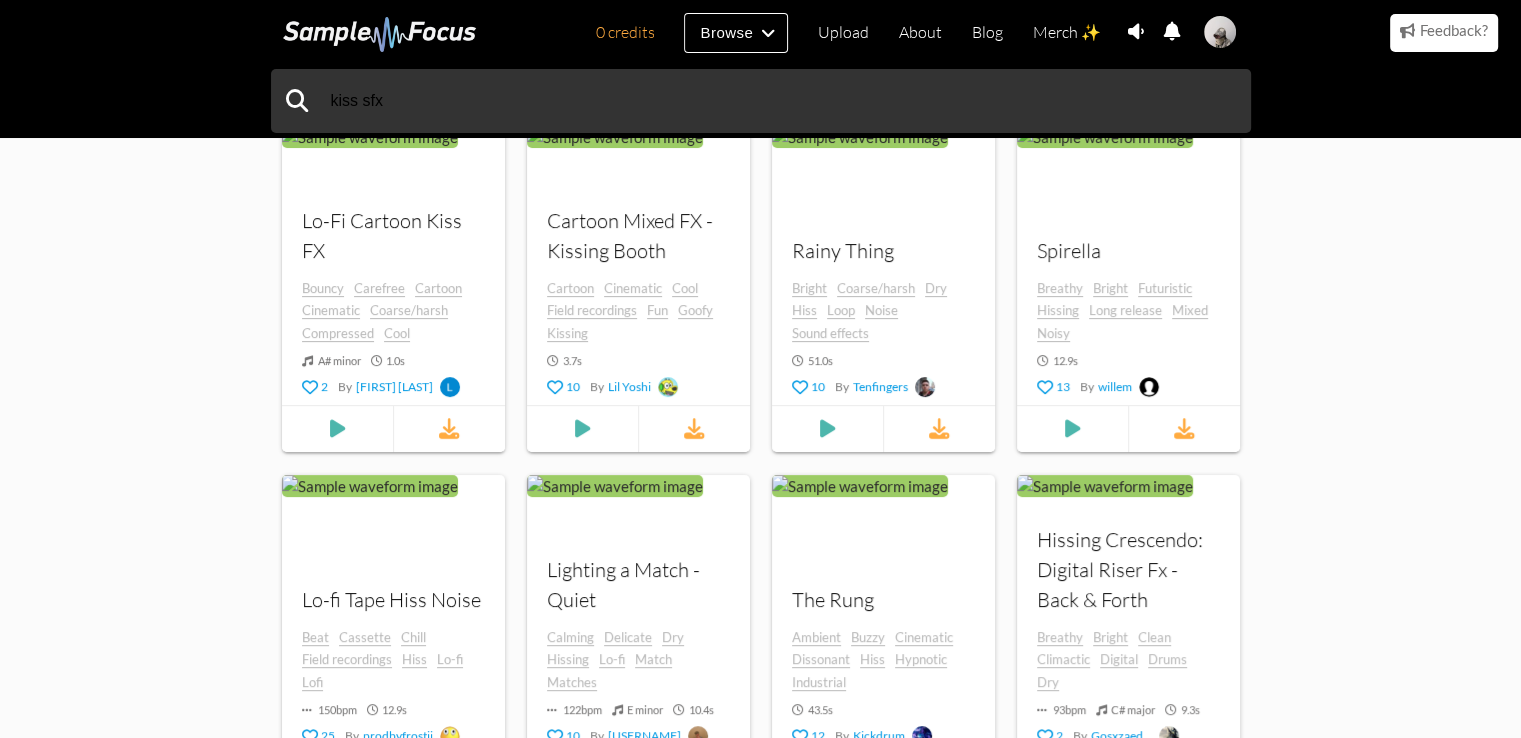 drag, startPoint x: 1366, startPoint y: 376, endPoint x: 1258, endPoint y: 481, distance: 150.62868 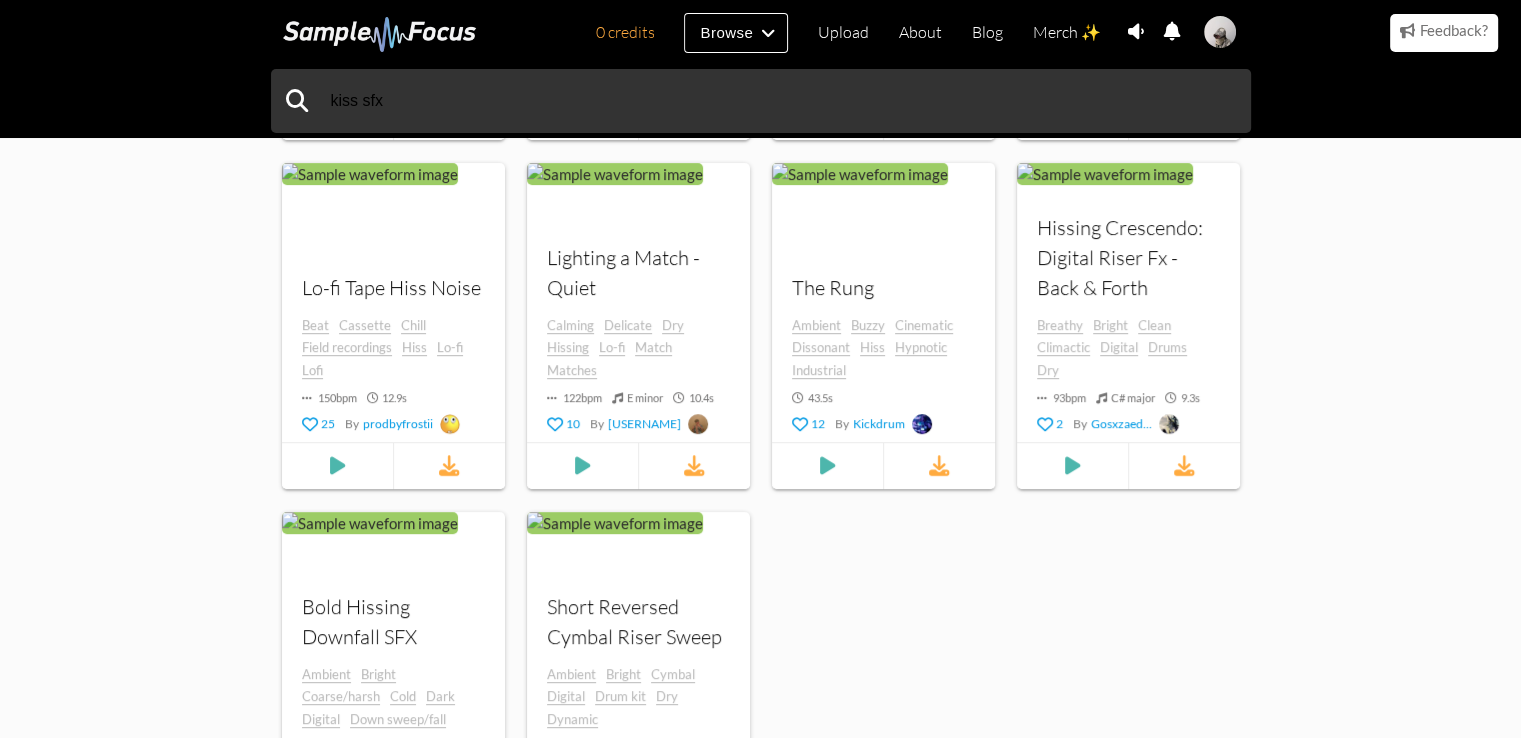 scroll, scrollTop: 859, scrollLeft: 0, axis: vertical 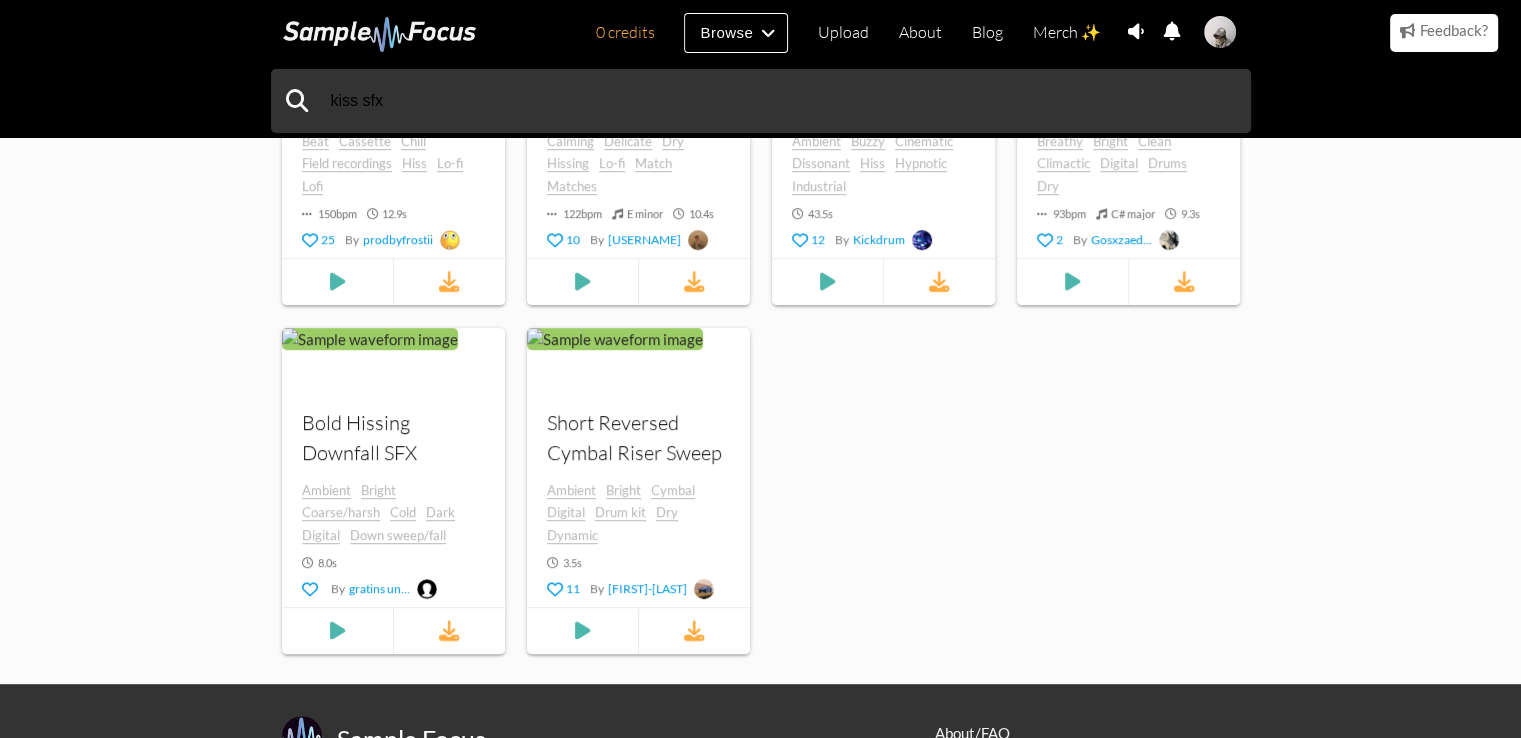 drag, startPoint x: 9, startPoint y: 336, endPoint x: 262, endPoint y: 391, distance: 258.90924 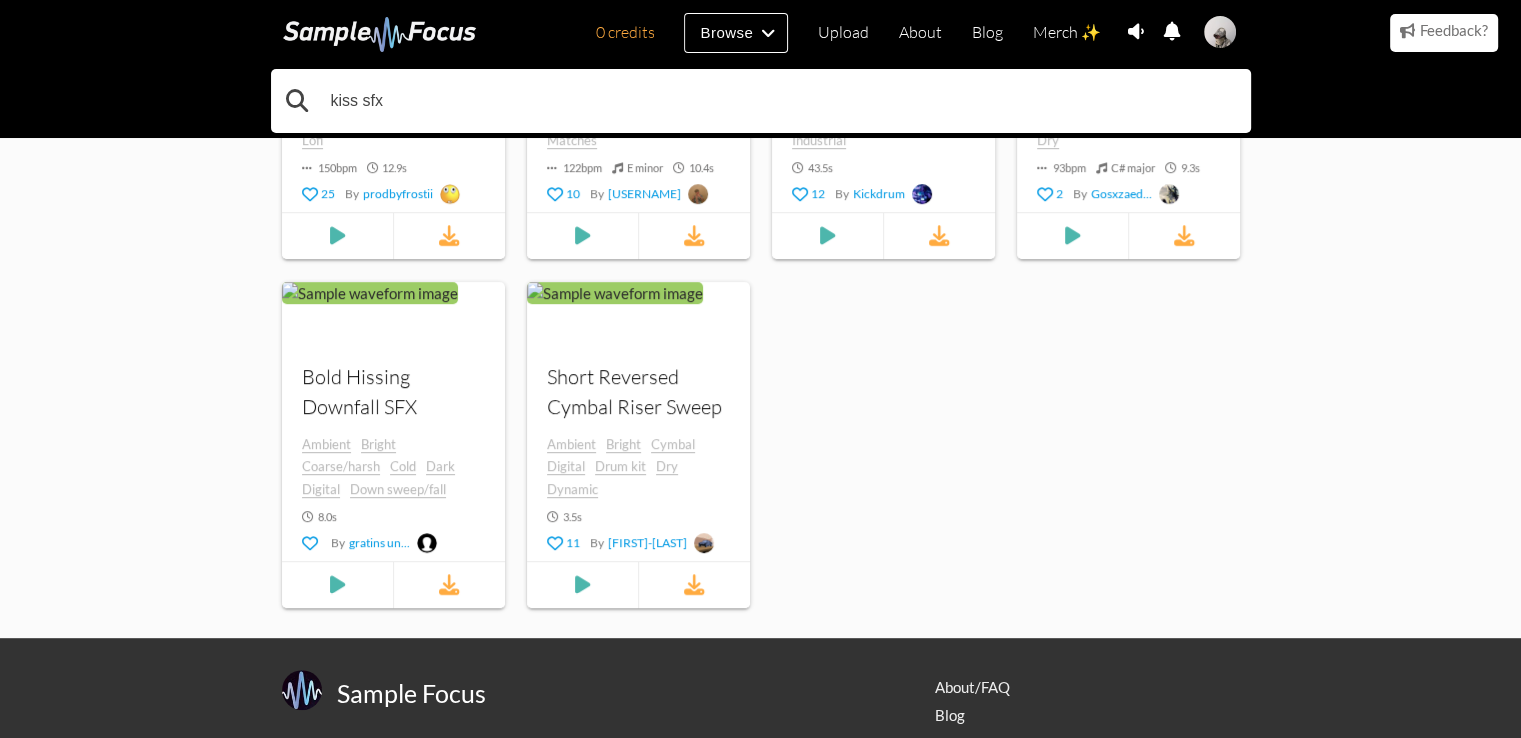 click on "kiss sfx" at bounding box center (761, 101) 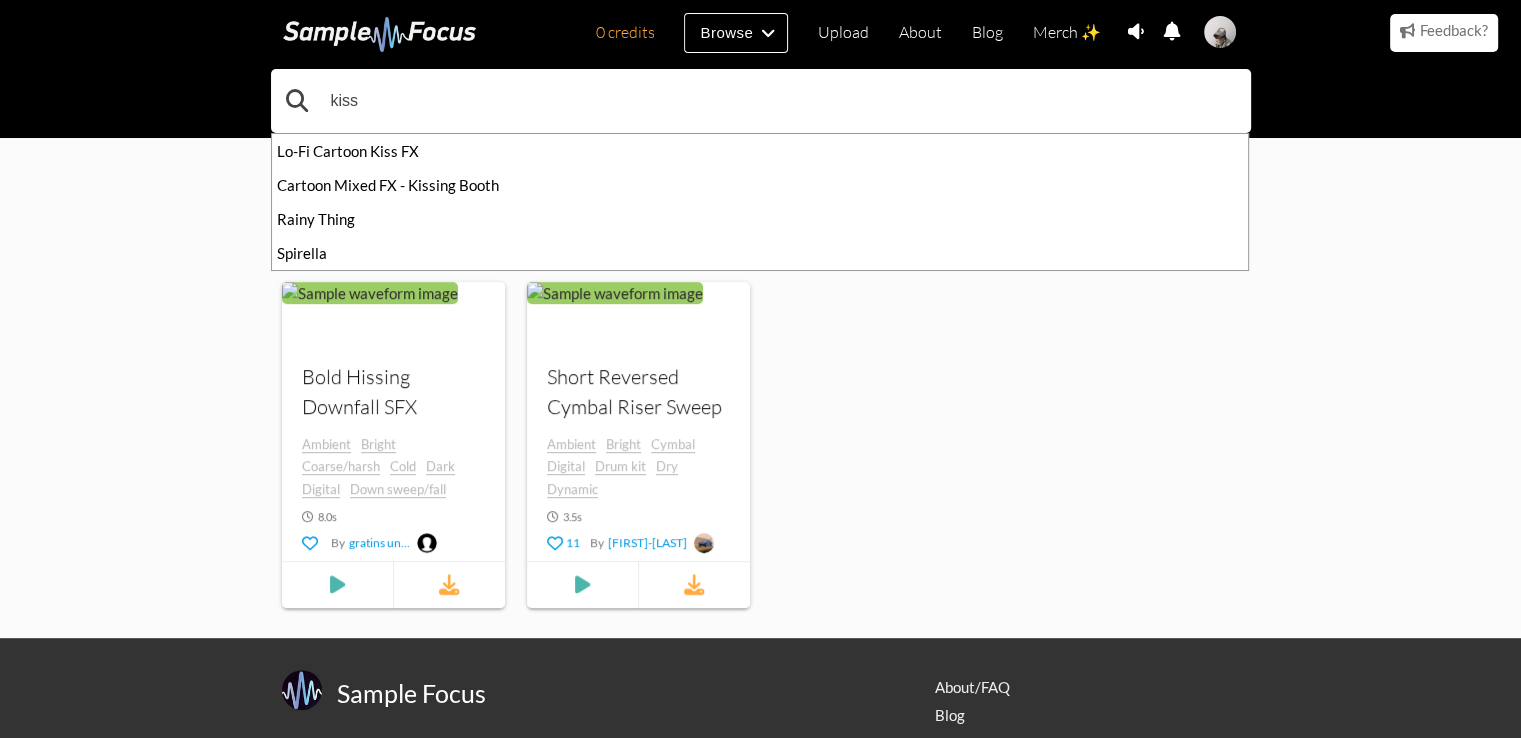 type on "kiss" 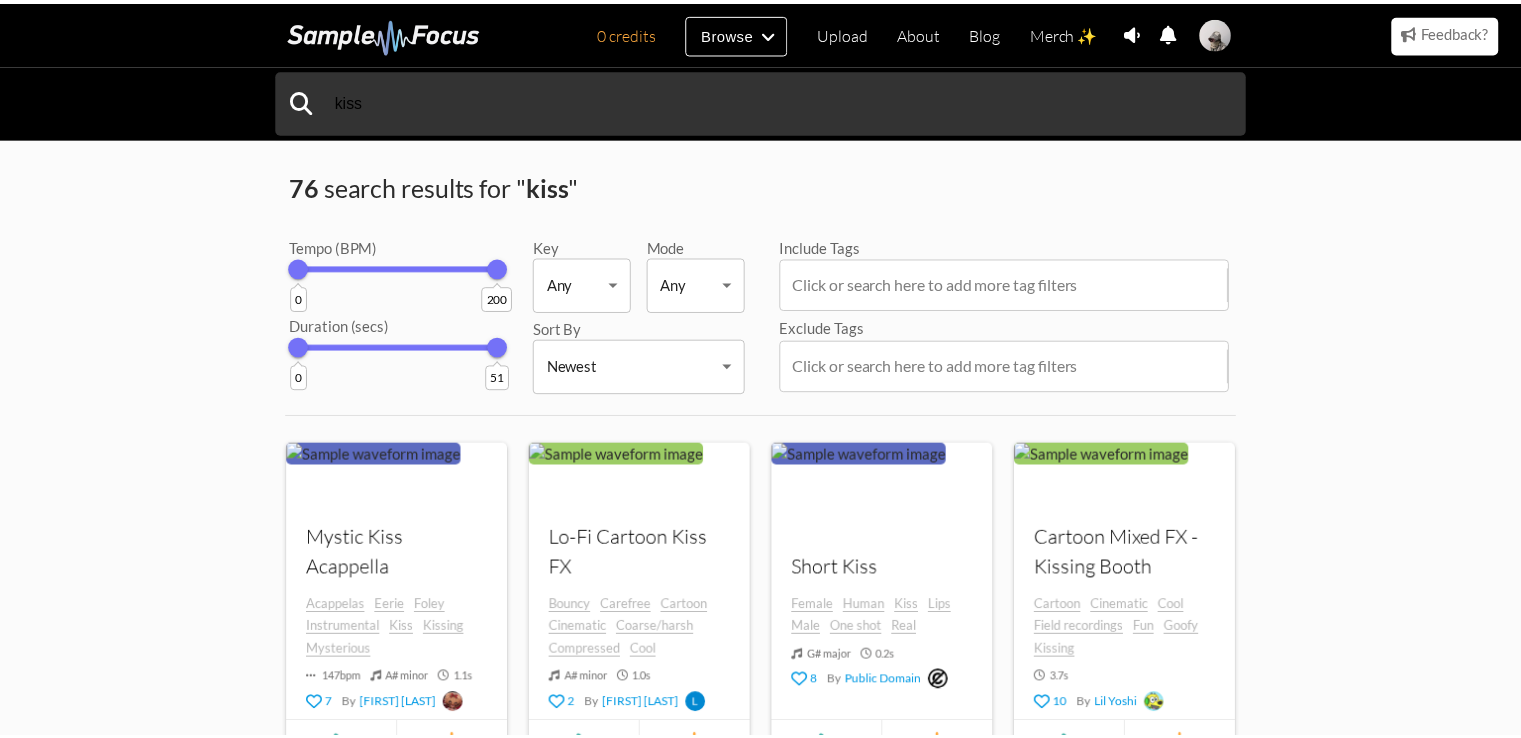 scroll, scrollTop: 0, scrollLeft: 0, axis: both 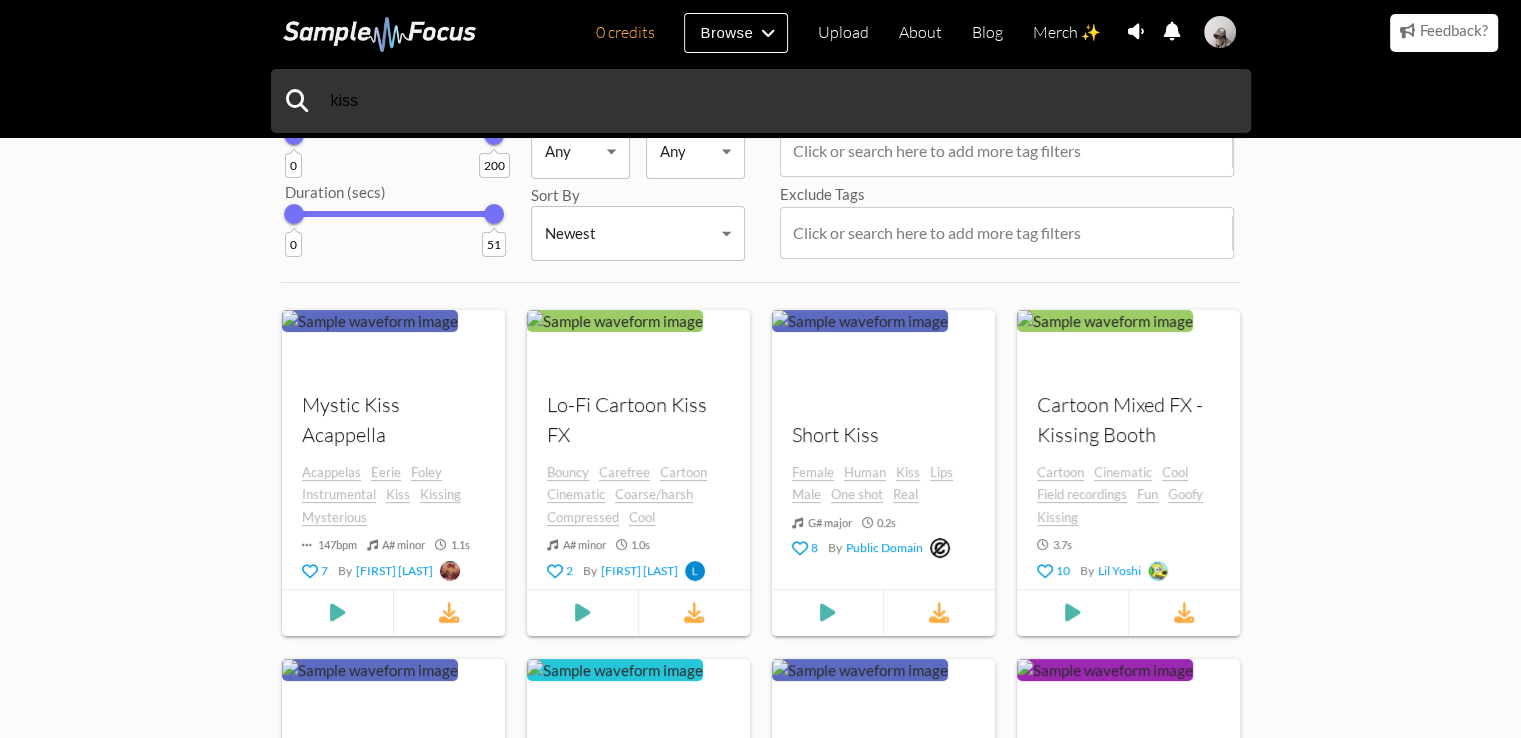 drag, startPoint x: 176, startPoint y: 244, endPoint x: 206, endPoint y: 349, distance: 109.201645 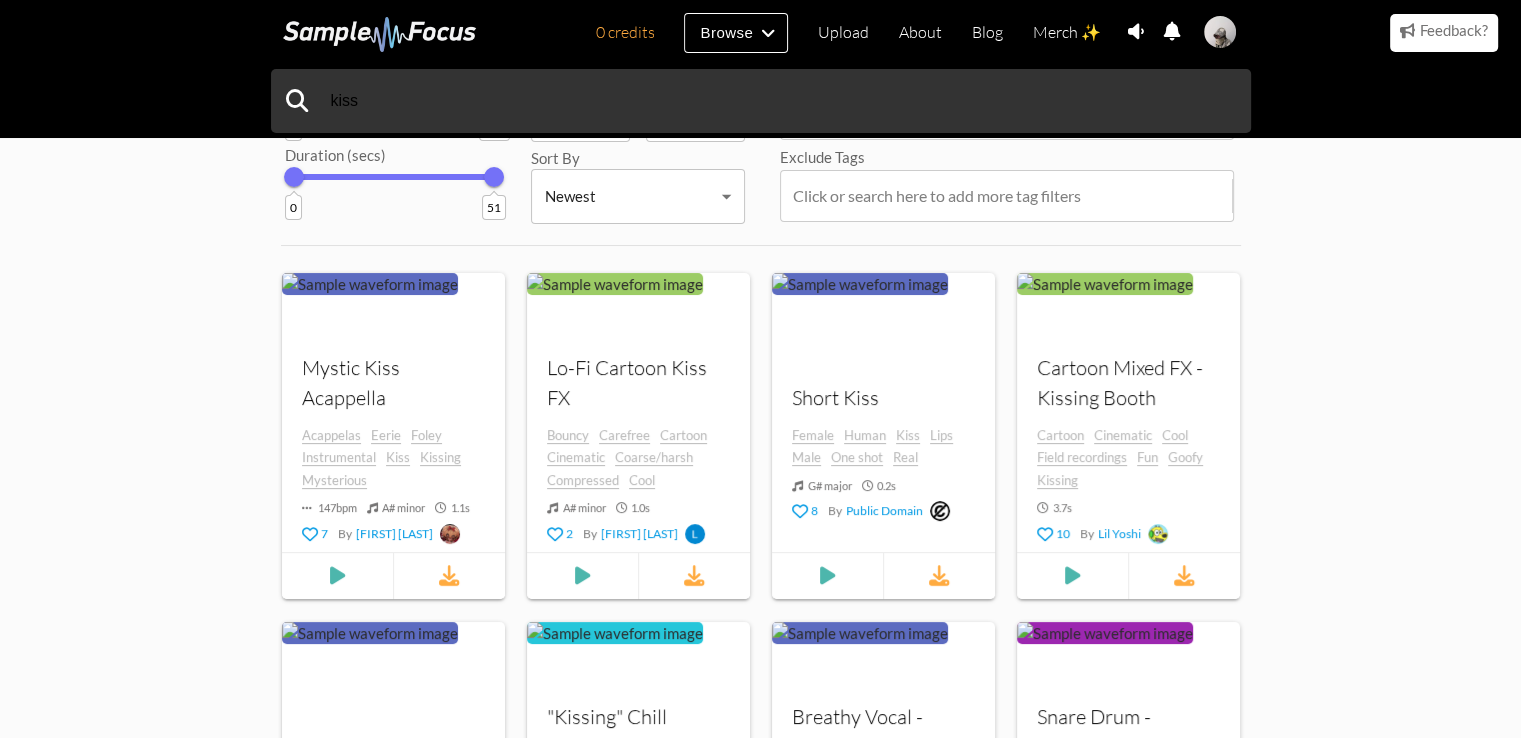 scroll, scrollTop: 386, scrollLeft: 0, axis: vertical 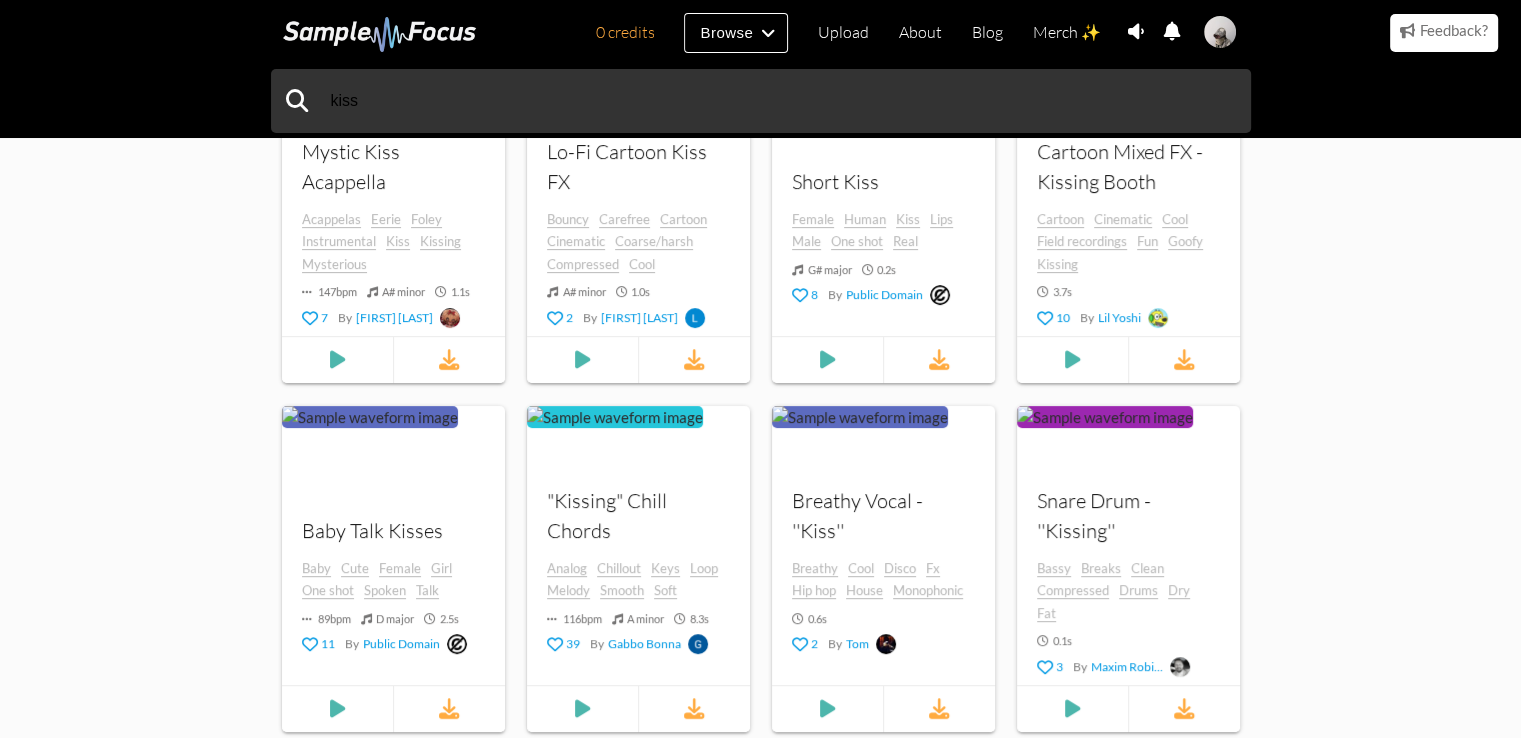 drag, startPoint x: 12, startPoint y: 281, endPoint x: 104, endPoint y: 389, distance: 141.87318 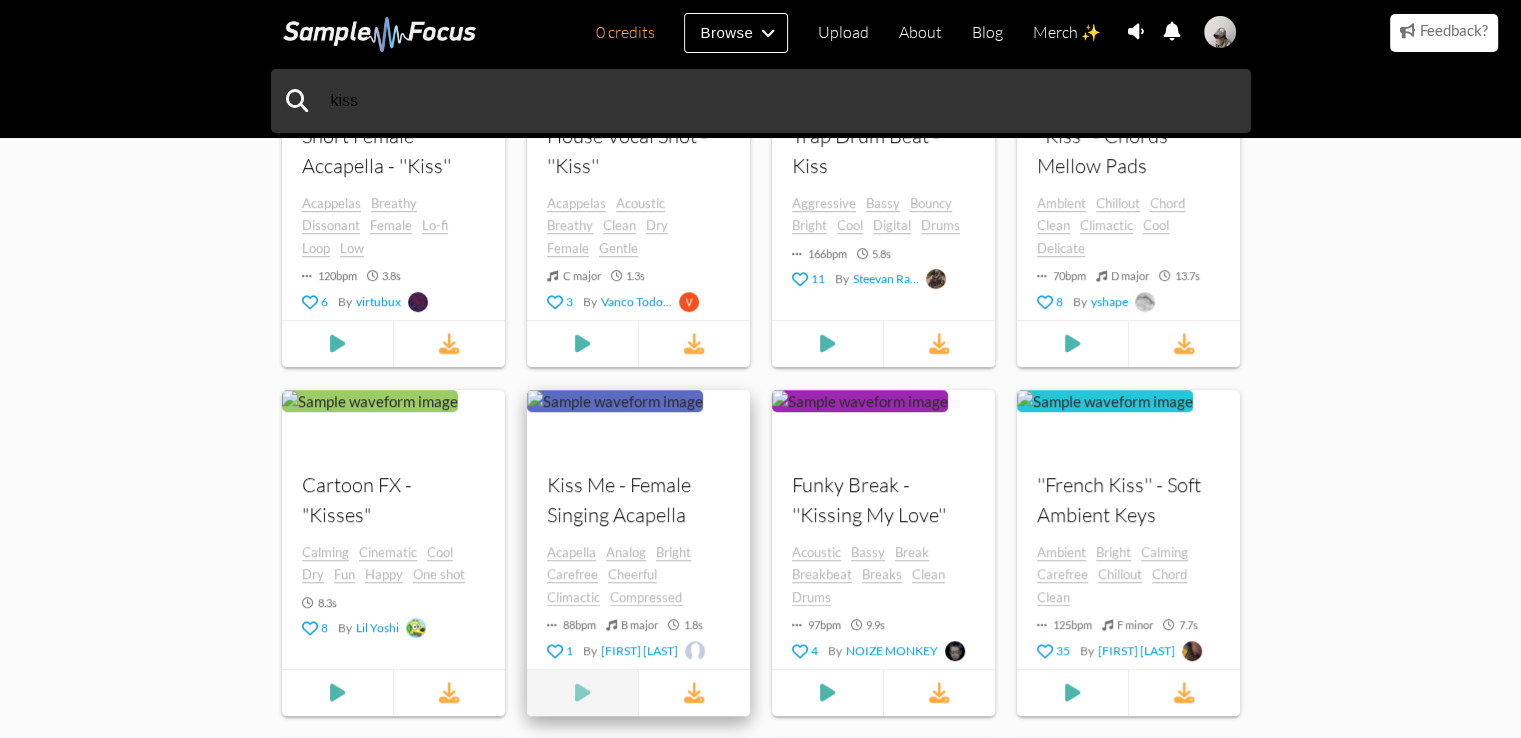 scroll, scrollTop: 1404, scrollLeft: 0, axis: vertical 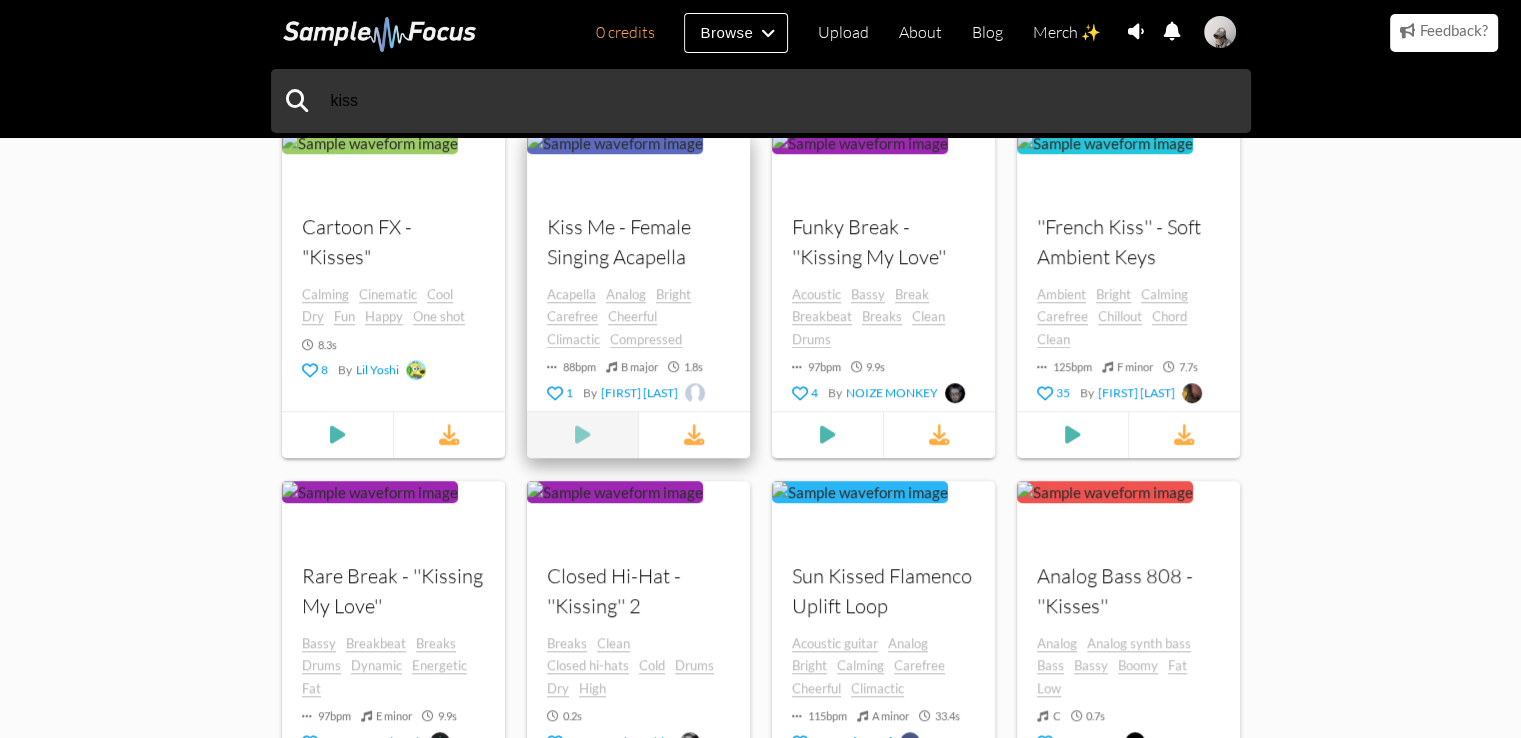 drag, startPoint x: 159, startPoint y: 252, endPoint x: 588, endPoint y: 394, distance: 451.89047 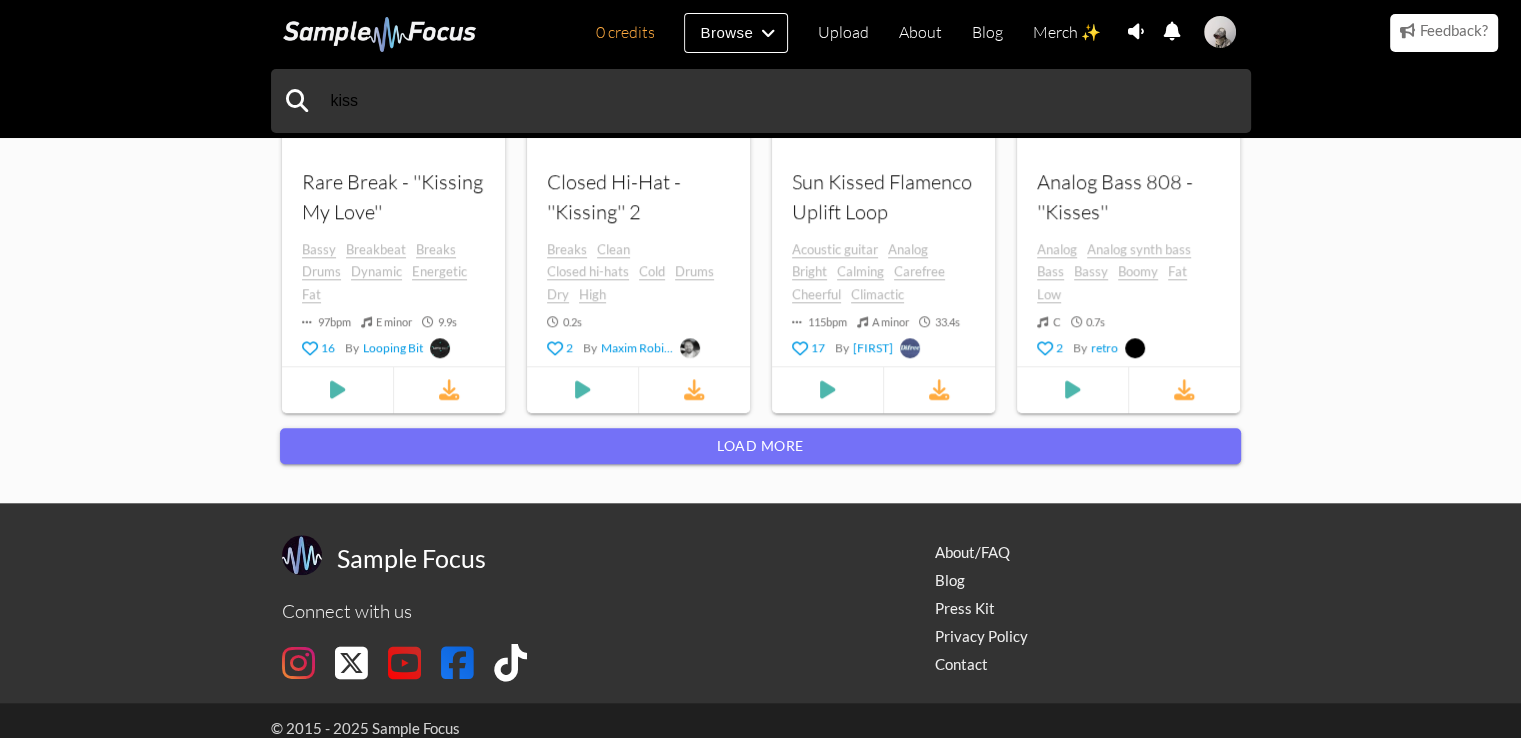 scroll, scrollTop: 1766, scrollLeft: 0, axis: vertical 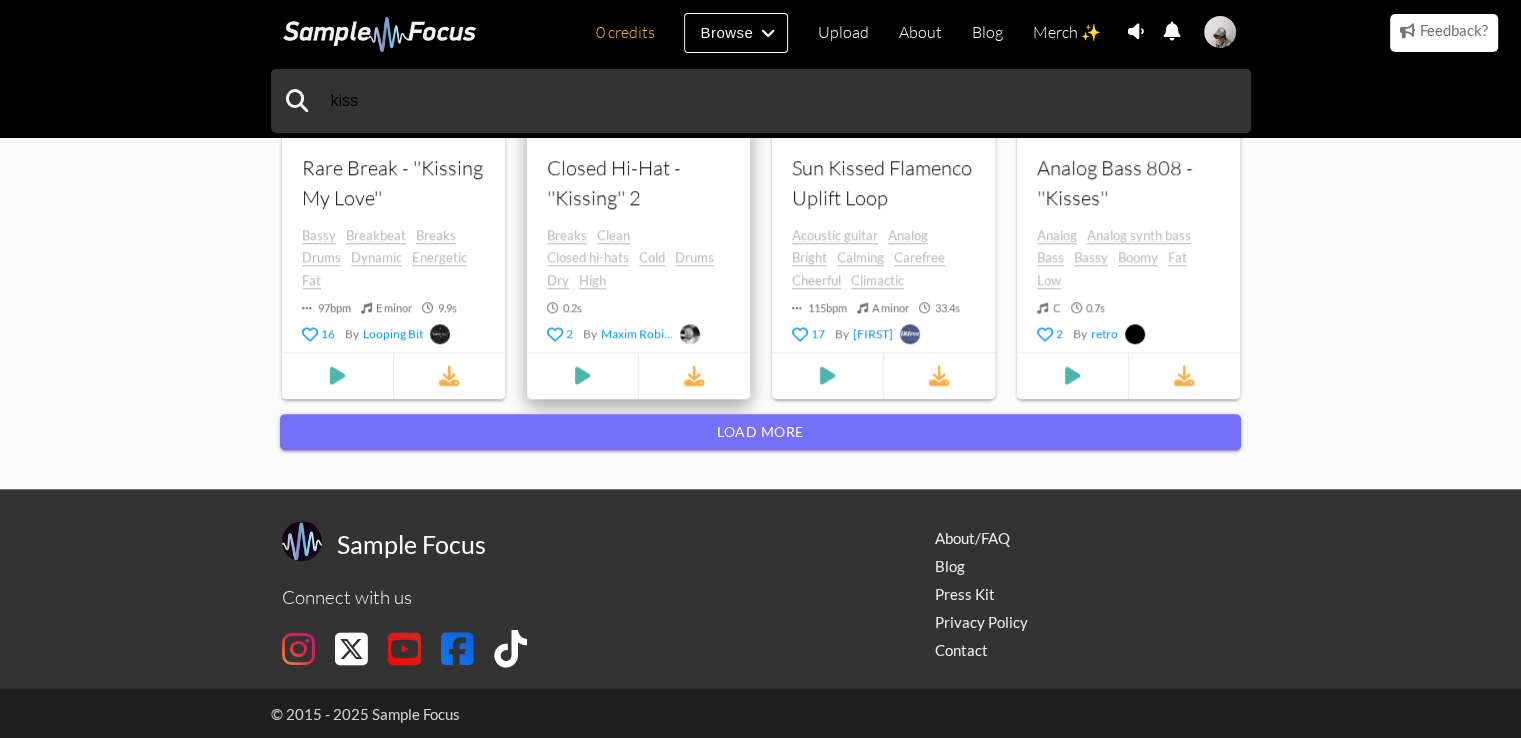 drag, startPoint x: 150, startPoint y: 565, endPoint x: 657, endPoint y: 318, distance: 563.9663 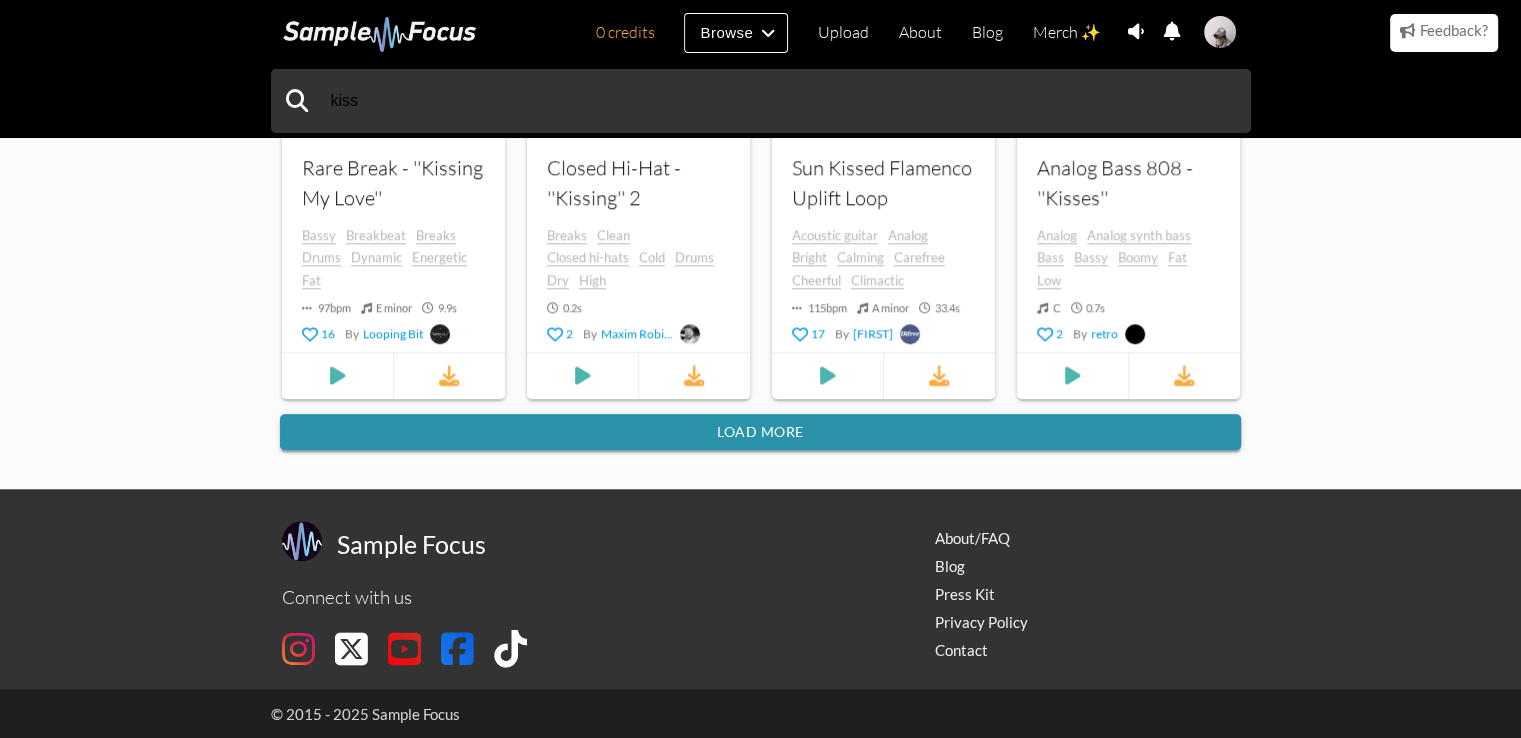 click on "Load more" at bounding box center [760, 432] 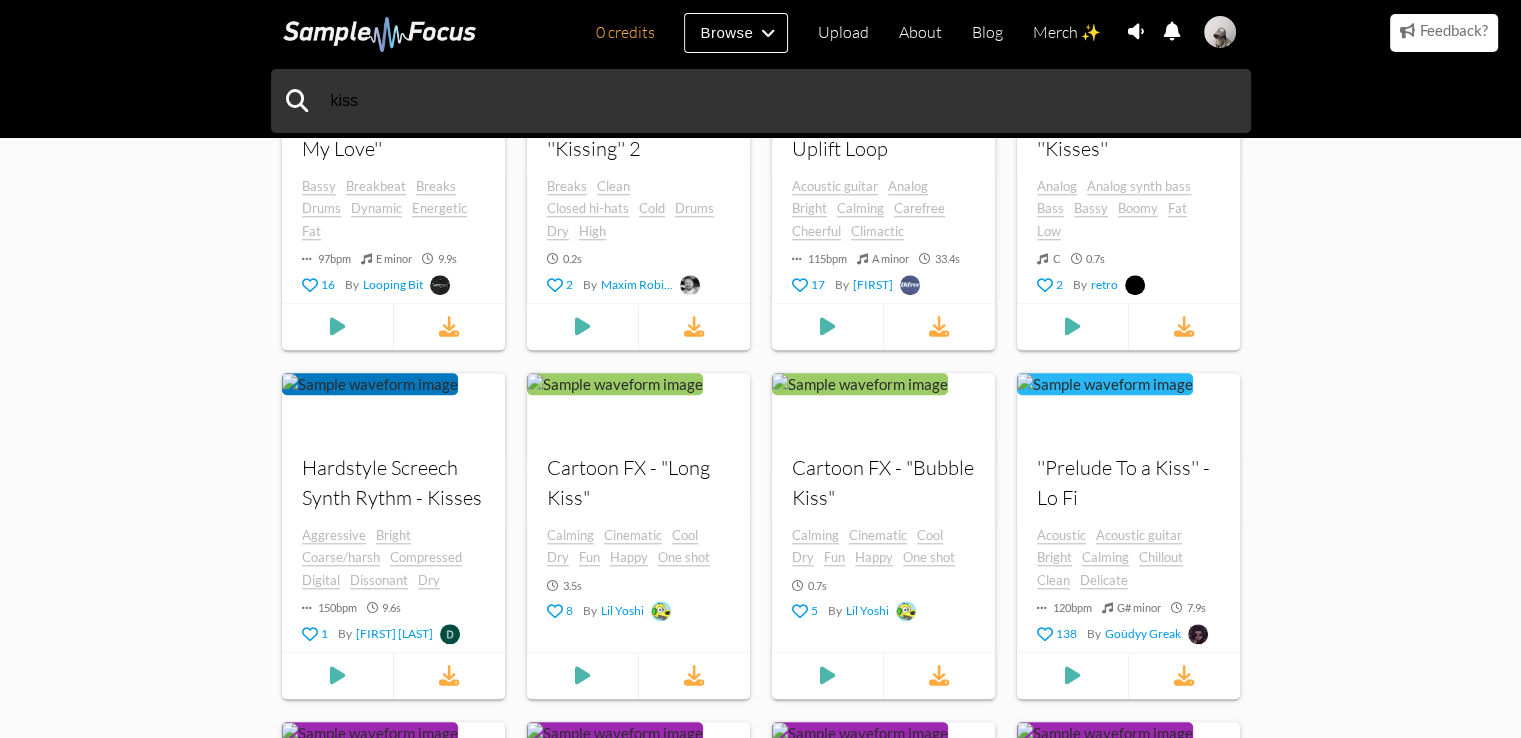 scroll, scrollTop: 2105, scrollLeft: 0, axis: vertical 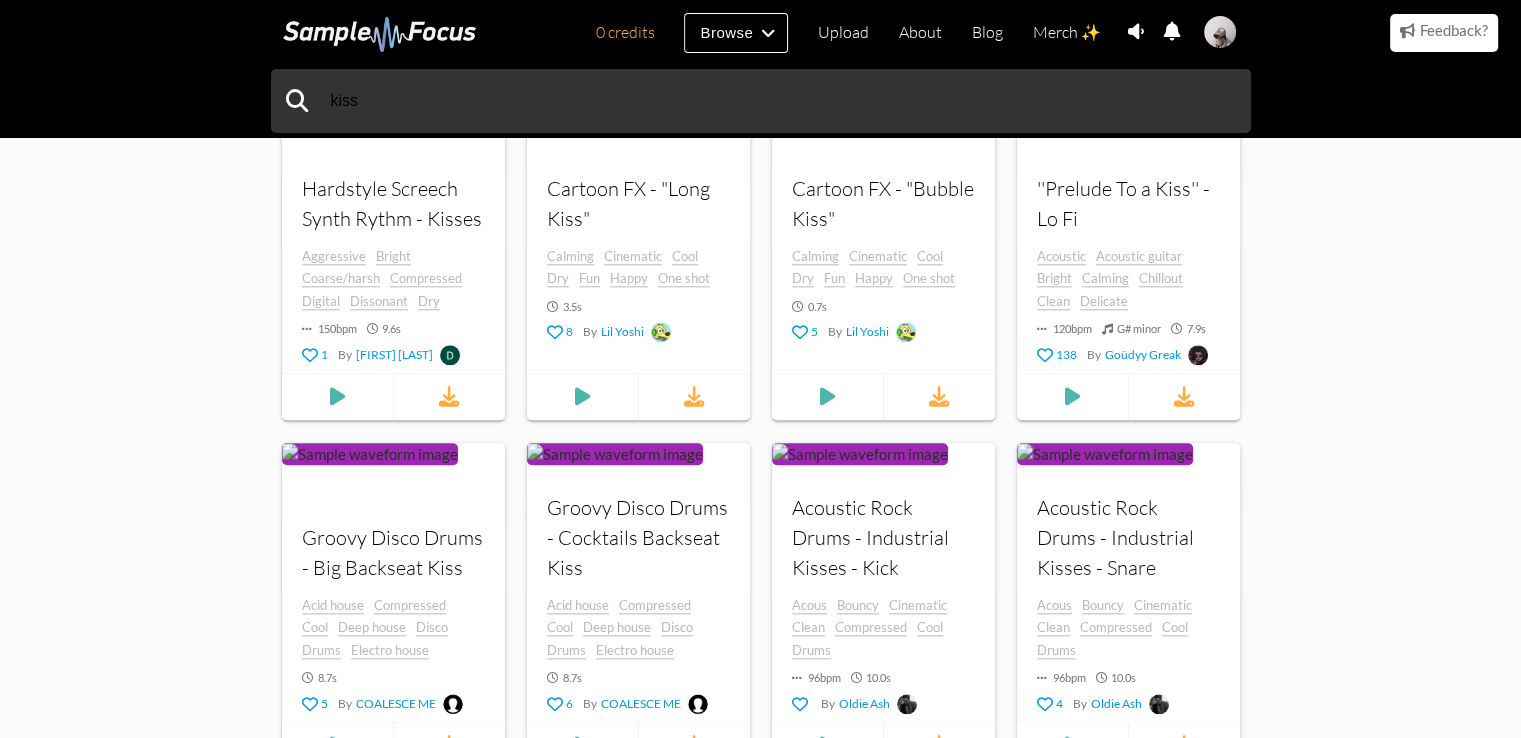 drag, startPoint x: 69, startPoint y: 185, endPoint x: 112, endPoint y: 354, distance: 174.38463 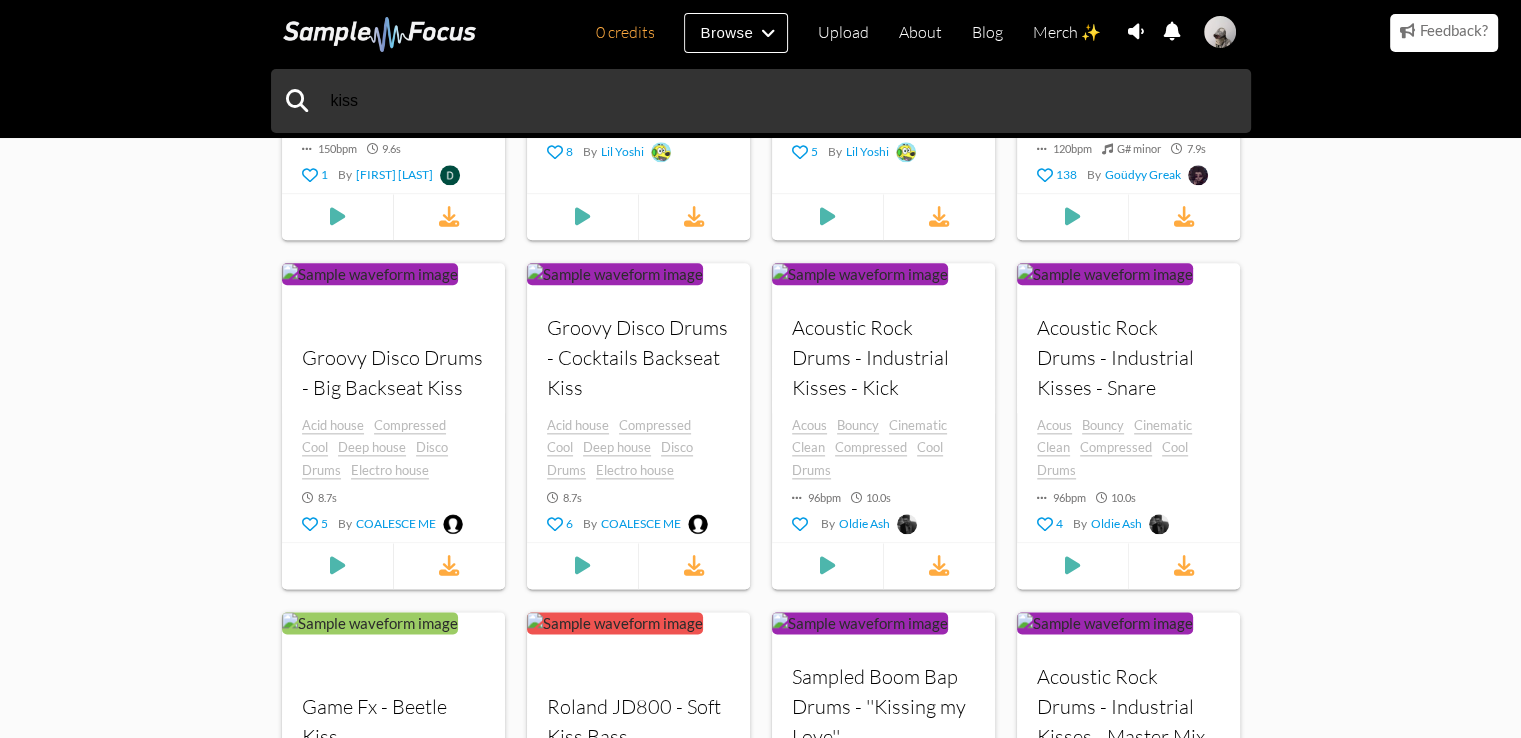 scroll, scrollTop: 3106, scrollLeft: 0, axis: vertical 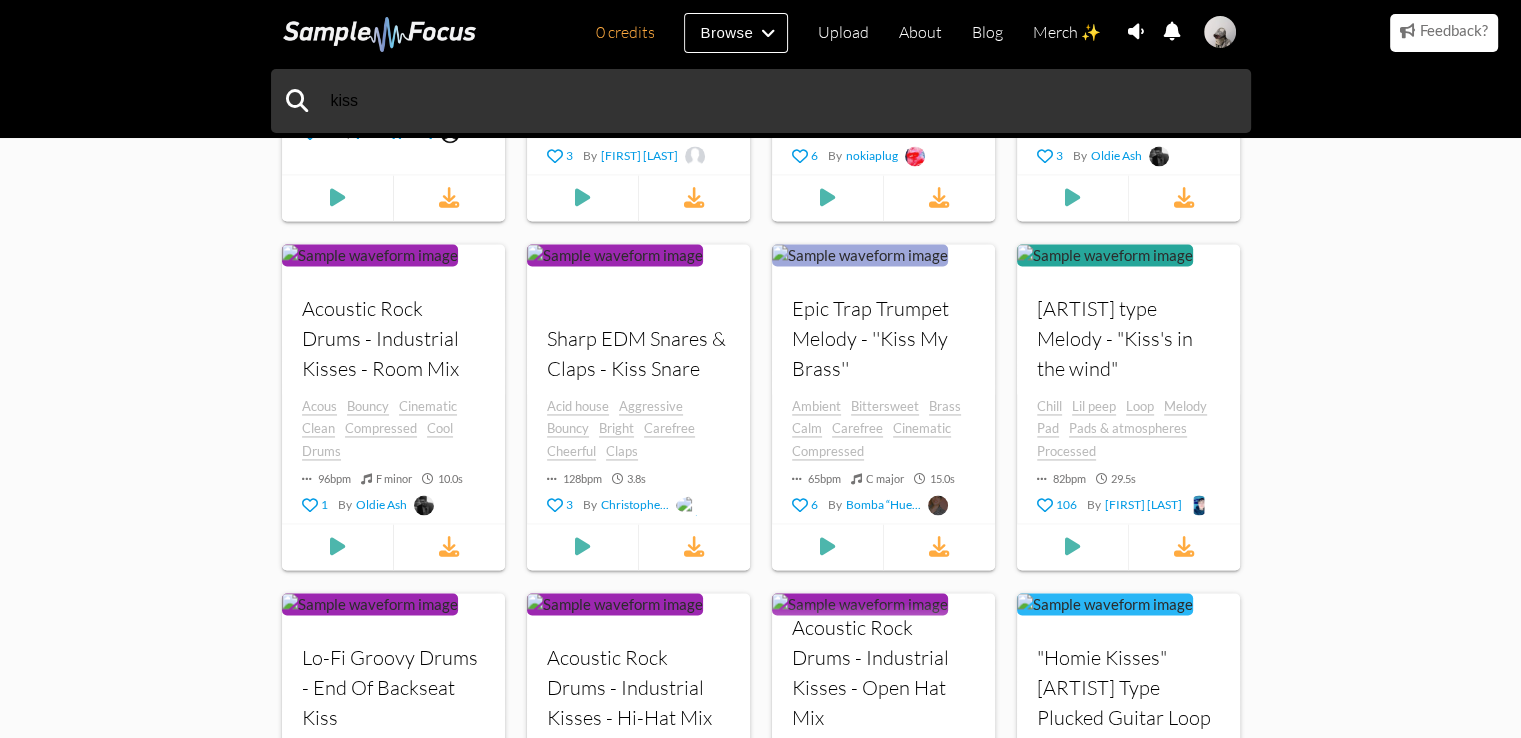 drag, startPoint x: 1394, startPoint y: 345, endPoint x: 1304, endPoint y: 529, distance: 204.83163 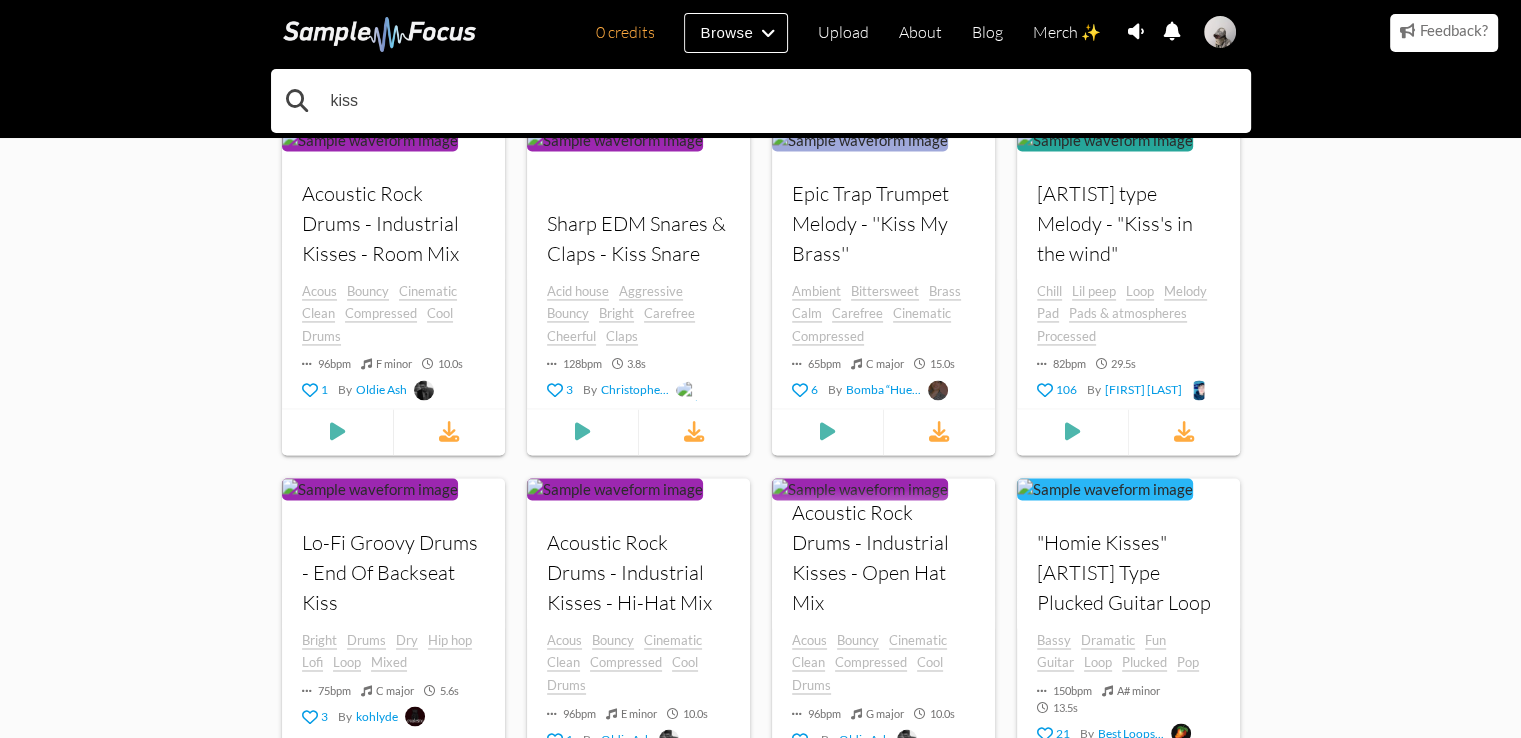 click on "kiss" at bounding box center (761, 101) 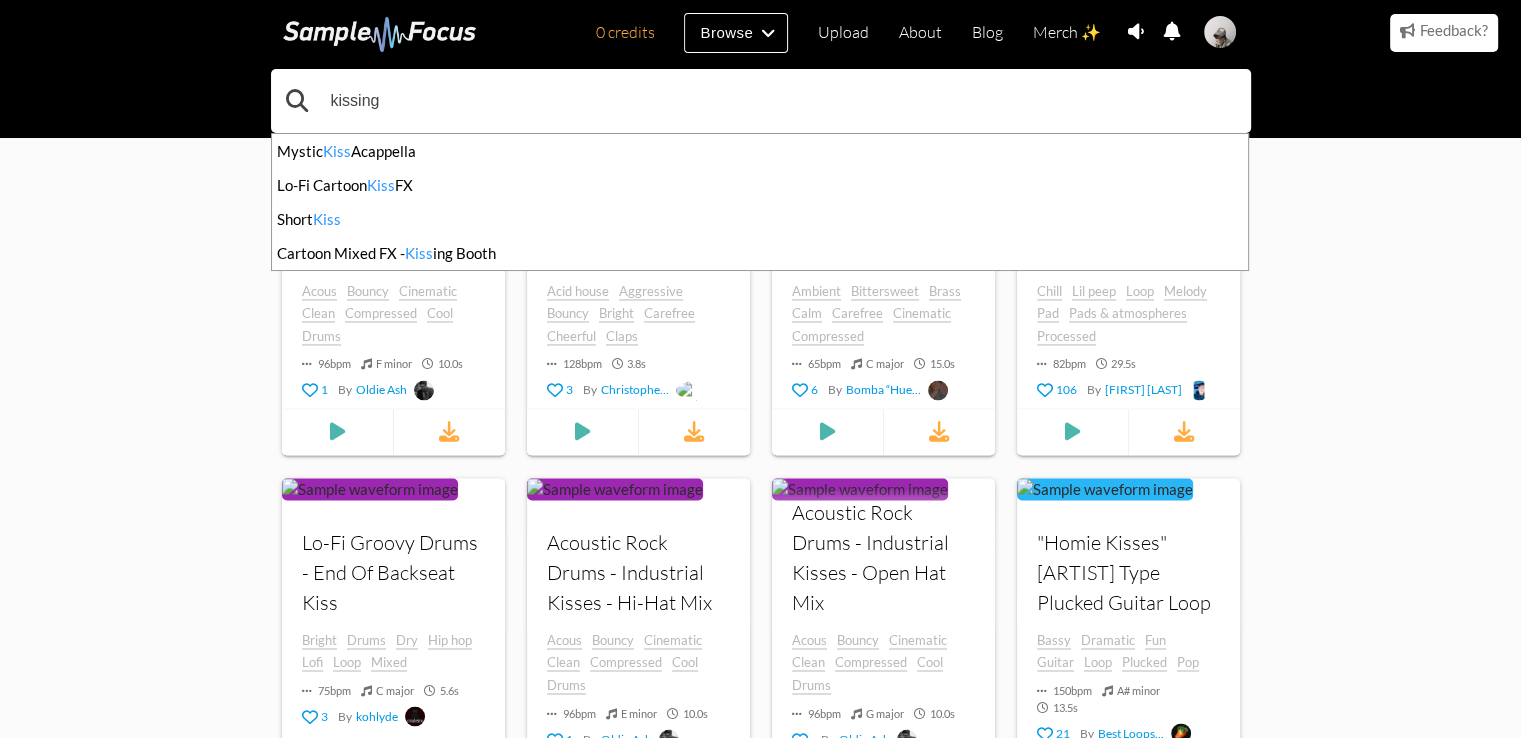type on "kissing" 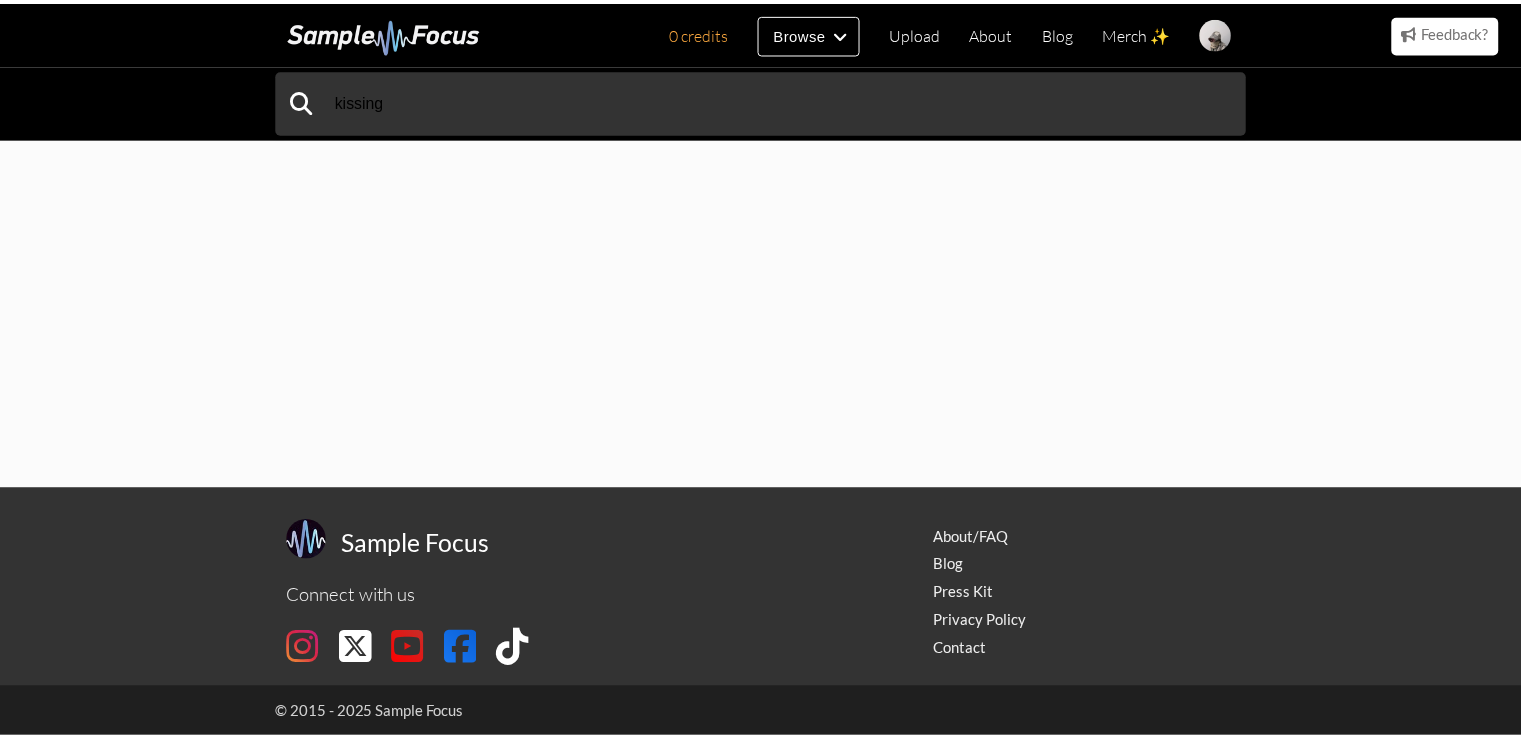 scroll, scrollTop: 0, scrollLeft: 0, axis: both 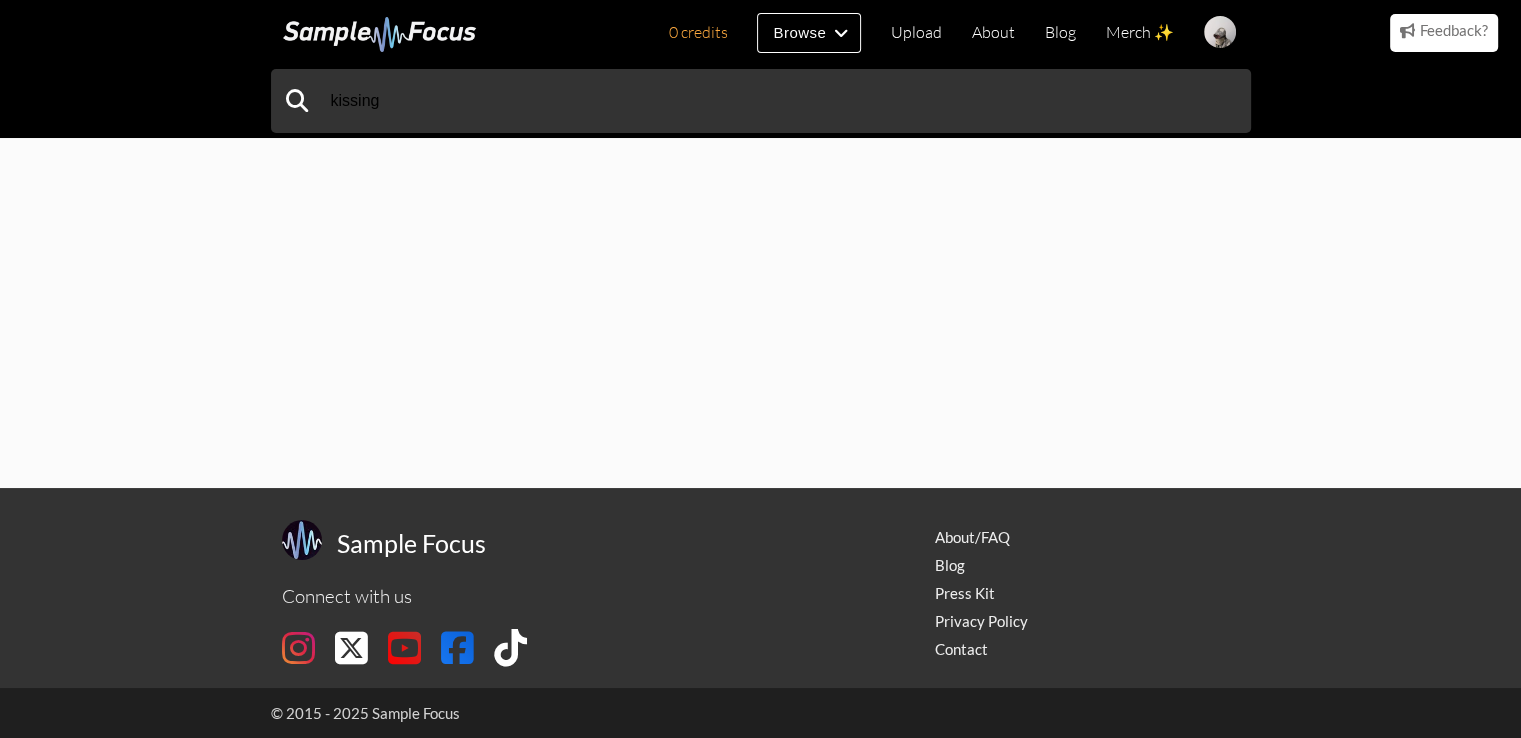 click at bounding box center [5, 369] 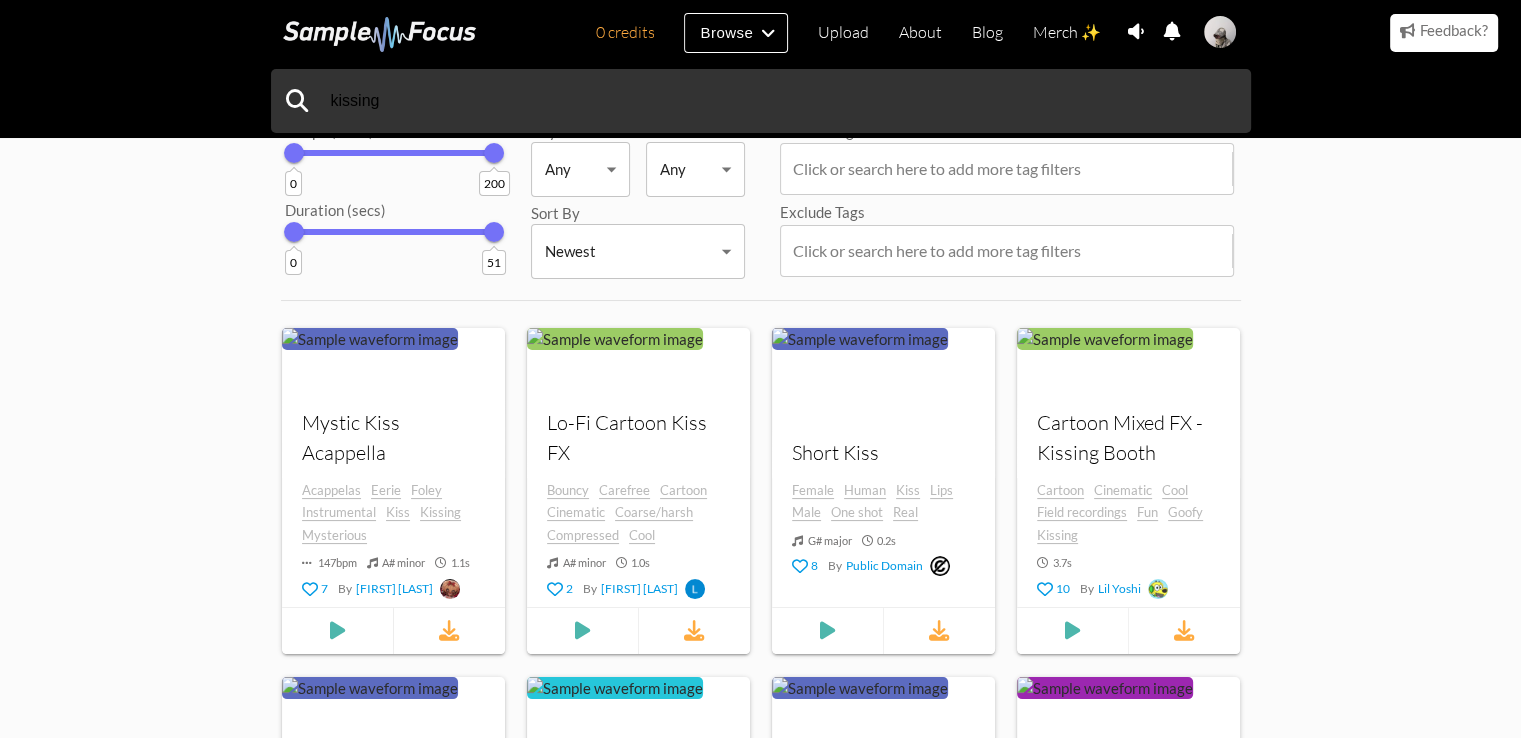 drag, startPoint x: 55, startPoint y: 217, endPoint x: 347, endPoint y: 386, distance: 337.3796 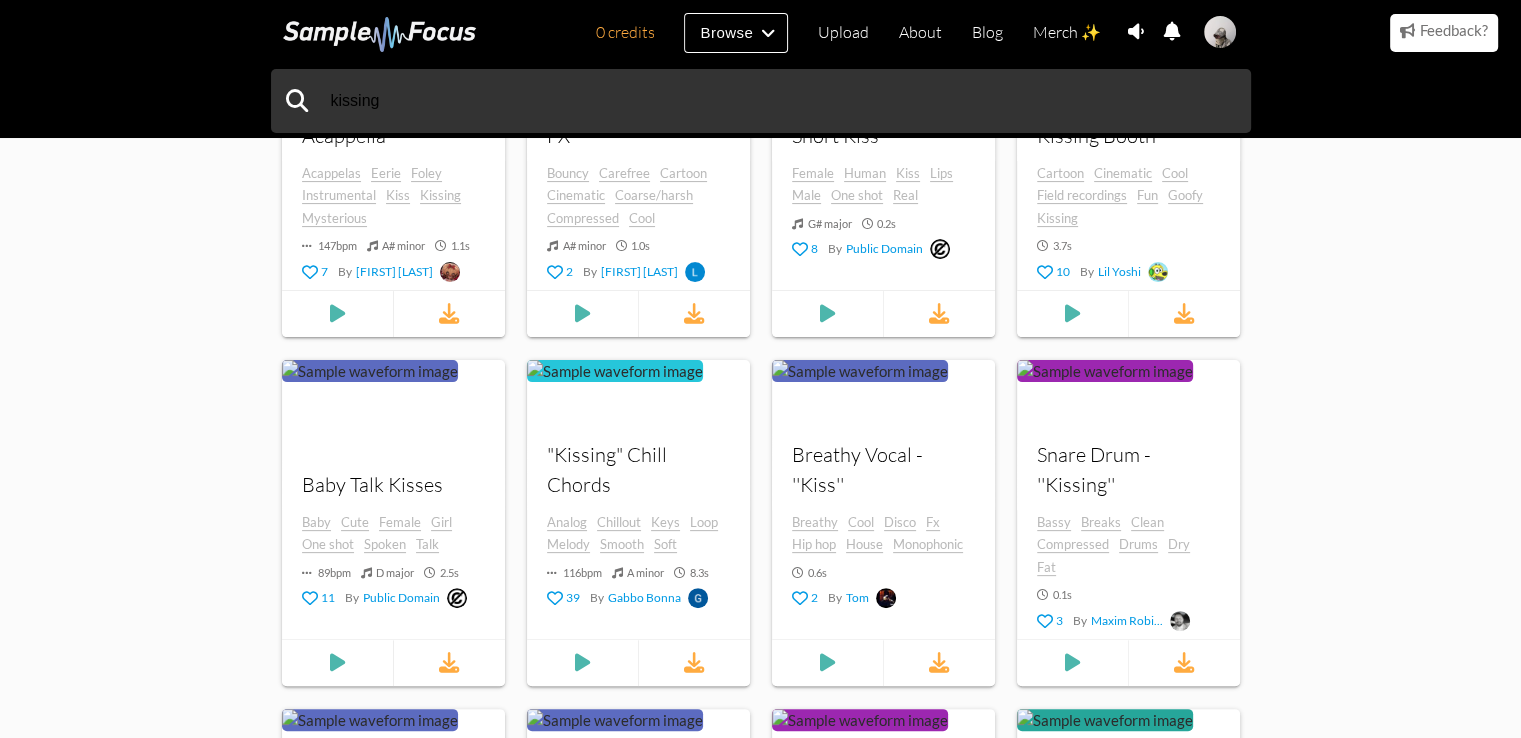 drag, startPoint x: 28, startPoint y: 261, endPoint x: 41, endPoint y: 345, distance: 85 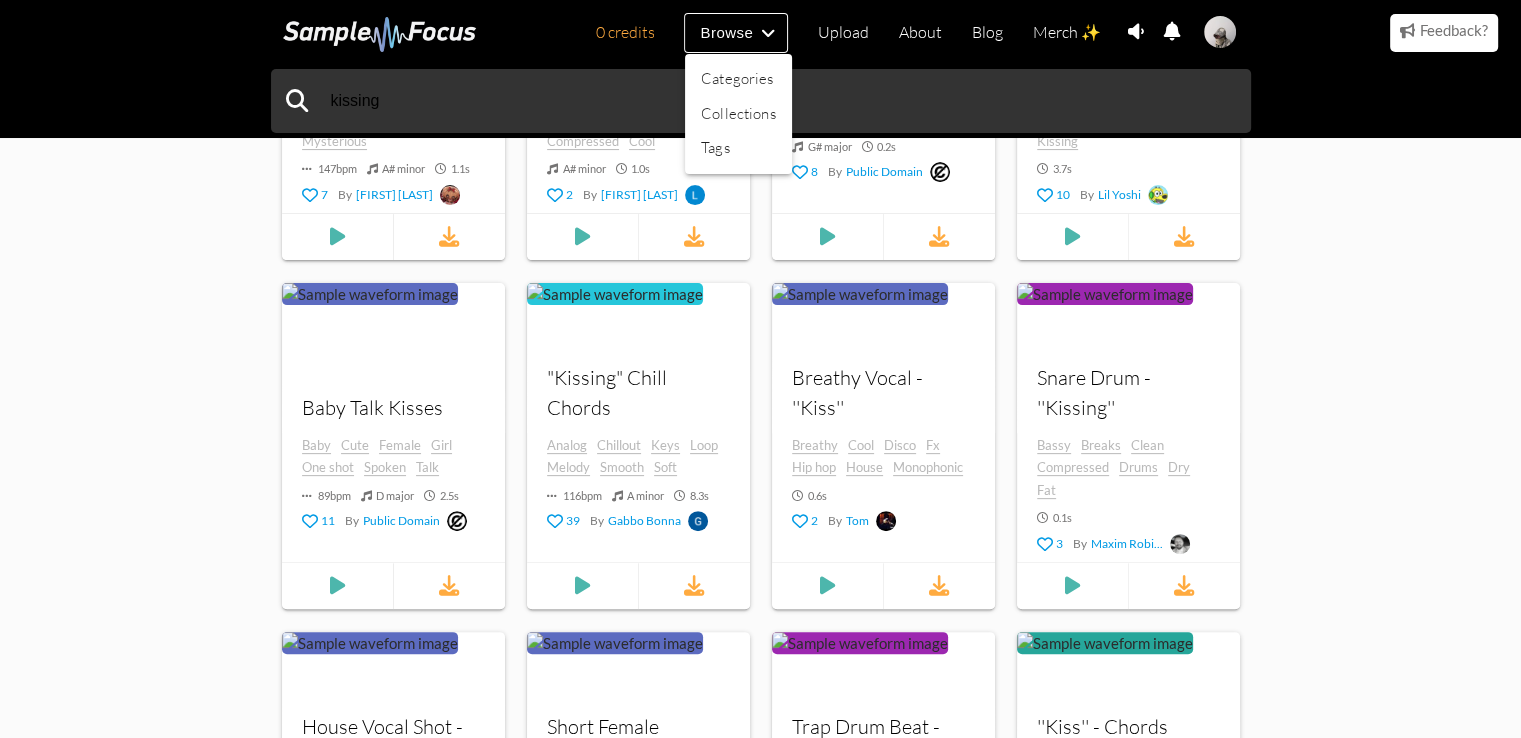 click at bounding box center [760, 369] 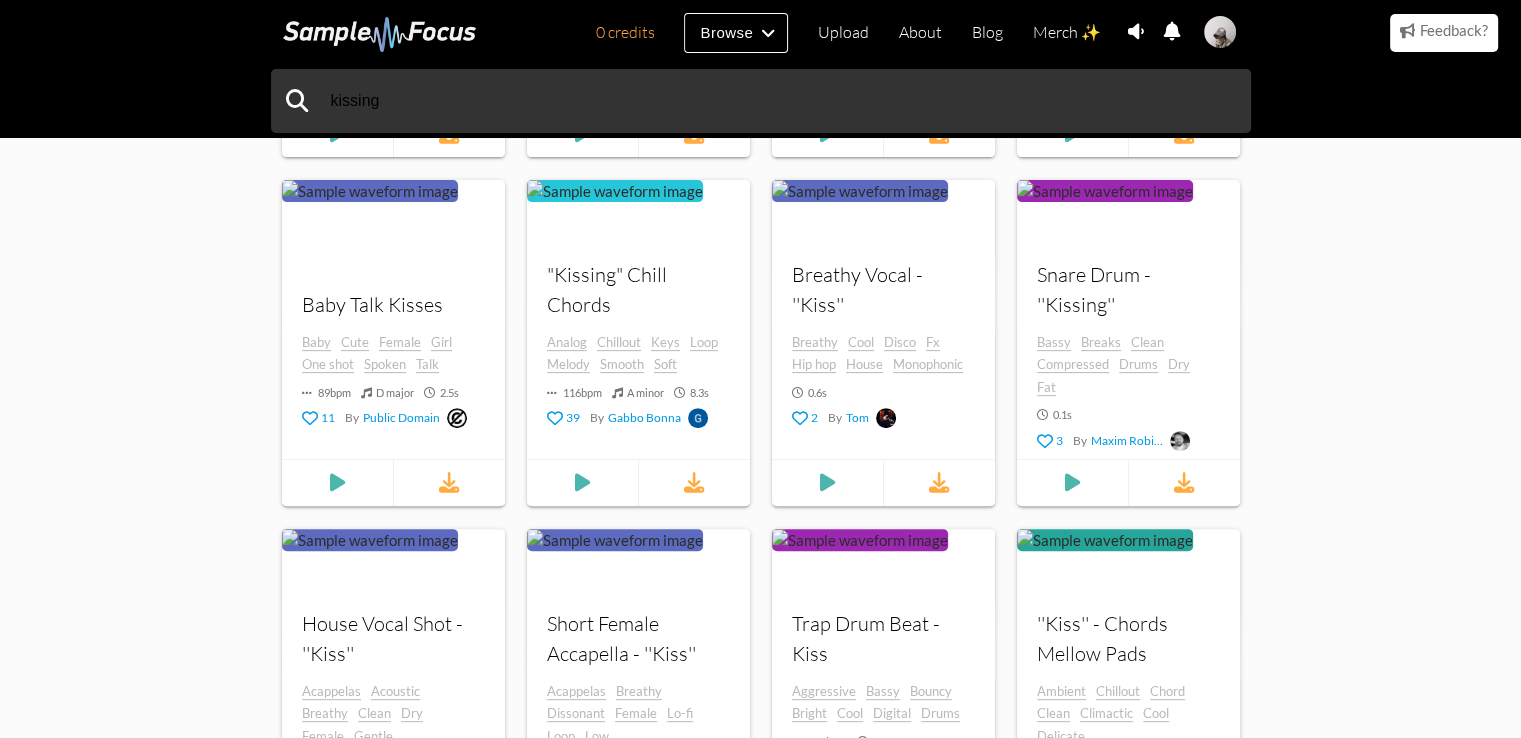 drag, startPoint x: 84, startPoint y: 328, endPoint x: 124, endPoint y: 434, distance: 113.296074 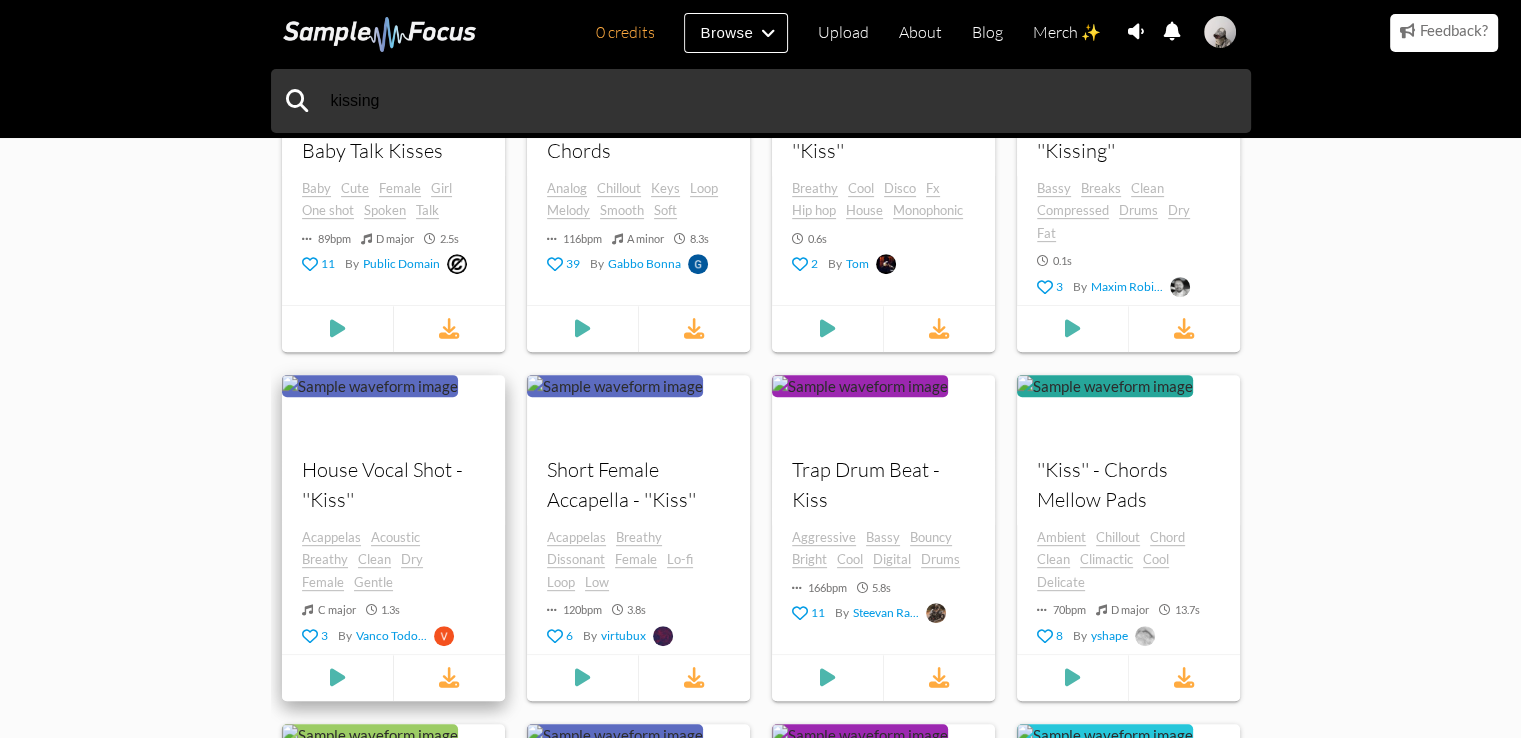 drag, startPoint x: 133, startPoint y: 508, endPoint x: 355, endPoint y: 419, distance: 239.17567 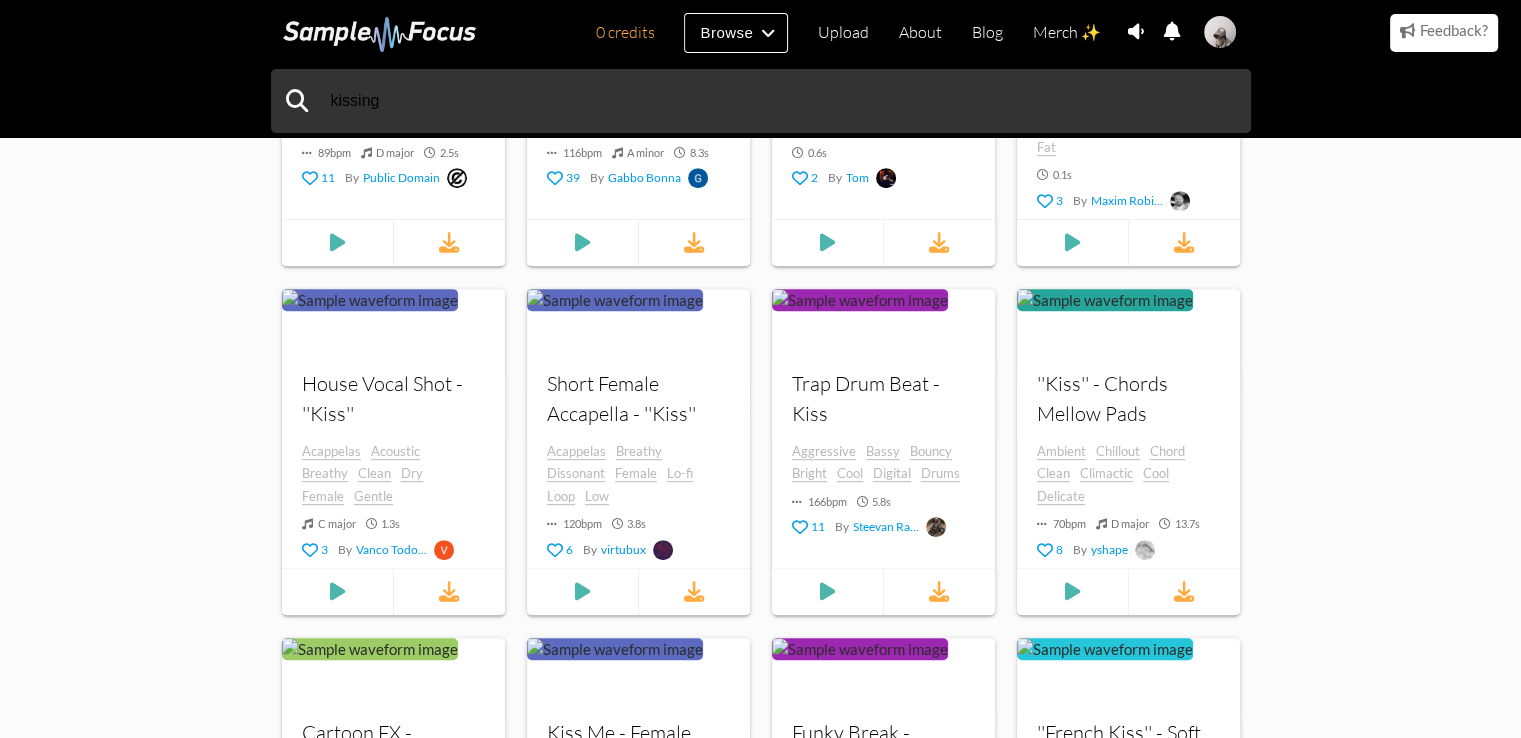 scroll, scrollTop: 1312, scrollLeft: 0, axis: vertical 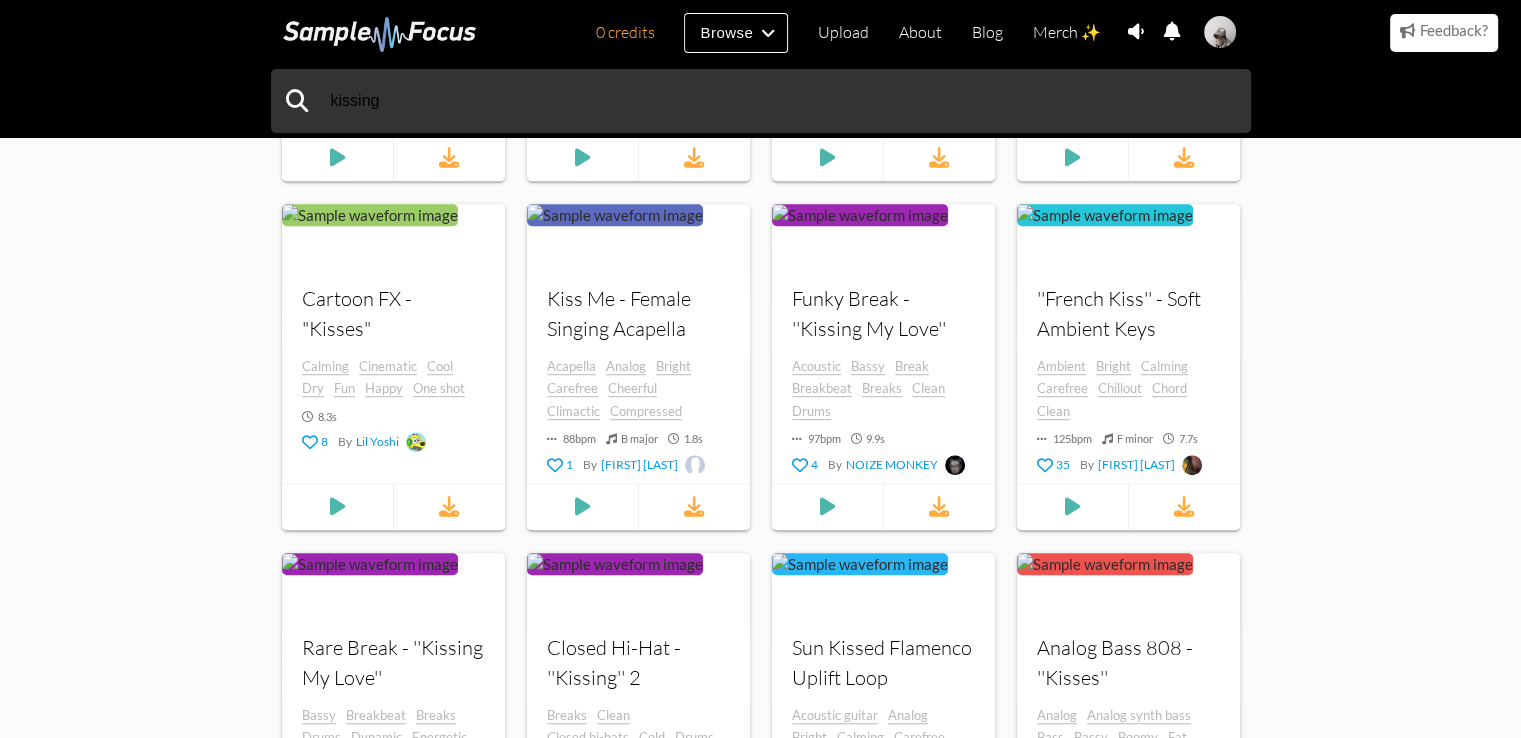 drag, startPoint x: 1256, startPoint y: 226, endPoint x: 1265, endPoint y: 420, distance: 194.20865 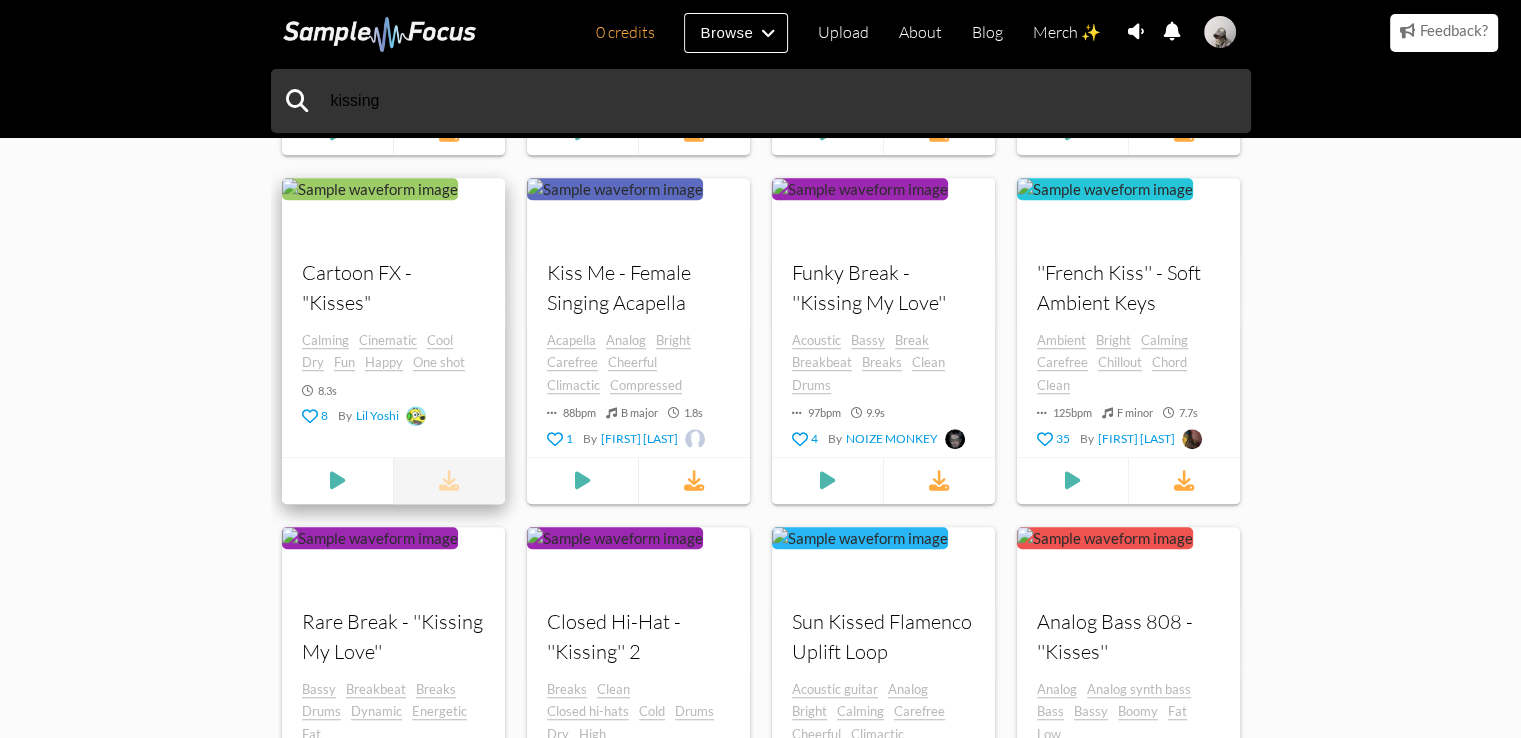 click at bounding box center [449, 480] 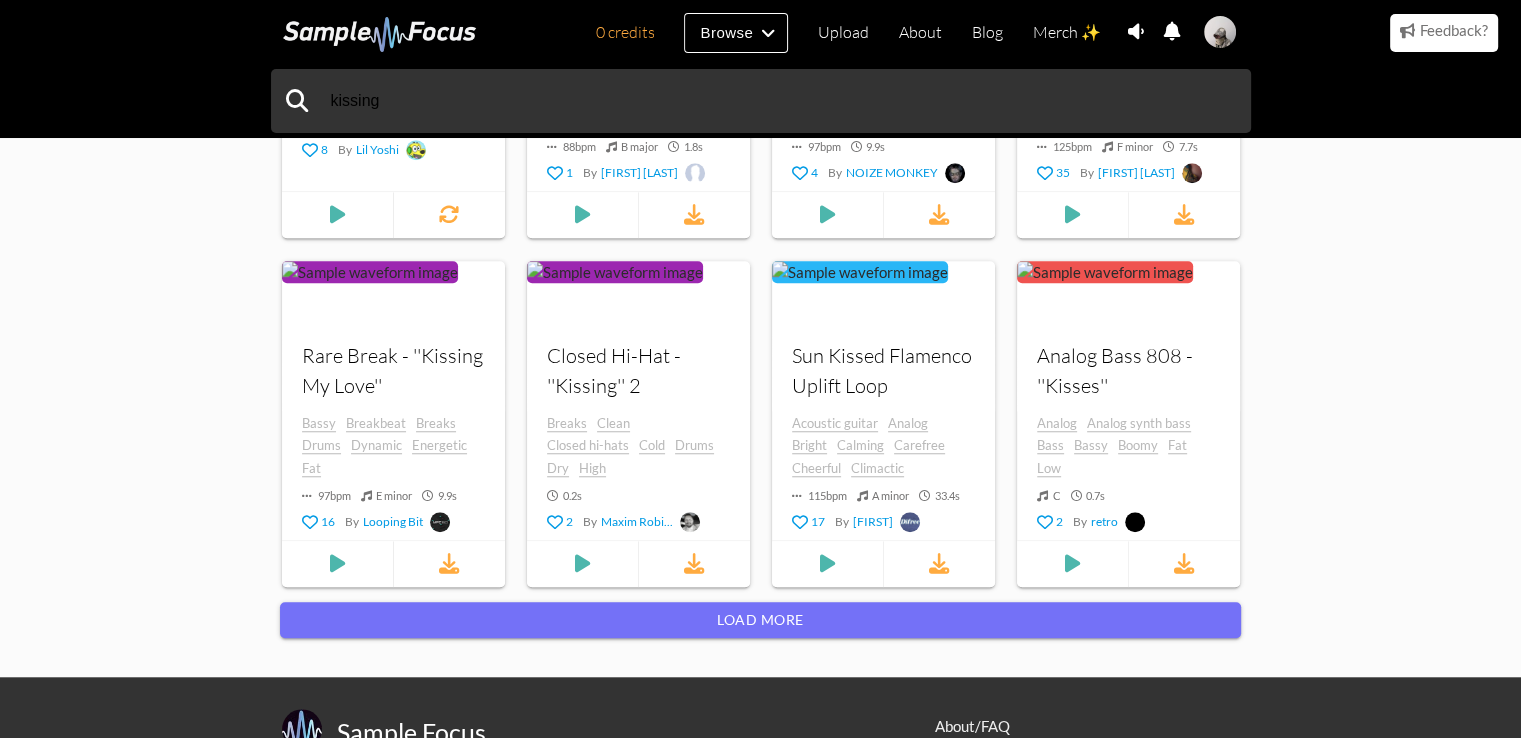 scroll, scrollTop: 1766, scrollLeft: 0, axis: vertical 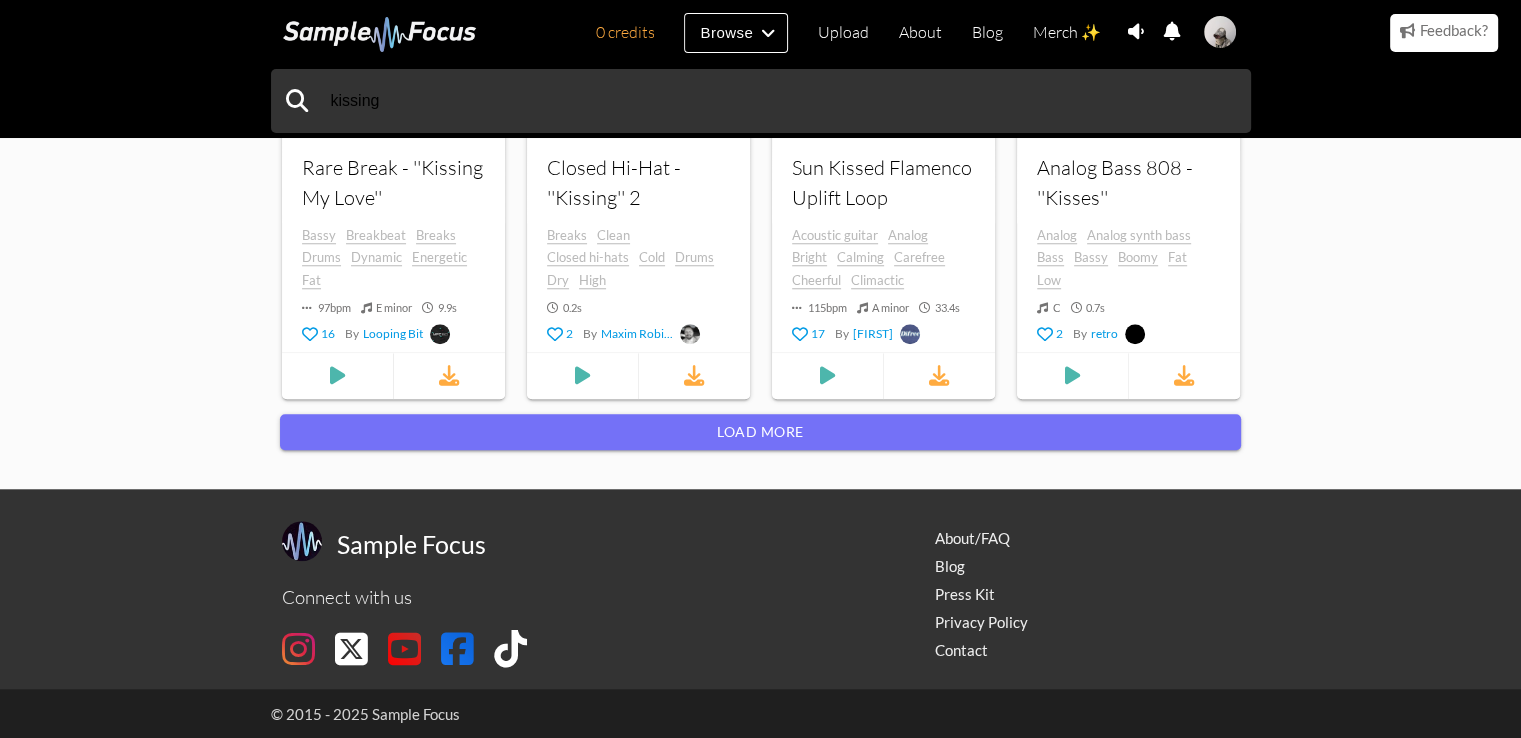 drag, startPoint x: 193, startPoint y: 302, endPoint x: 205, endPoint y: 356, distance: 55.31727 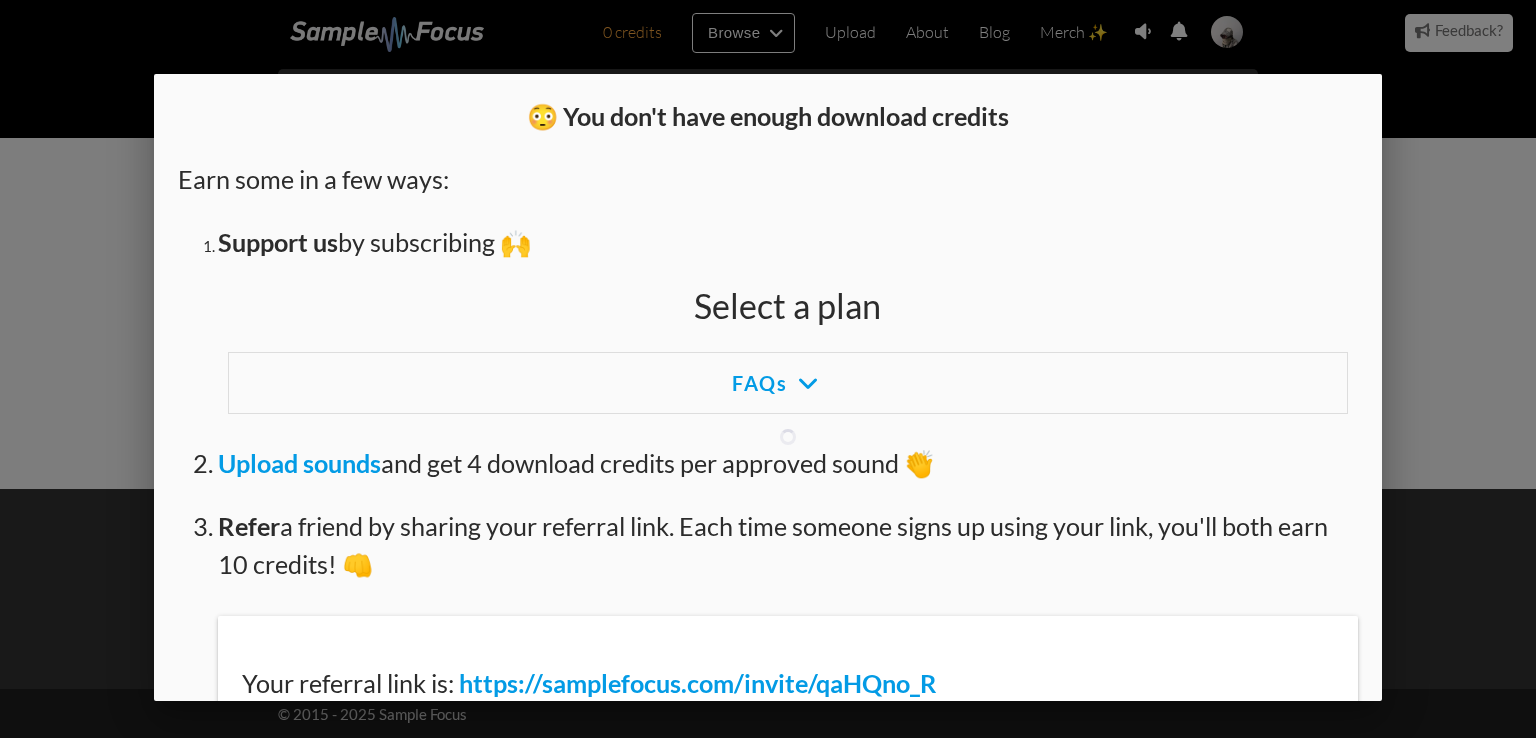 click at bounding box center [768, 277] 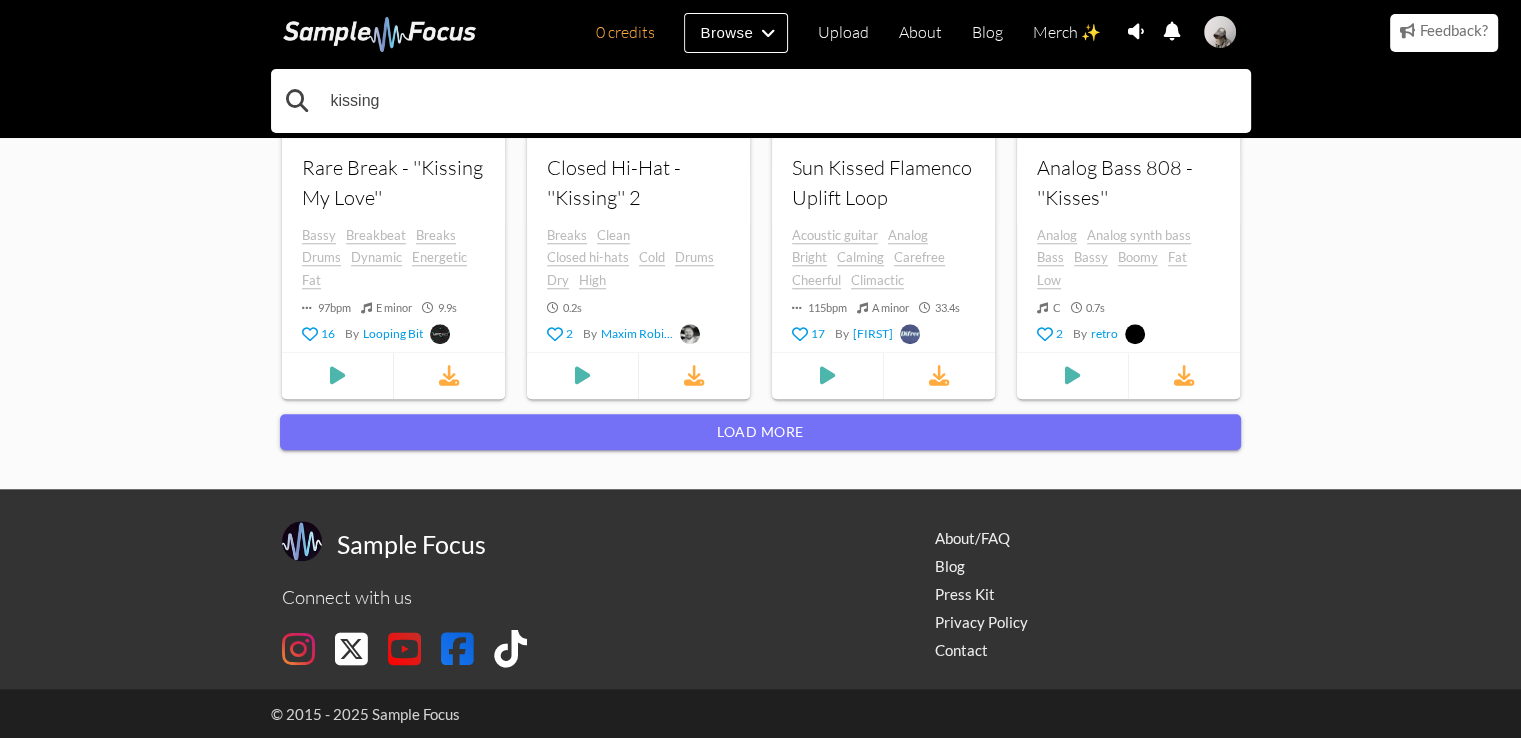 click on "kissing" at bounding box center (761, 101) 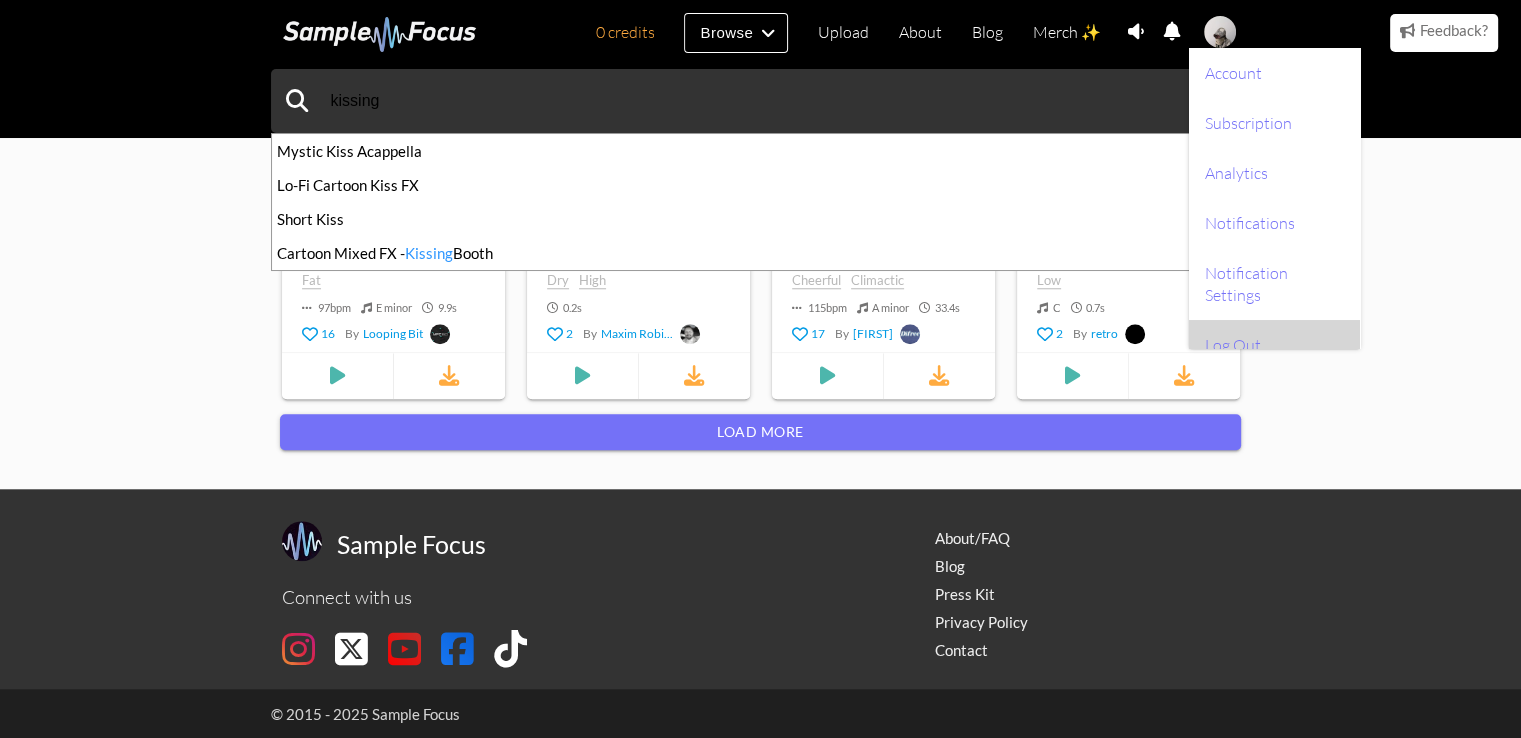 click on "Log Out" at bounding box center (1274, 345) 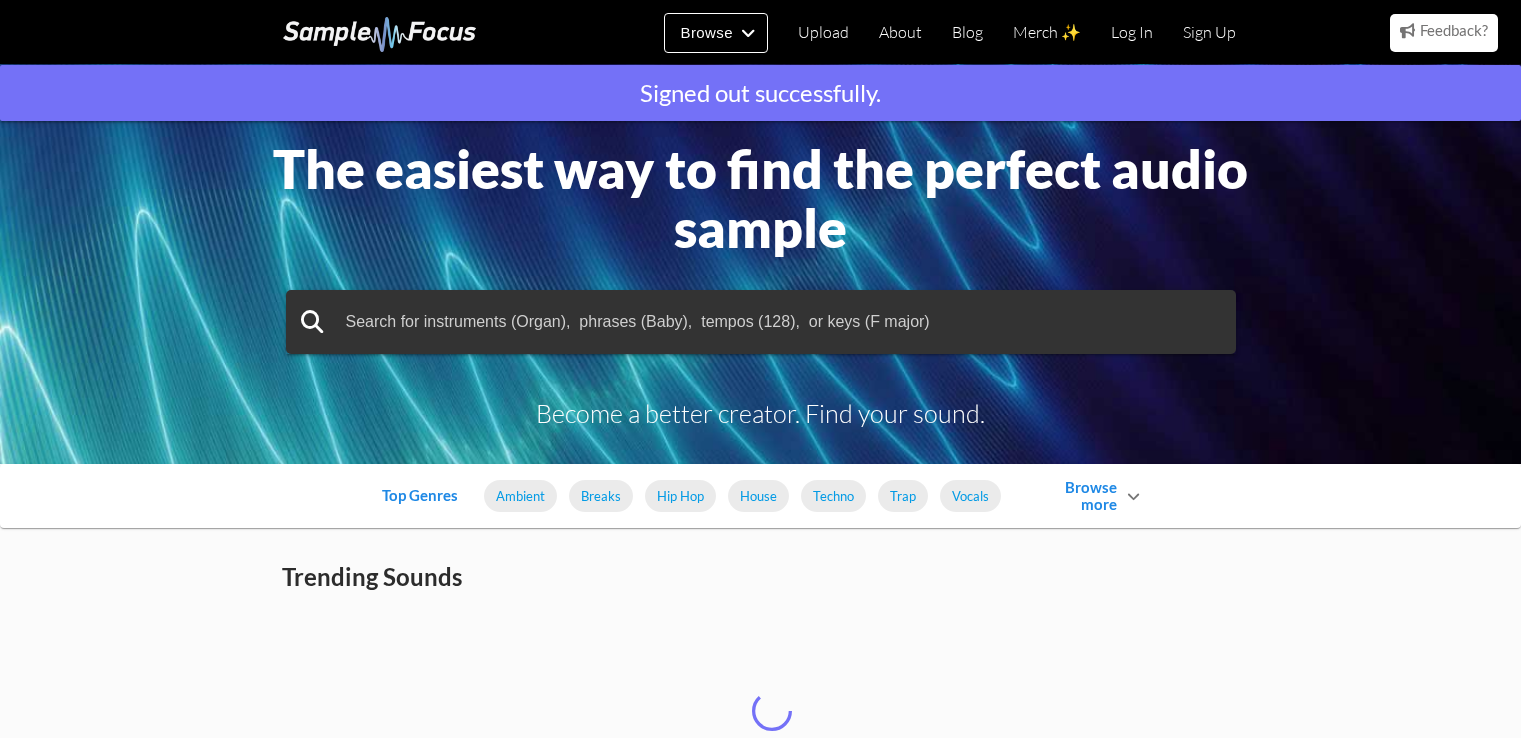 scroll, scrollTop: 0, scrollLeft: 0, axis: both 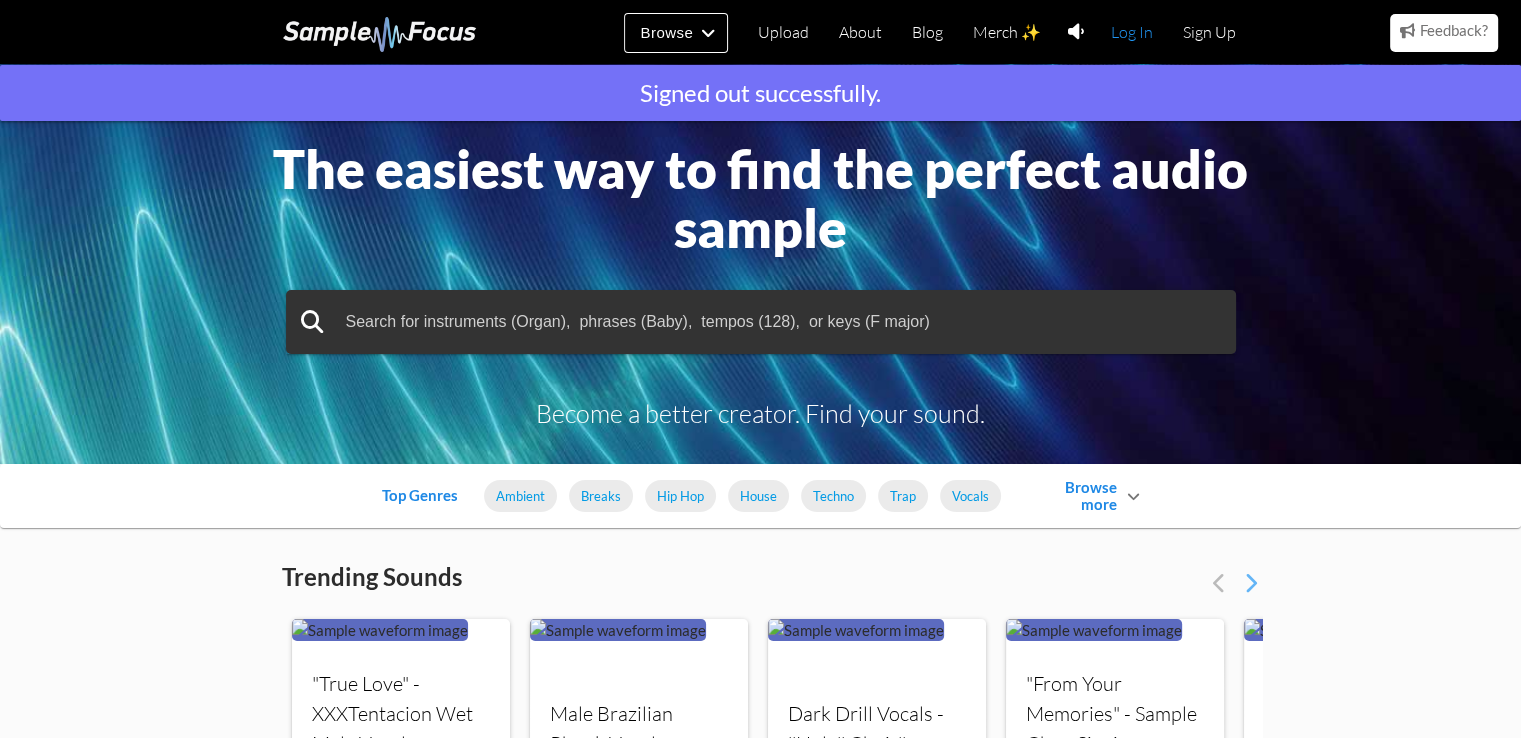 click on "Log In" at bounding box center (1132, 32) 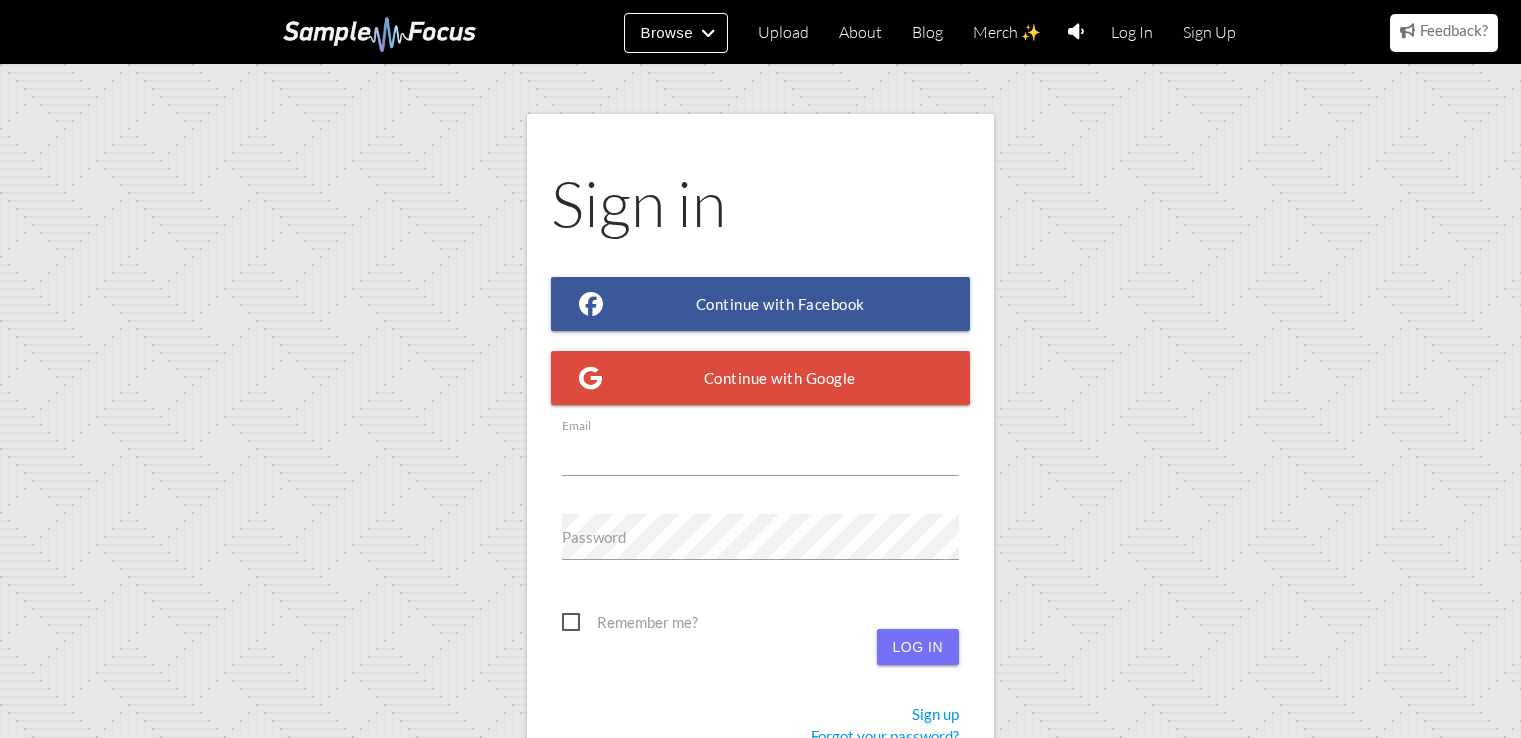 scroll, scrollTop: 0, scrollLeft: 0, axis: both 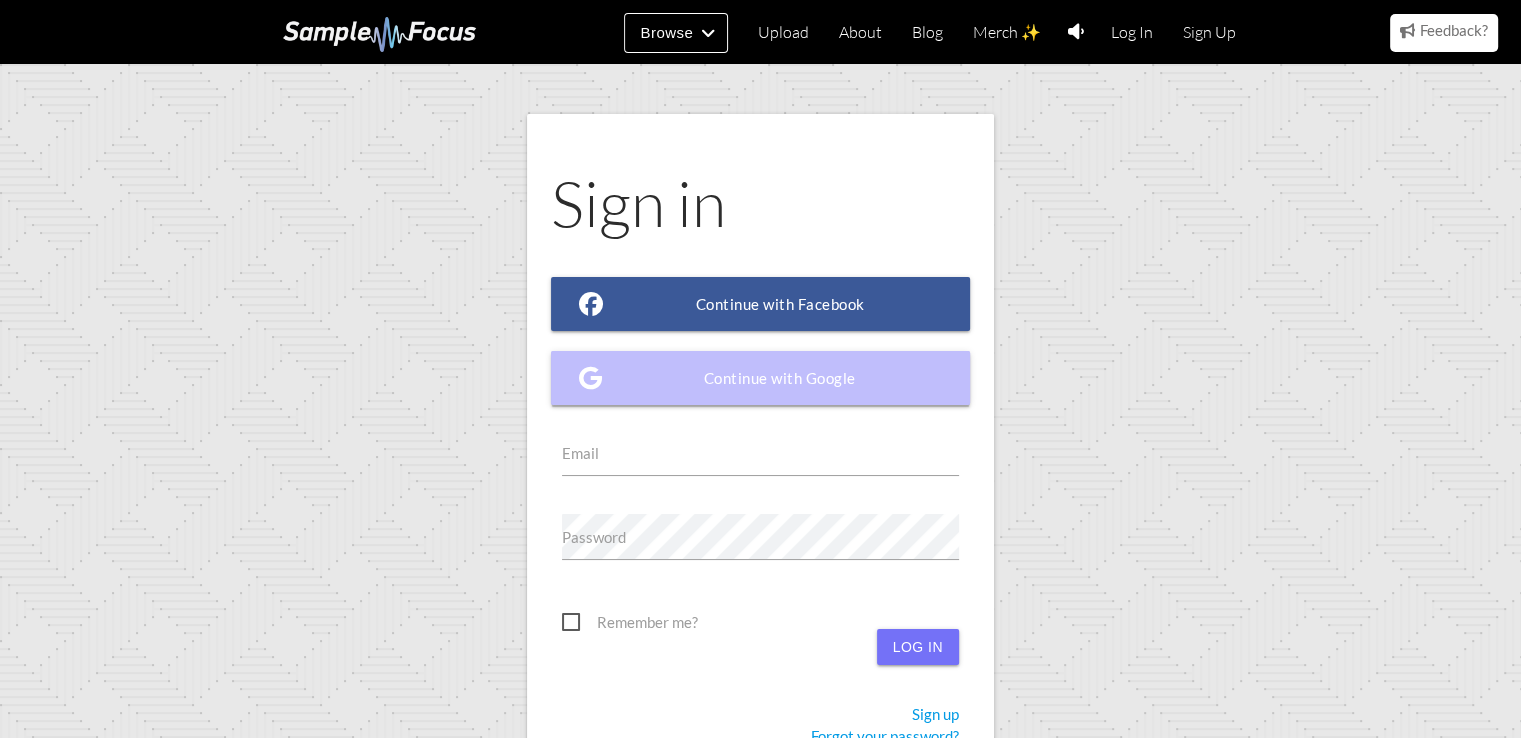 click on "Continue with Google" at bounding box center [761, 378] 